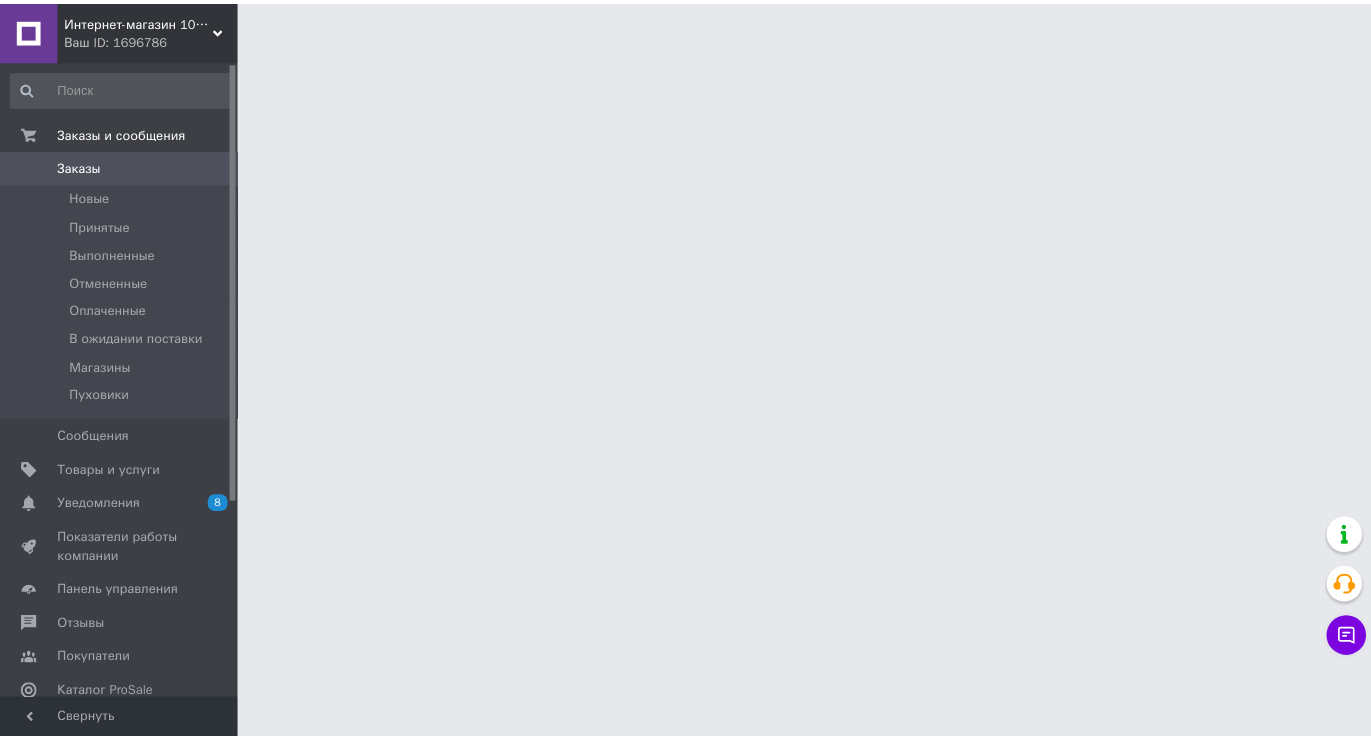 scroll, scrollTop: 0, scrollLeft: 0, axis: both 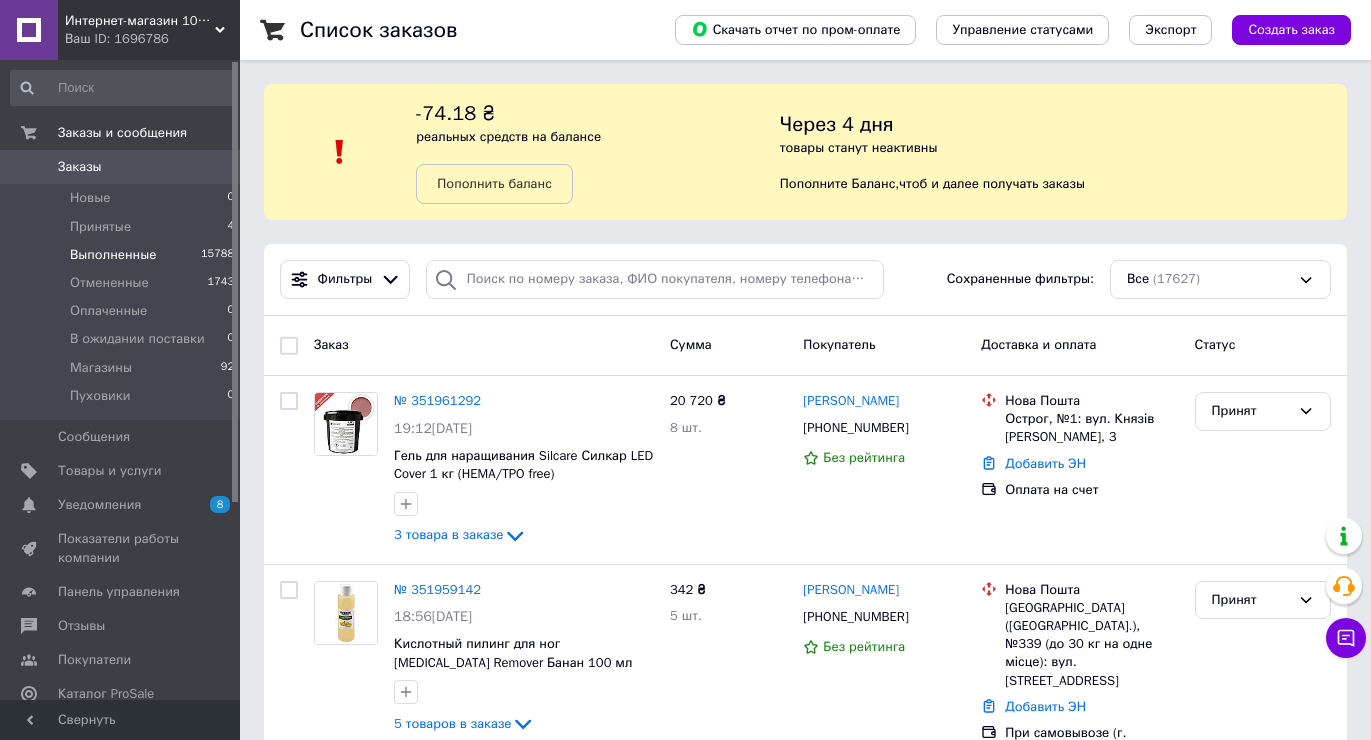 click on "Выполненные 15788" at bounding box center [123, 255] 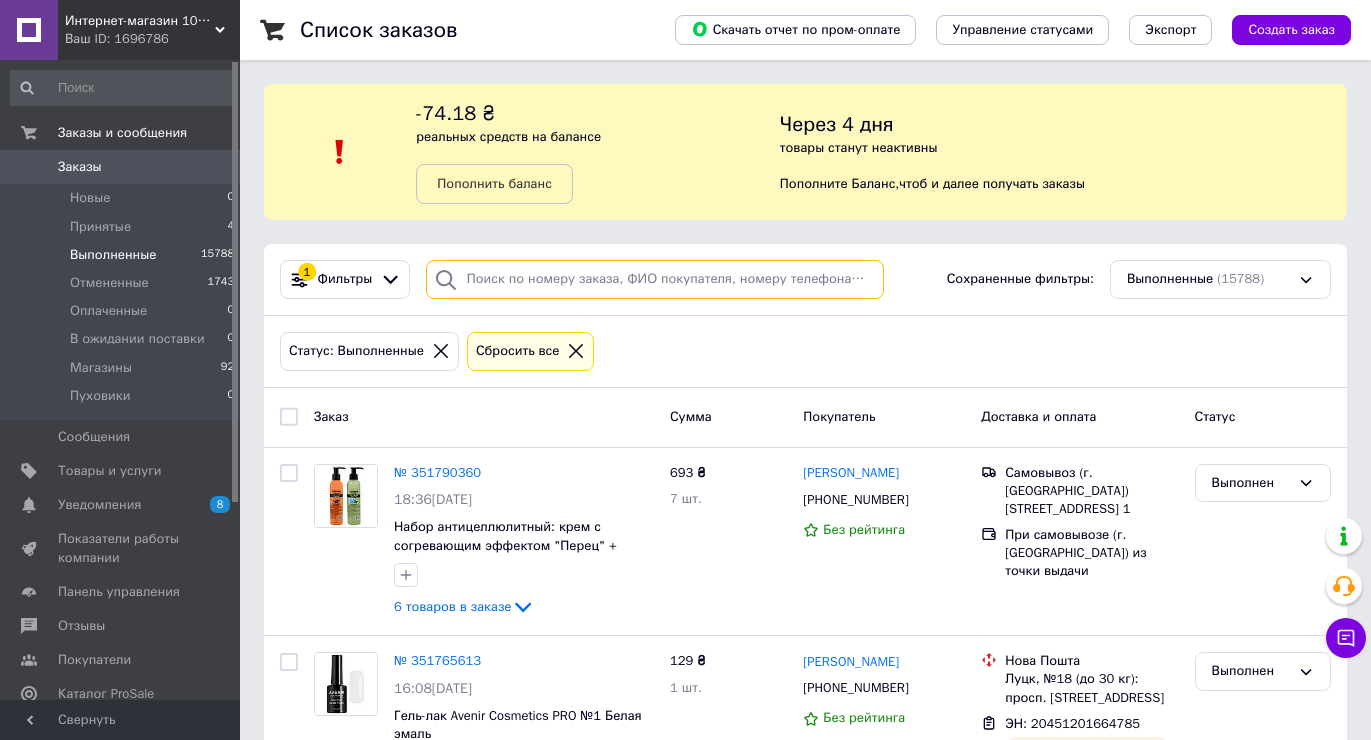 click at bounding box center [655, 279] 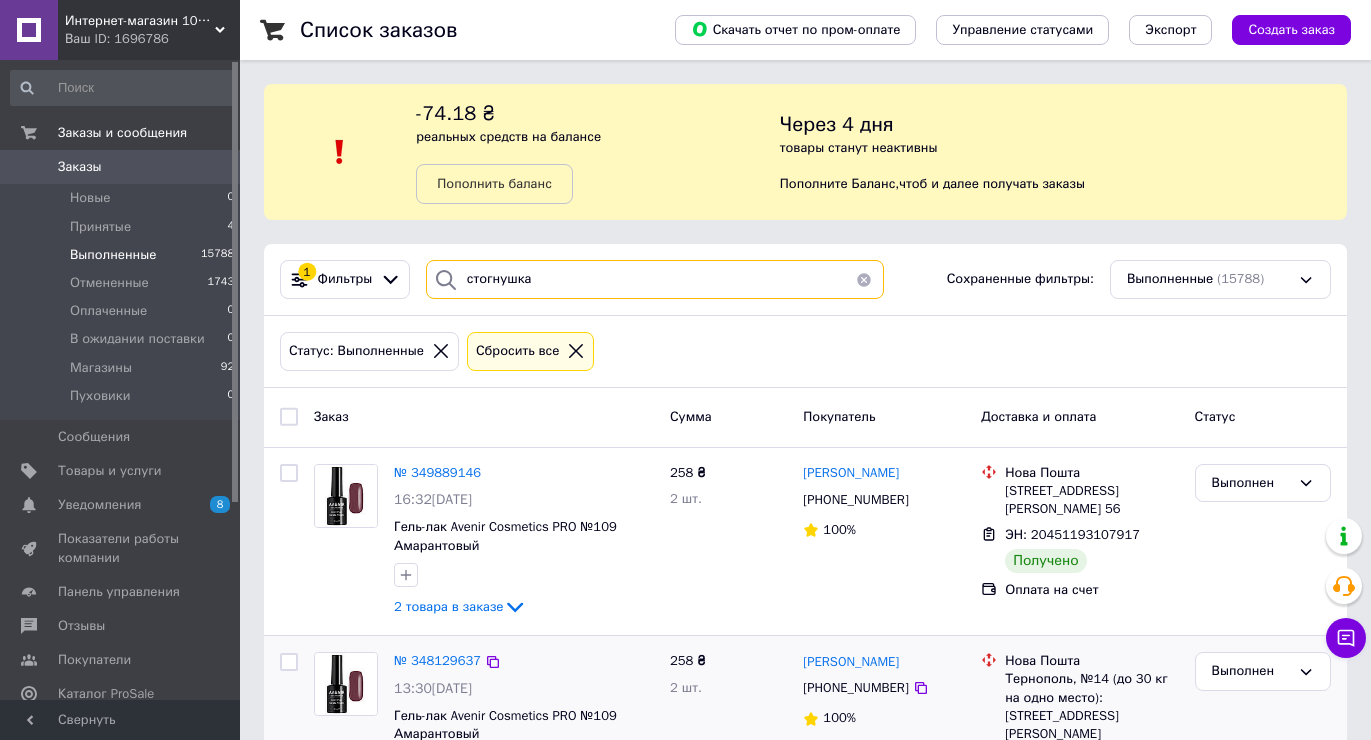 type on "стогнушка" 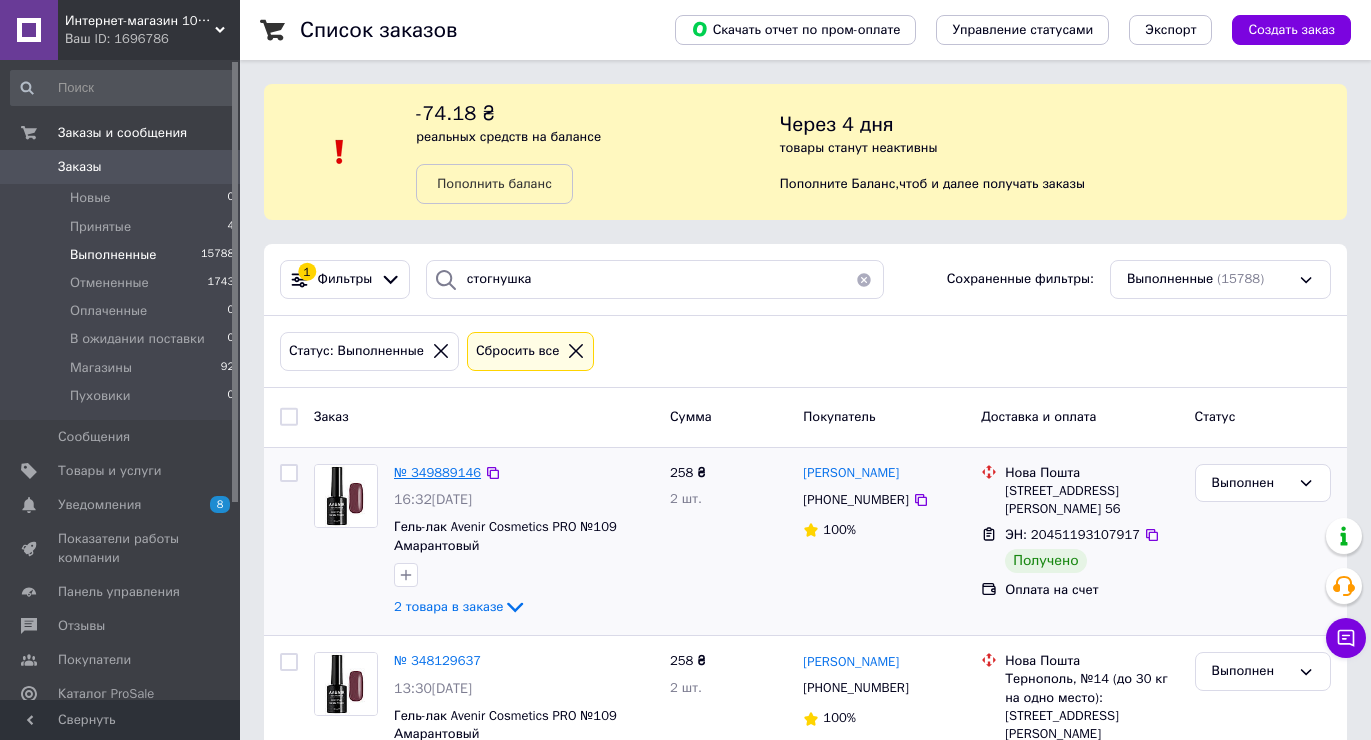 click on "№ 349889146" at bounding box center [437, 472] 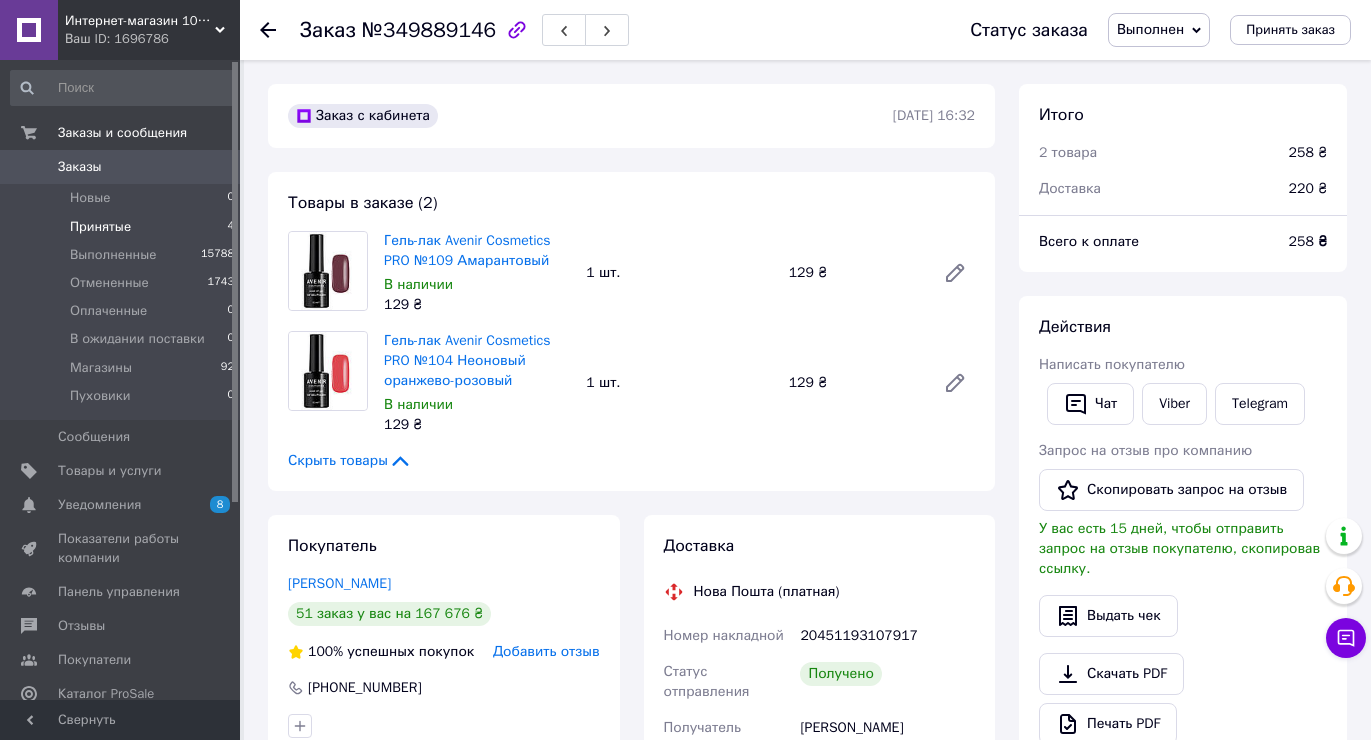 click on "Принятые 4" at bounding box center [123, 227] 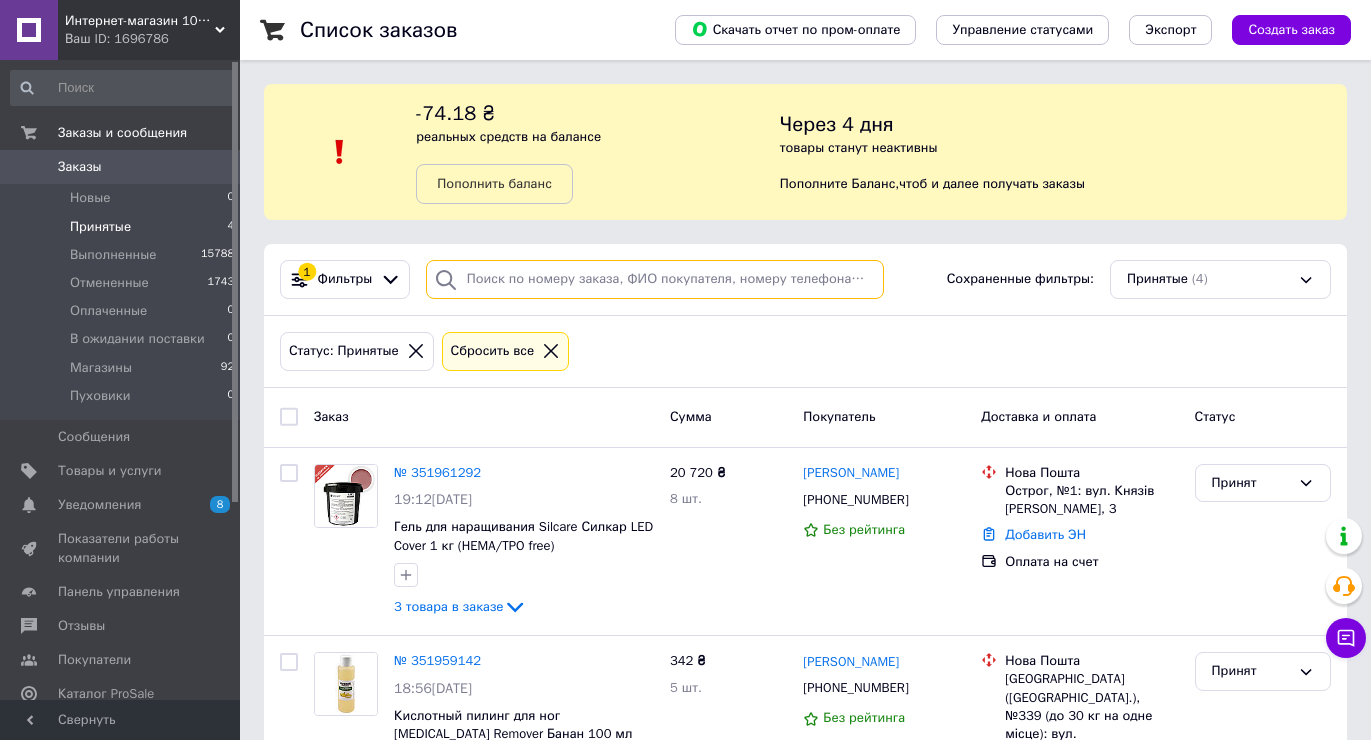 click at bounding box center [655, 279] 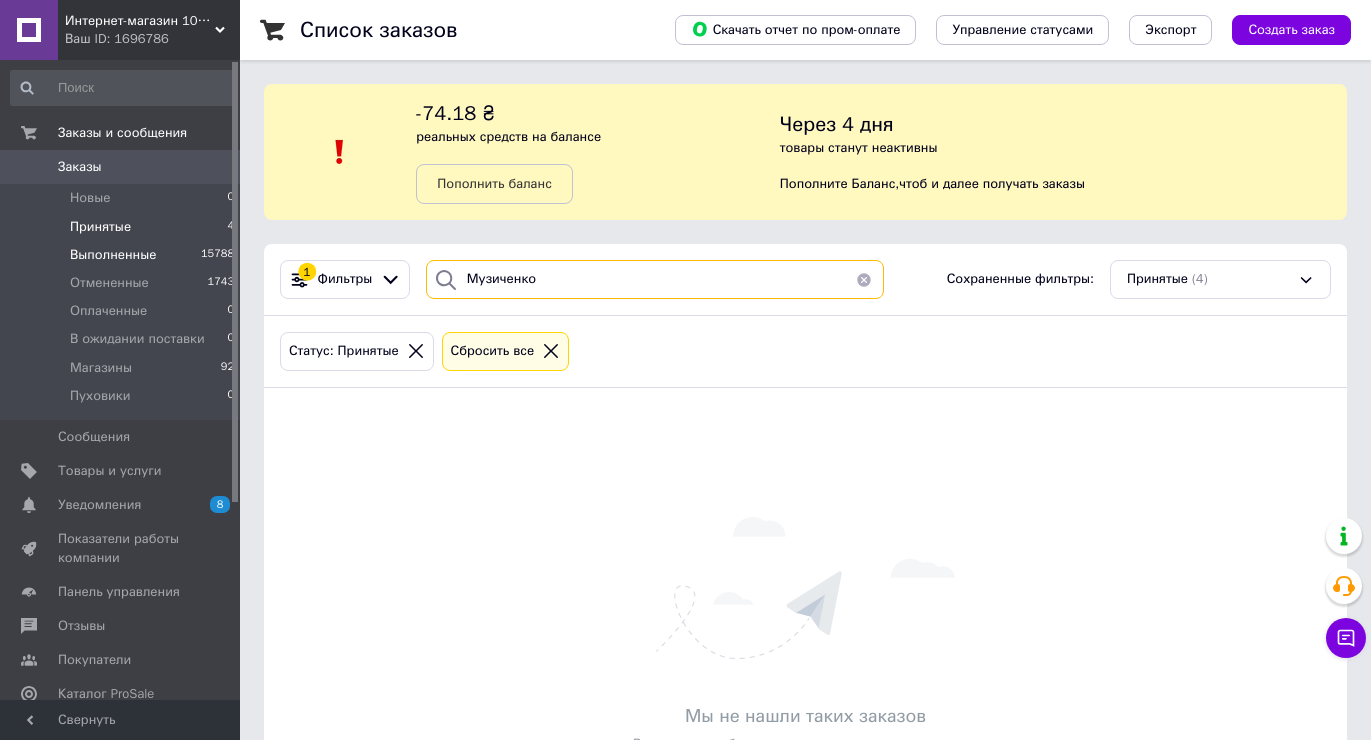 type on "Музиченко" 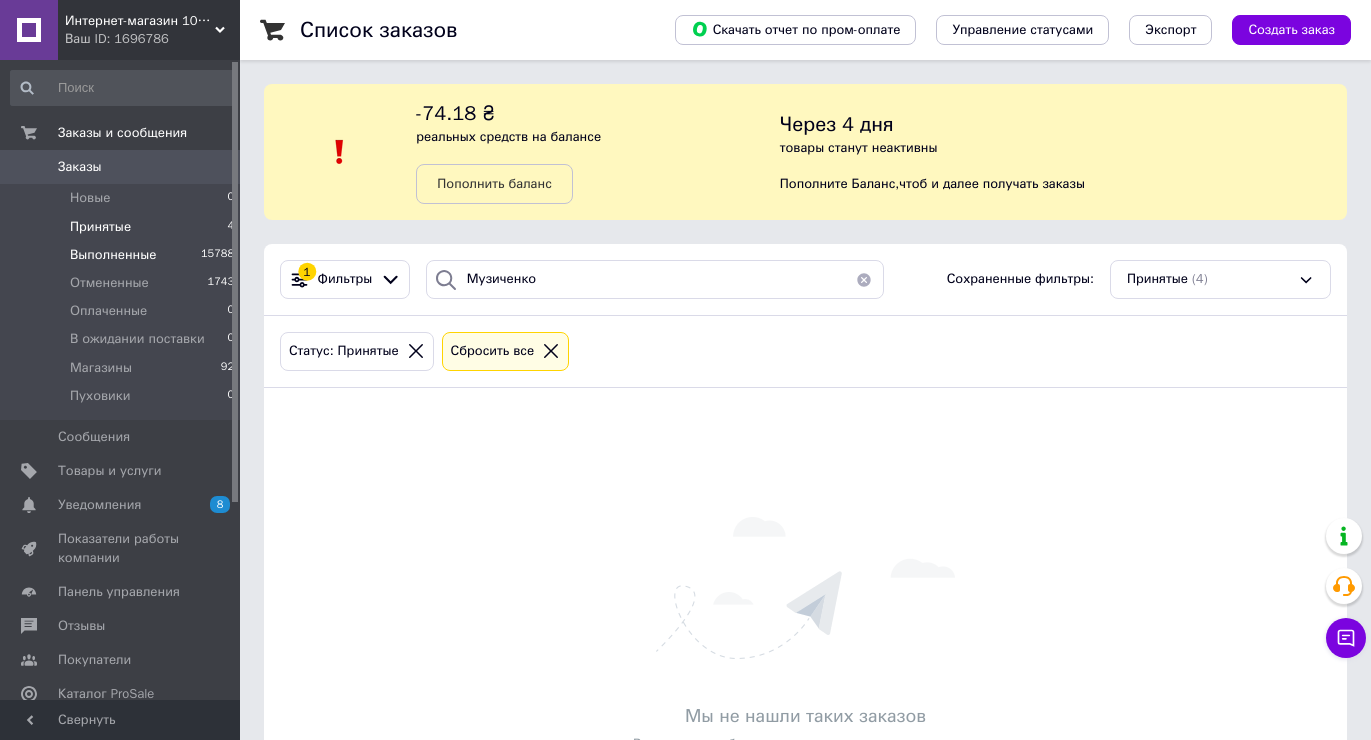 click on "Выполненные" at bounding box center (113, 255) 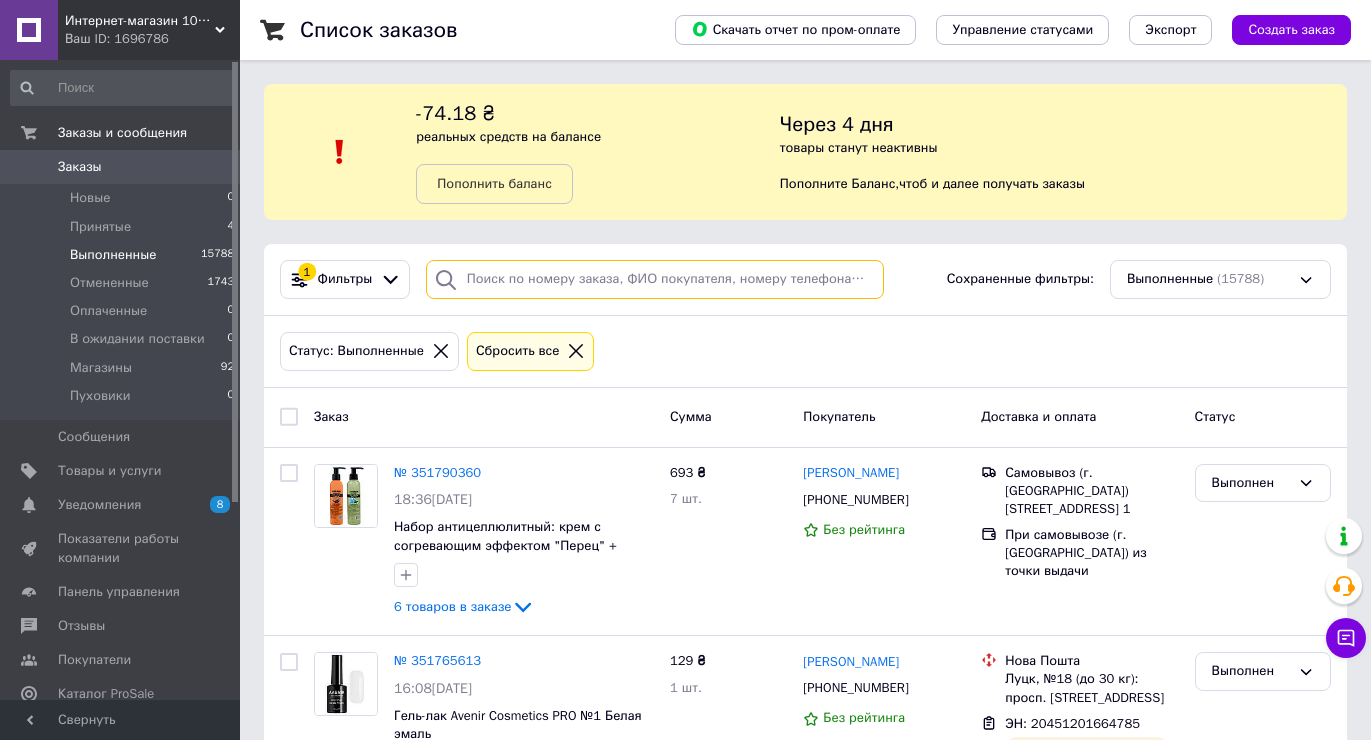 click at bounding box center [655, 279] 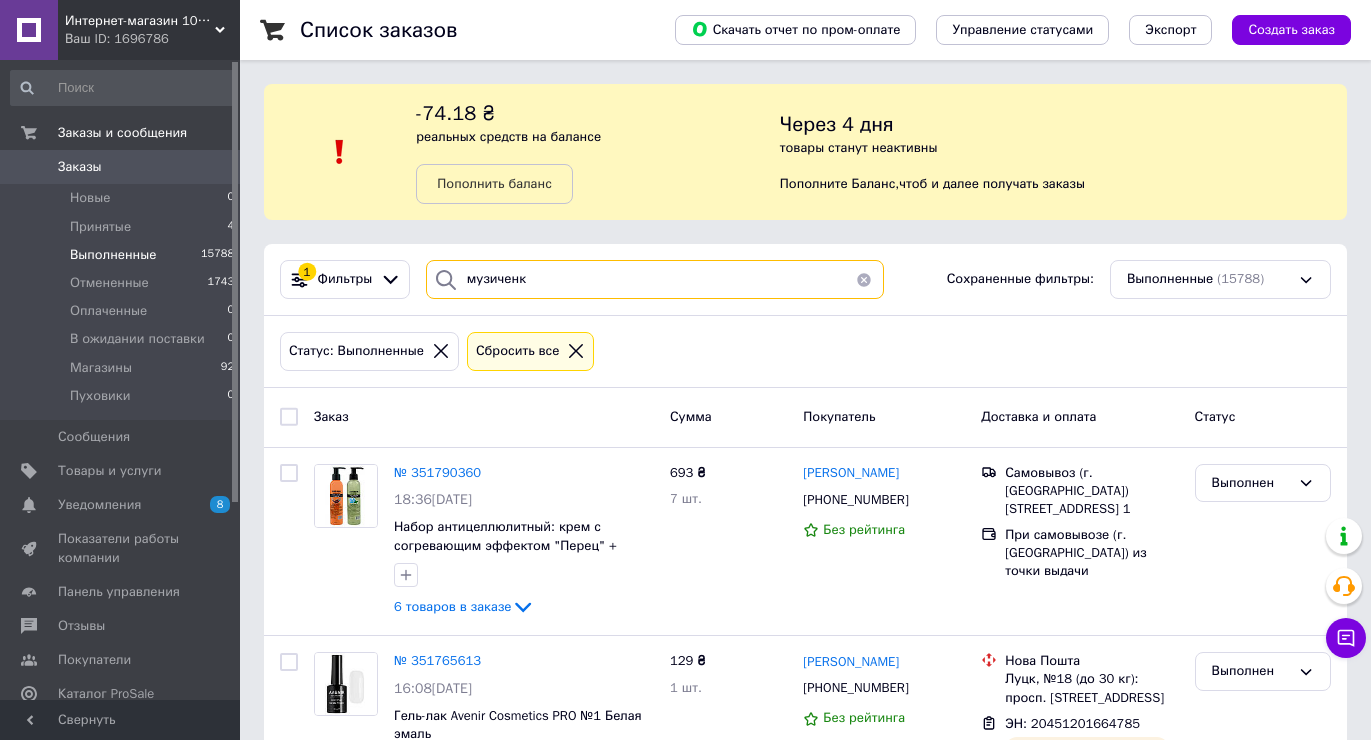 type on "музиченко" 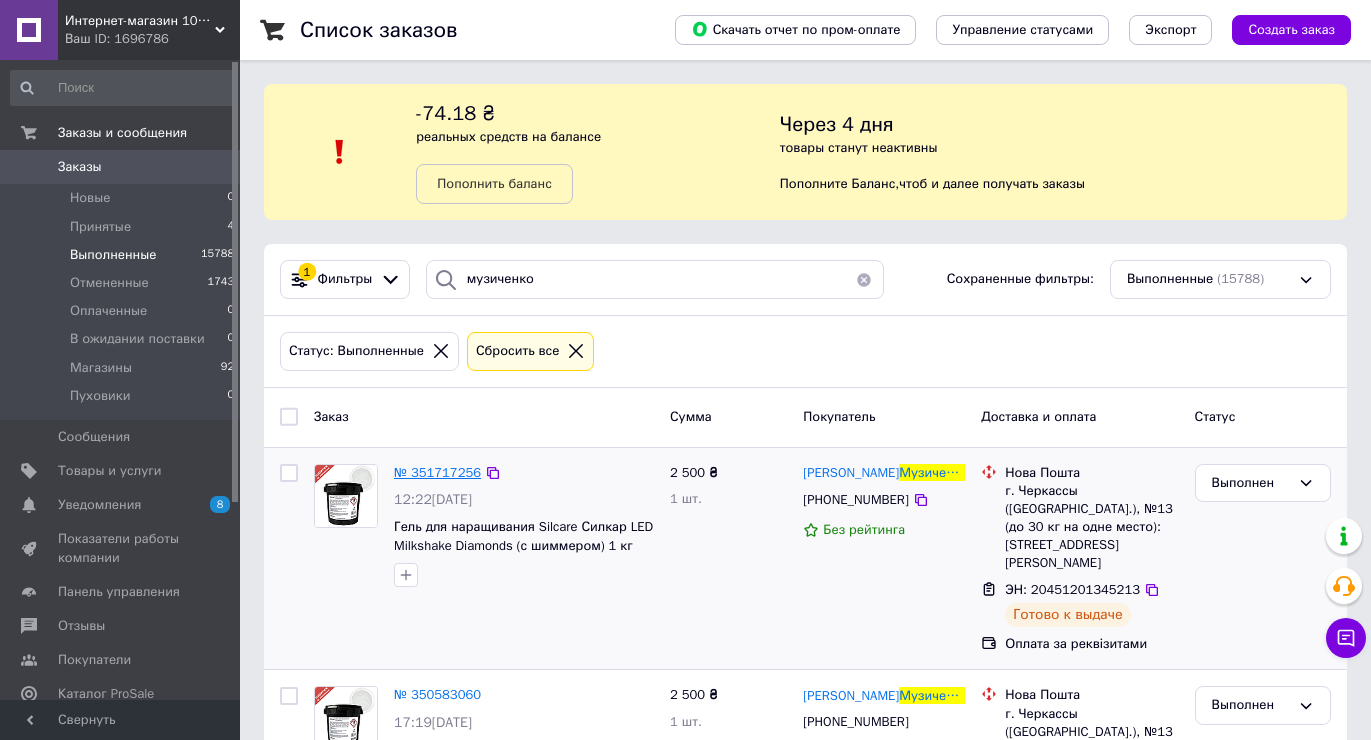 click on "№ 351717256" at bounding box center [437, 472] 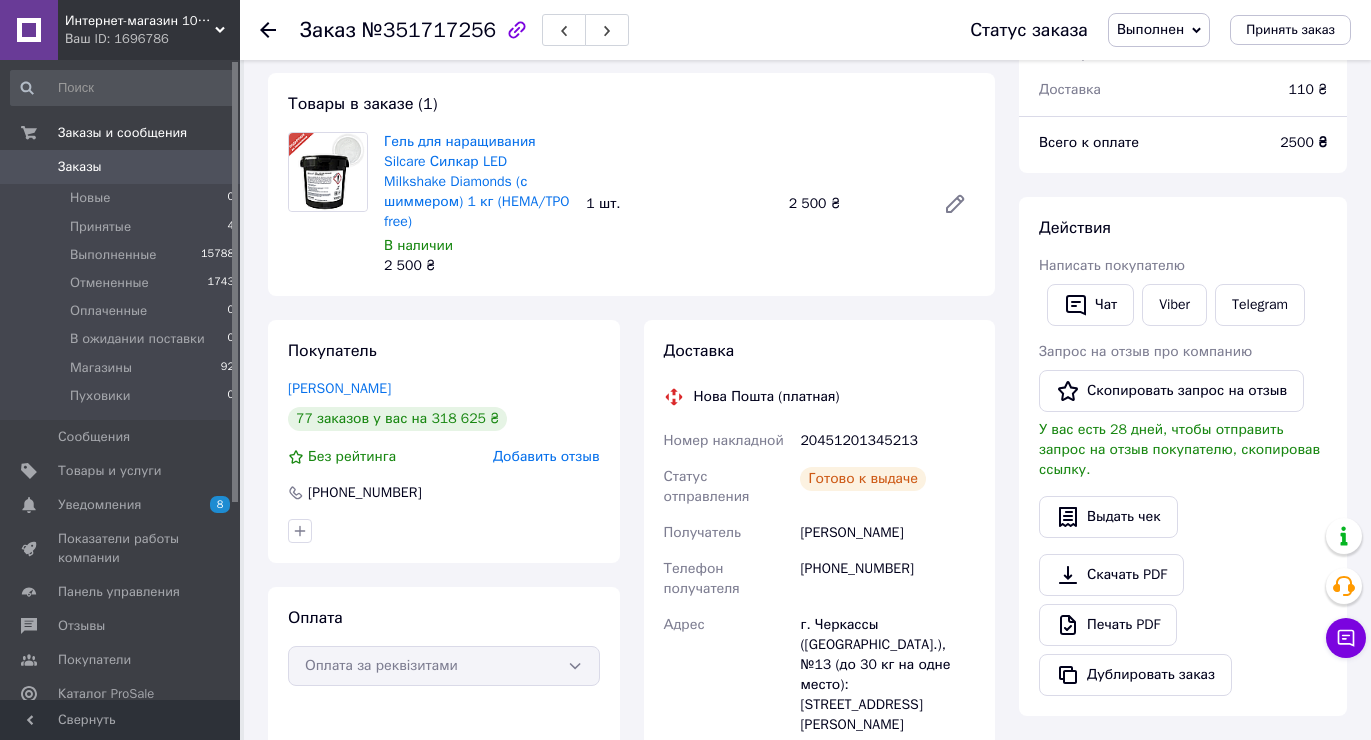 scroll, scrollTop: 100, scrollLeft: 0, axis: vertical 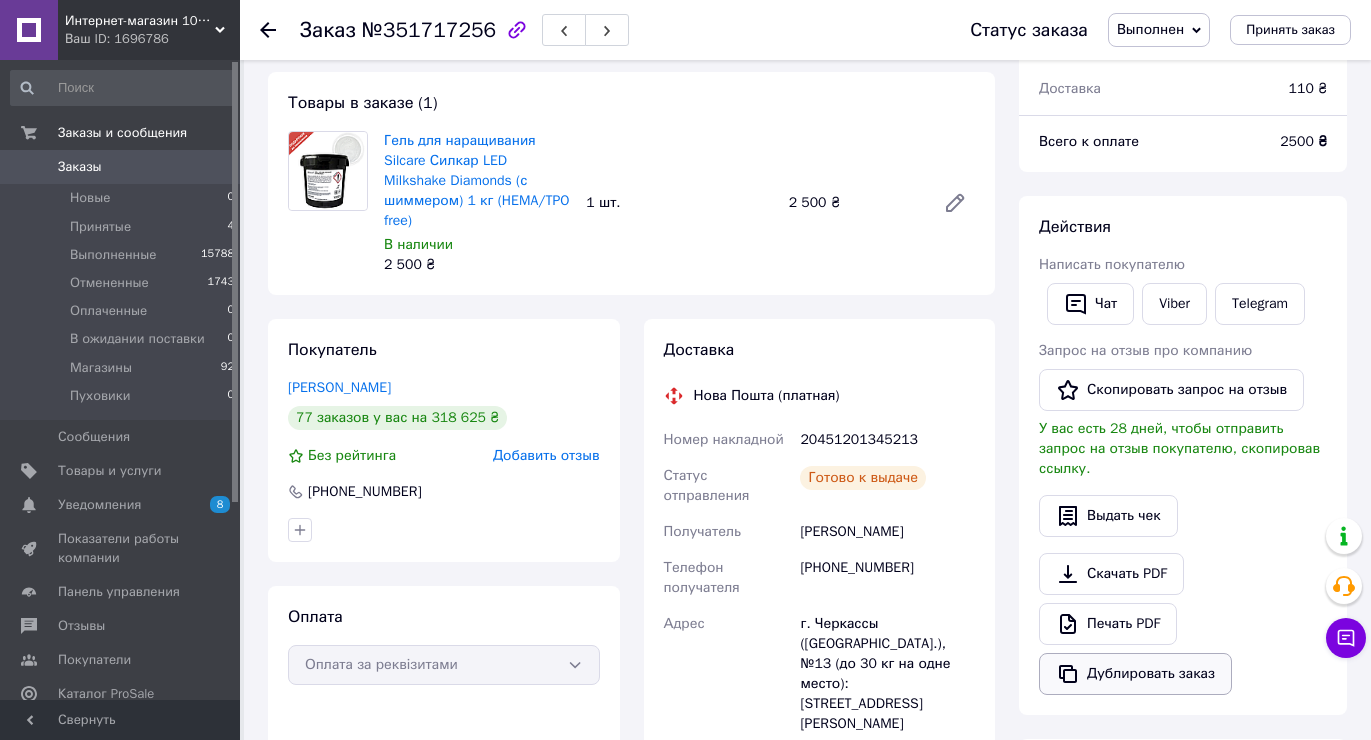 click on "Дублировать заказ" at bounding box center [1135, 674] 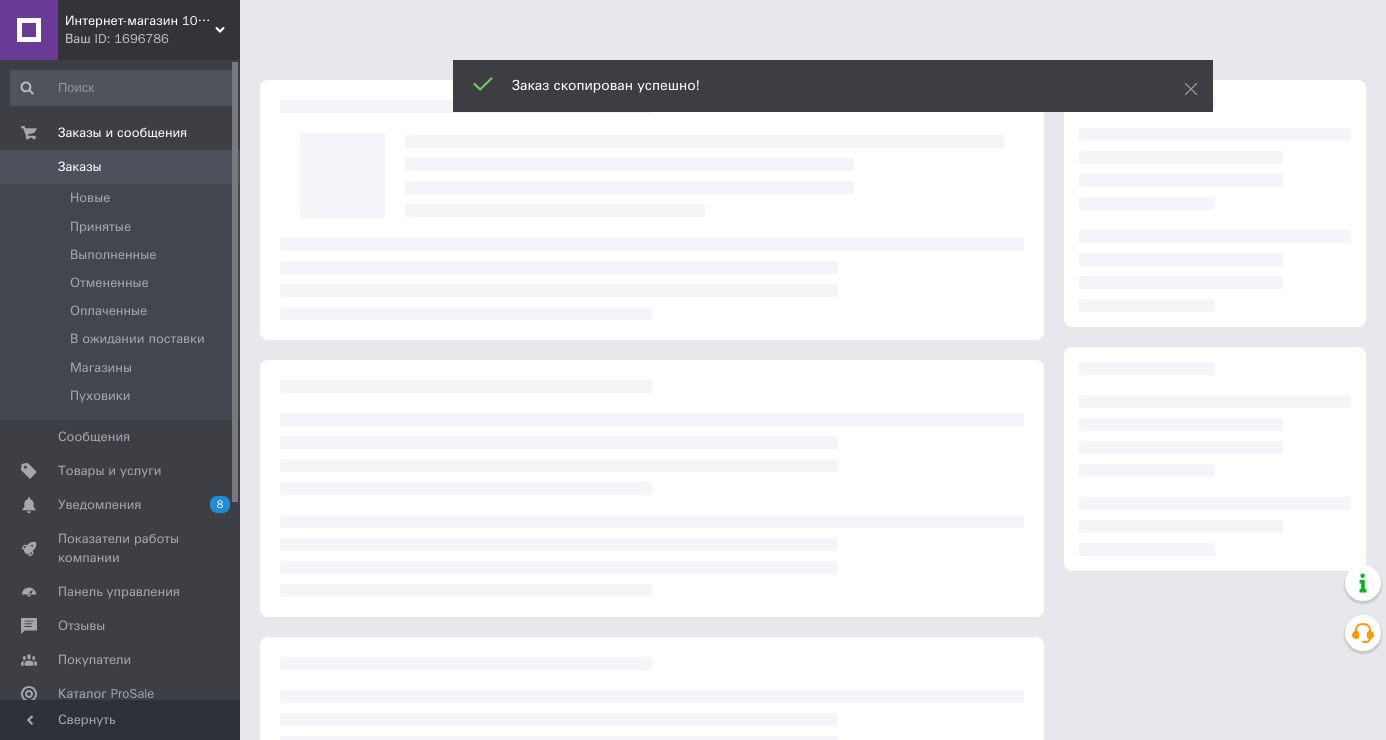 scroll, scrollTop: 0, scrollLeft: 0, axis: both 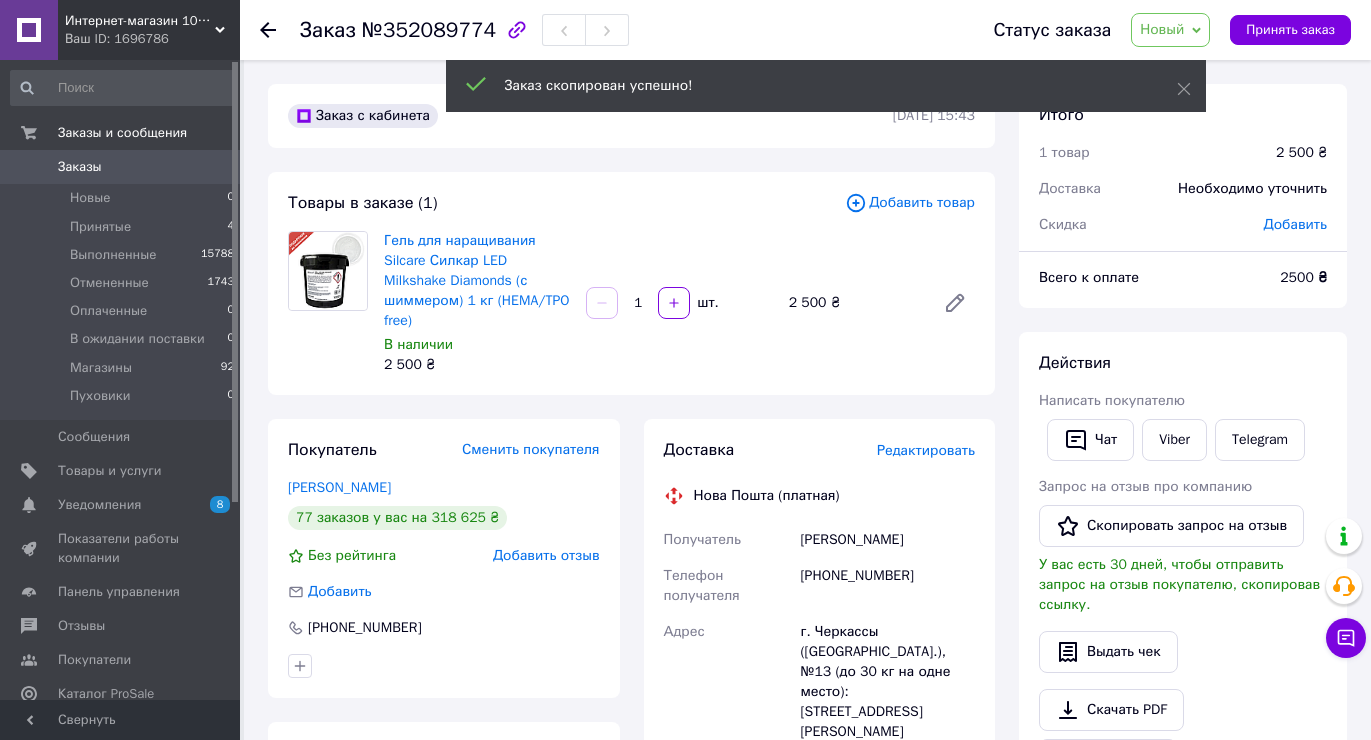 click on "Редактировать" at bounding box center [926, 450] 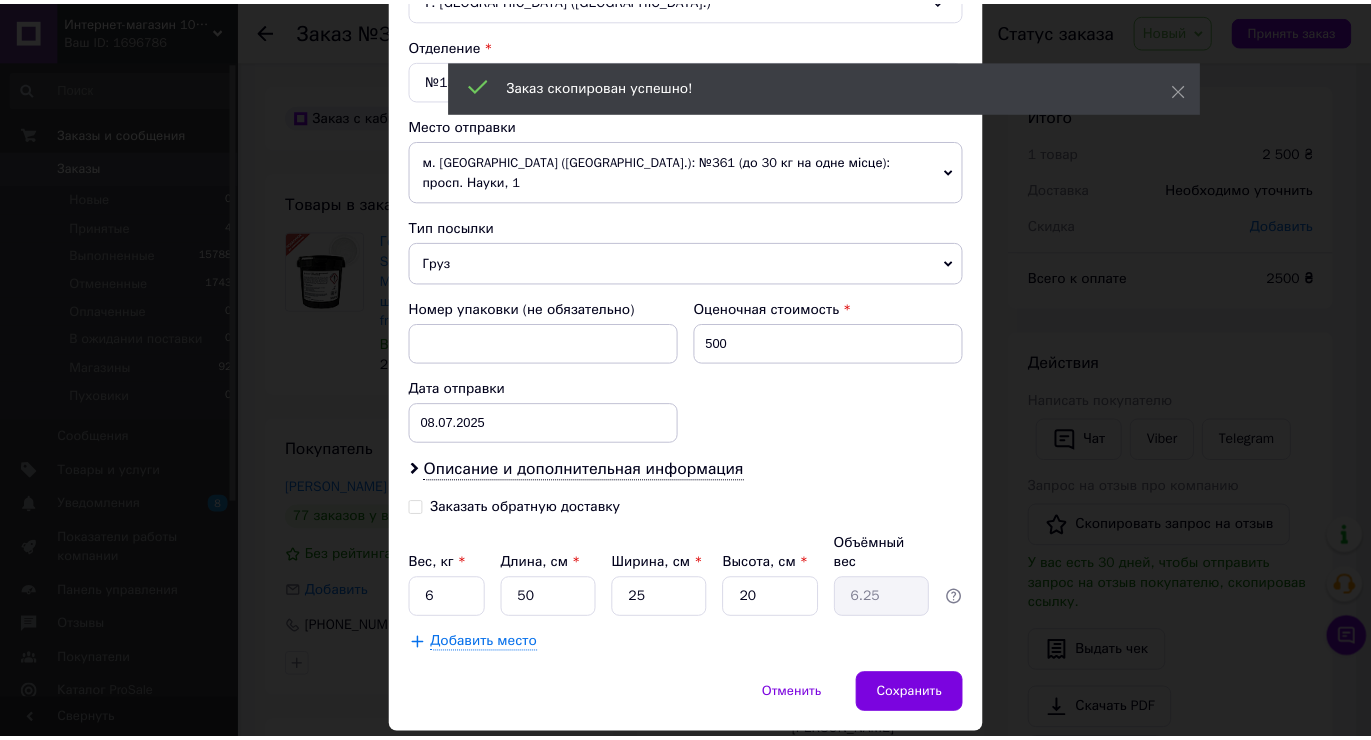 scroll, scrollTop: 624, scrollLeft: 0, axis: vertical 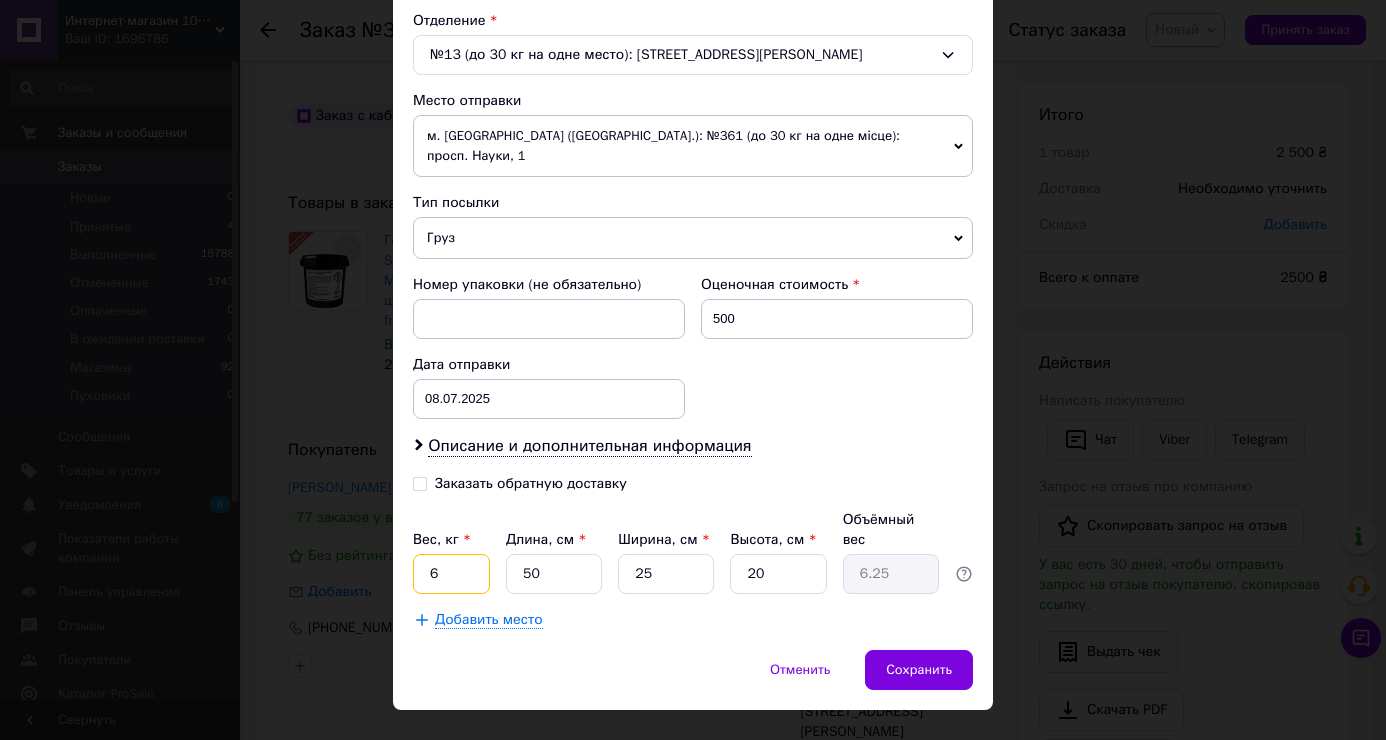 drag, startPoint x: 424, startPoint y: 542, endPoint x: 438, endPoint y: 534, distance: 16.124516 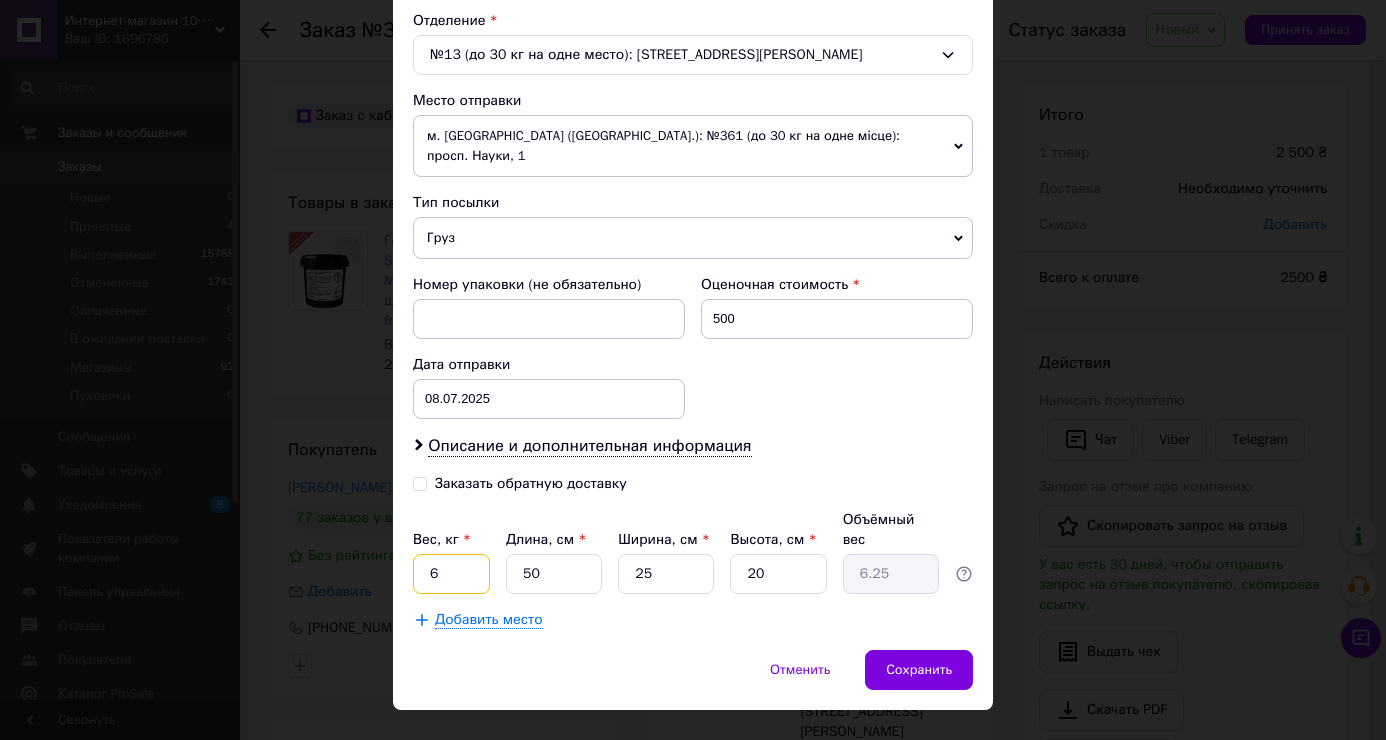 click on "6" at bounding box center [451, 574] 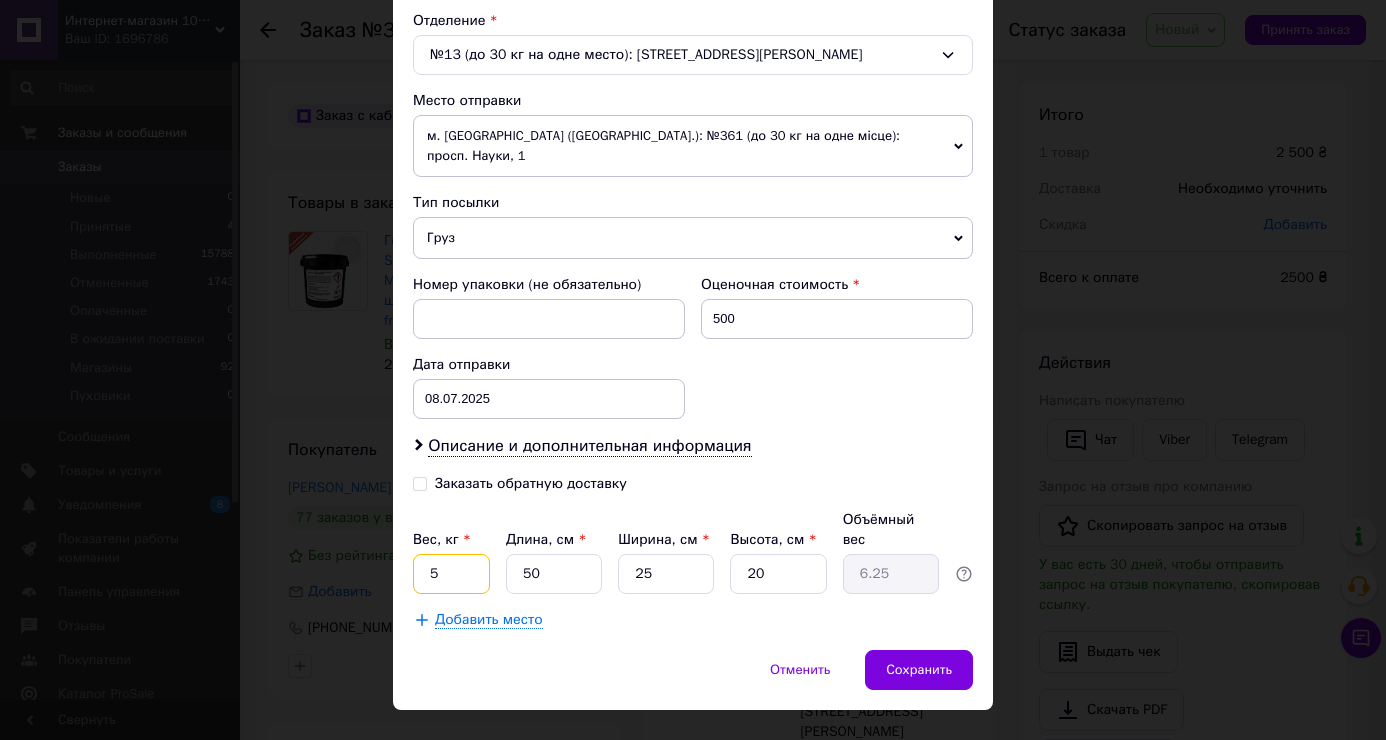 type on "5" 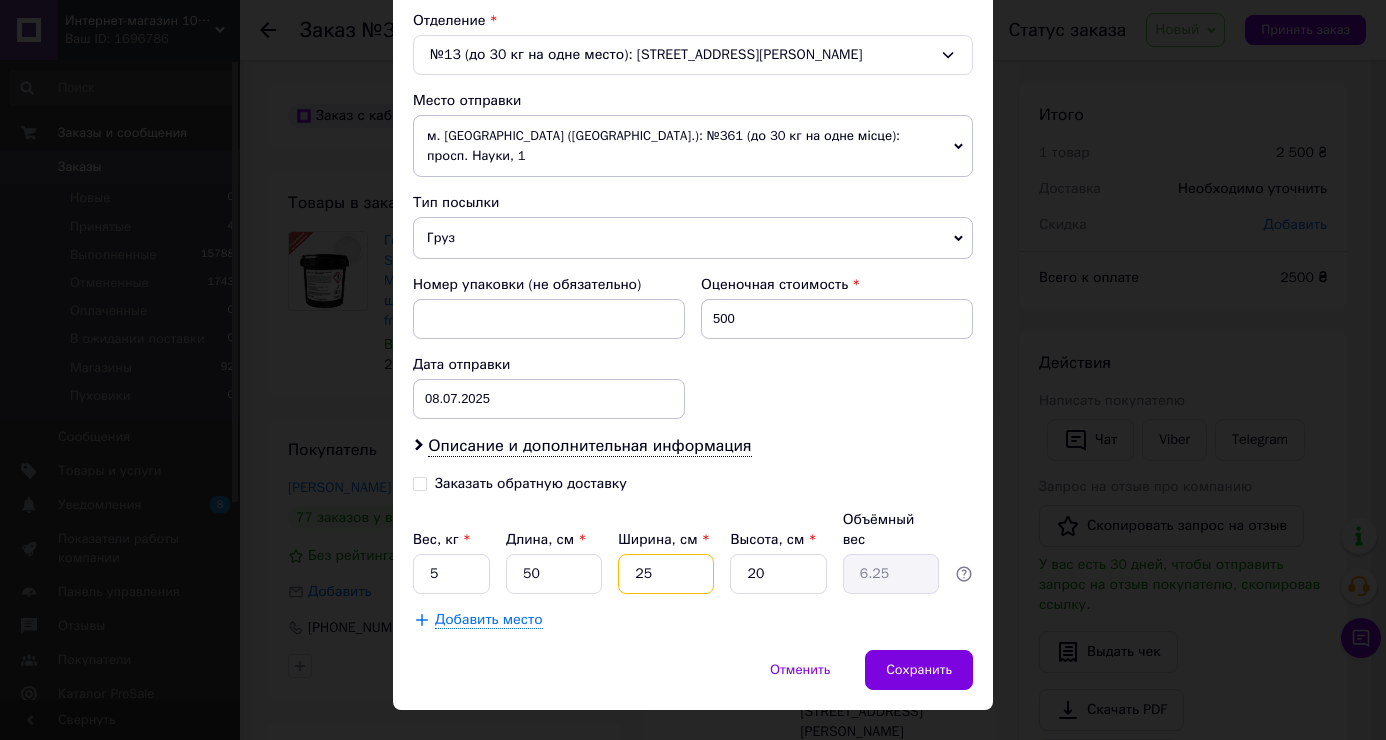 drag, startPoint x: 621, startPoint y: 529, endPoint x: 694, endPoint y: 540, distance: 73.82411 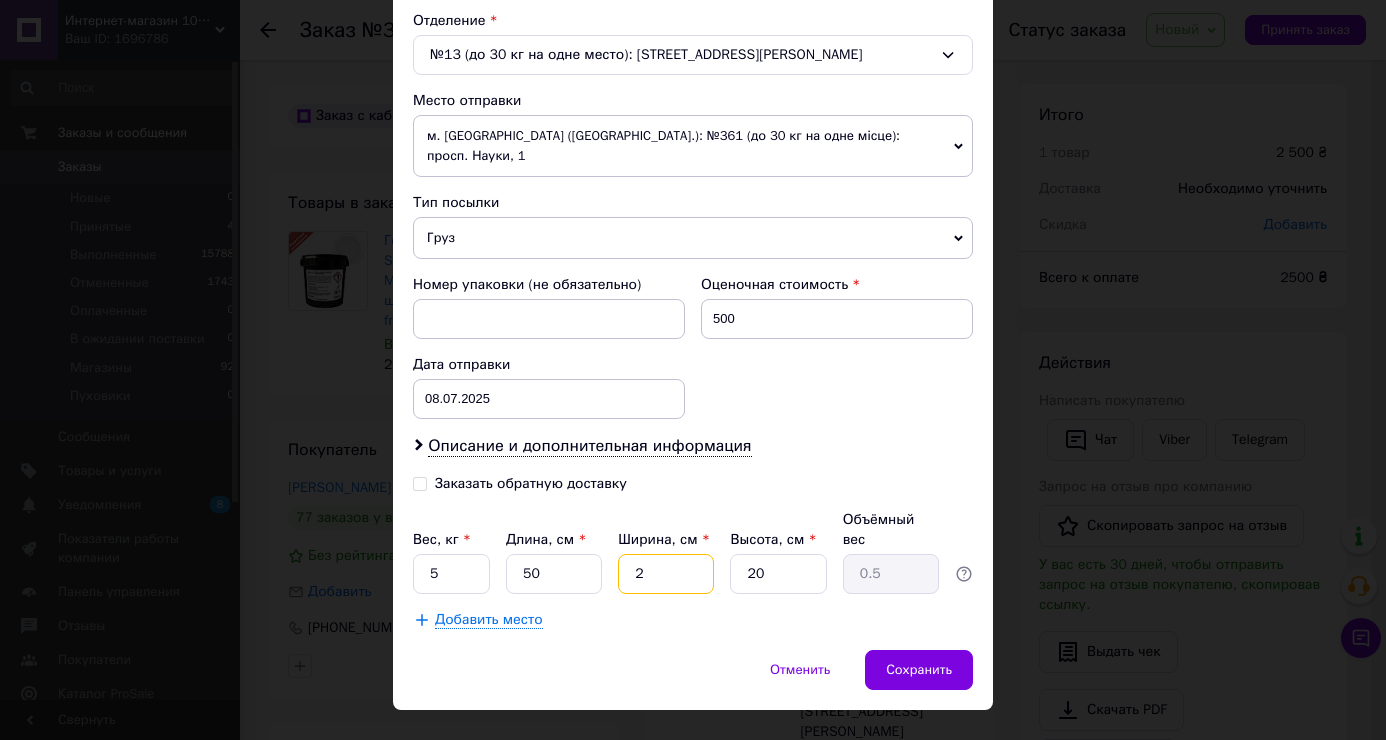 type on "20" 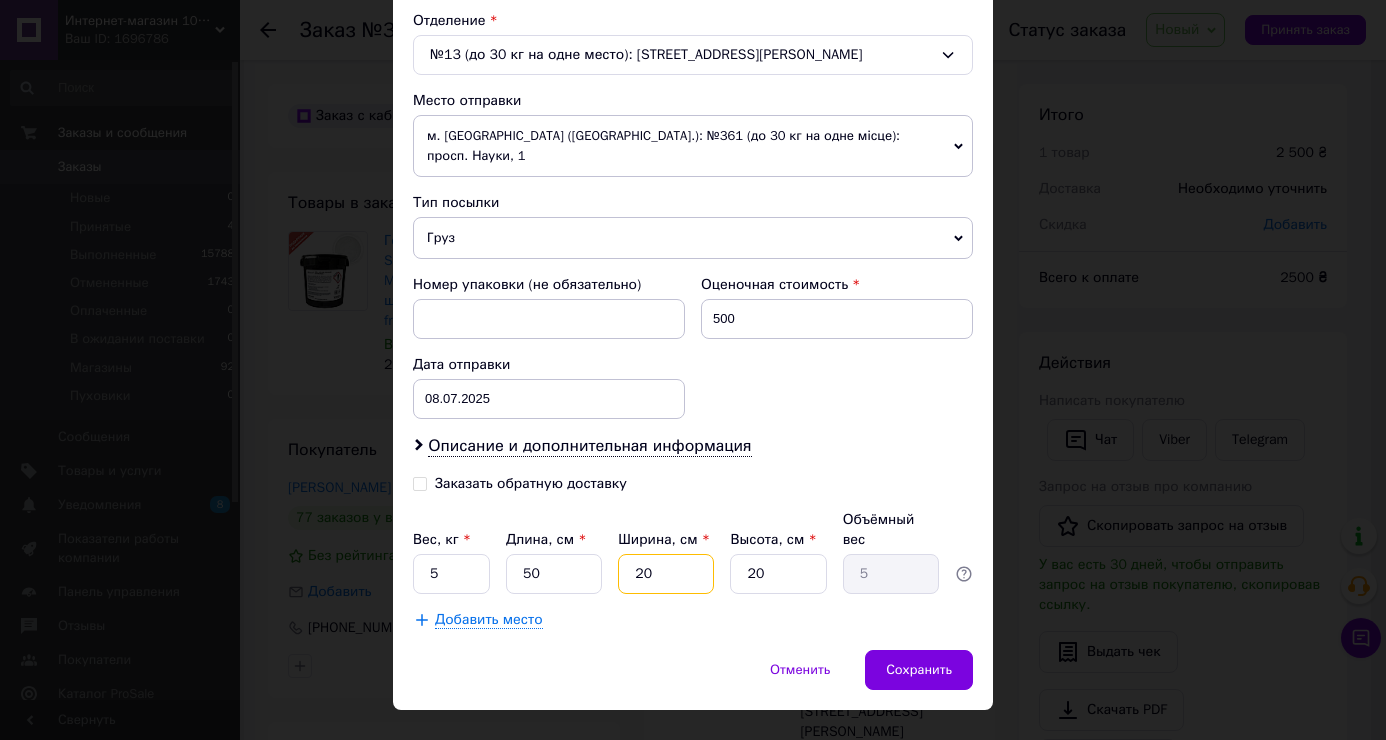 type on "20" 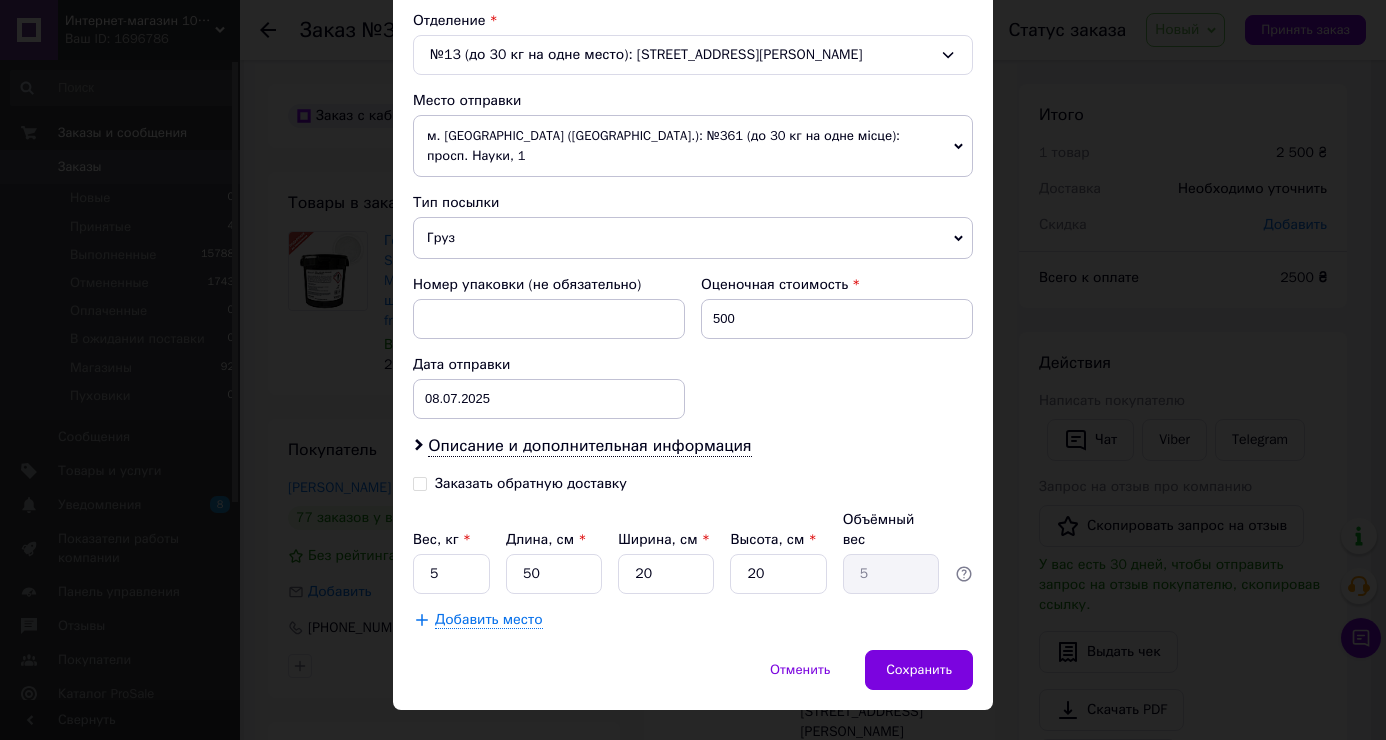 click on "Отменить   Сохранить" at bounding box center [693, 680] 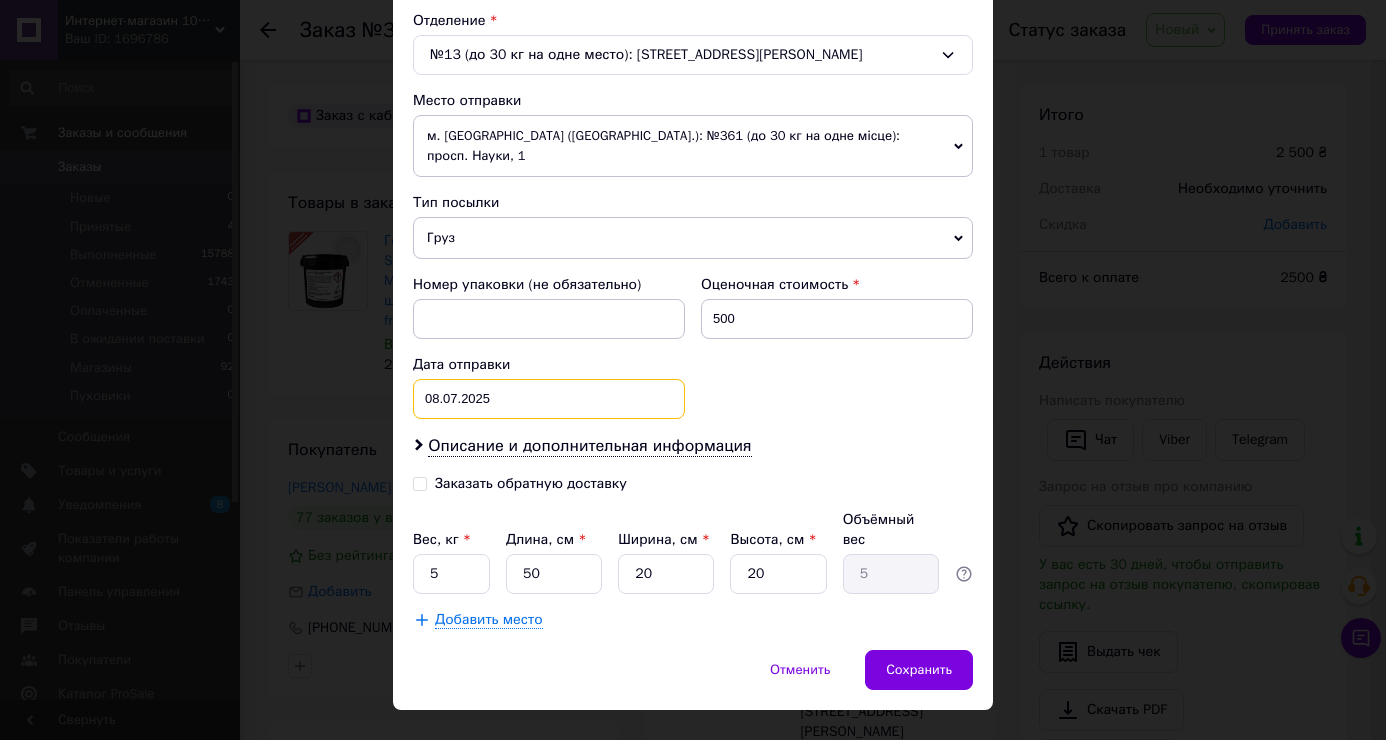 click on "08.07.2025 < 2025 > < Июль > Пн Вт Ср Чт Пт Сб Вс 30 1 2 3 4 5 6 7 8 9 10 11 12 13 14 15 16 17 18 19 20 21 22 23 24 25 26 27 28 29 30 31 1 2 3 4 5 6 7 8 9 10" at bounding box center [549, 399] 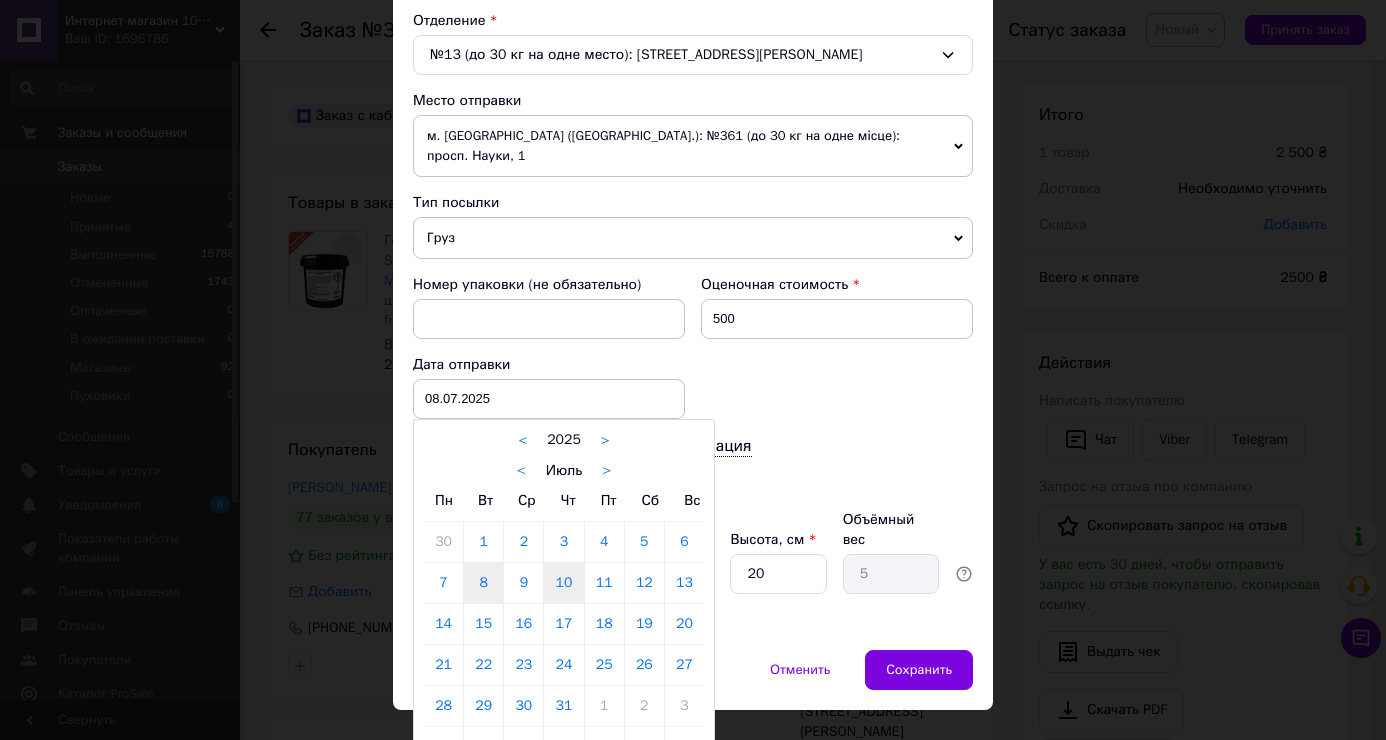 click on "10" at bounding box center [563, 583] 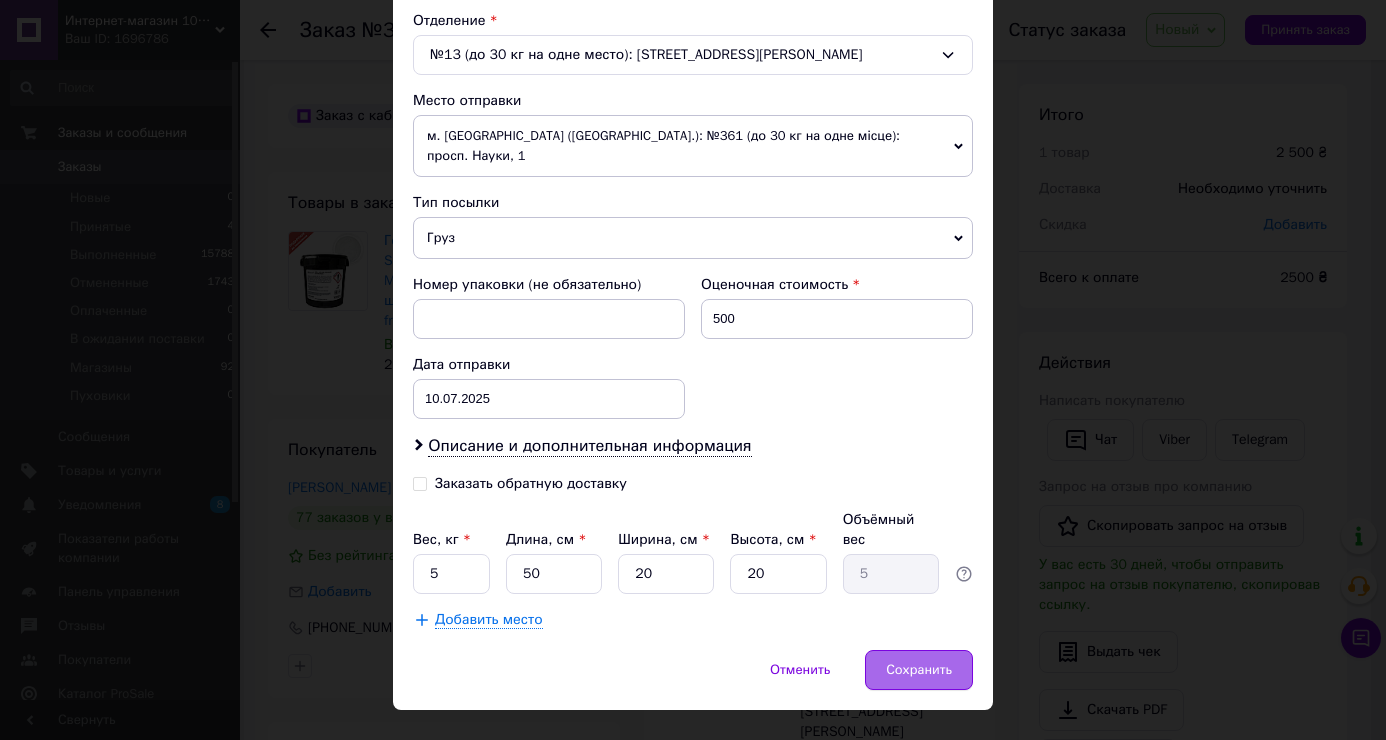 click on "Сохранить" at bounding box center (919, 670) 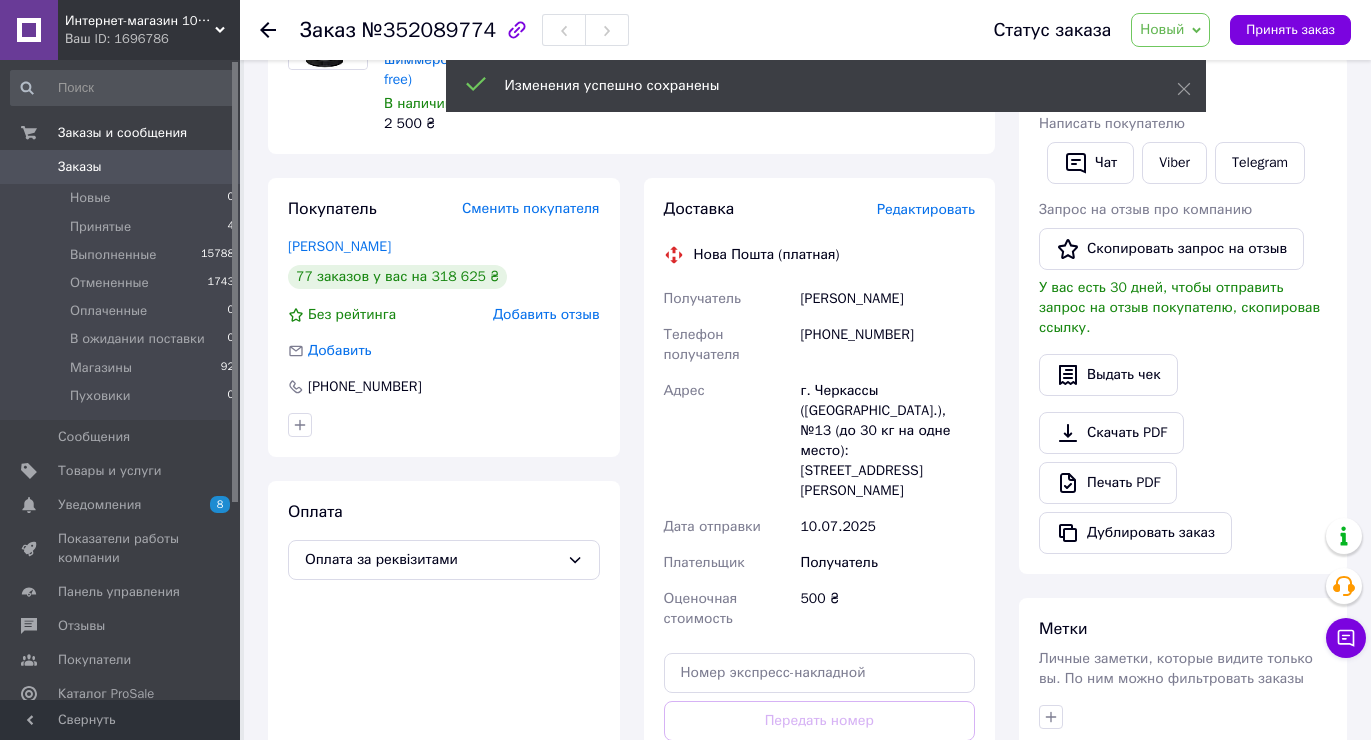 scroll, scrollTop: 300, scrollLeft: 0, axis: vertical 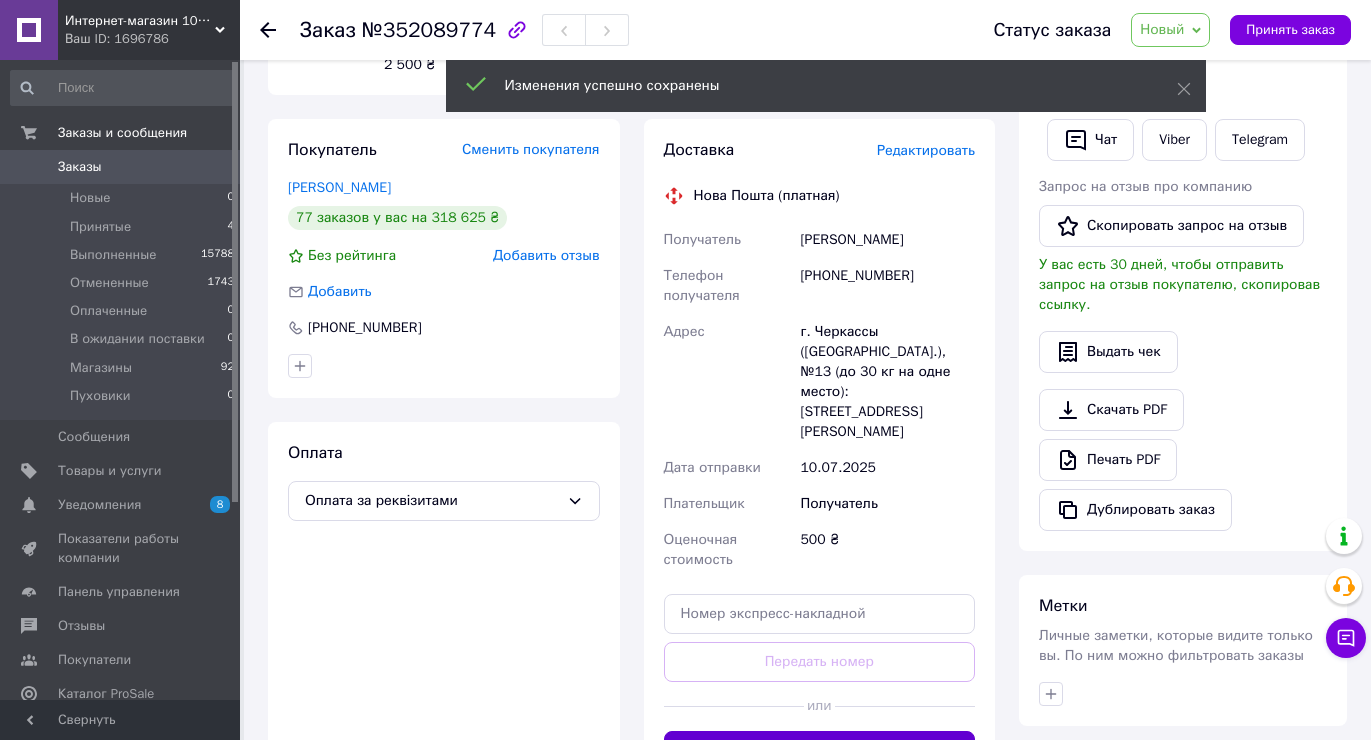 click on "Сгенерировать ЭН" at bounding box center (820, 751) 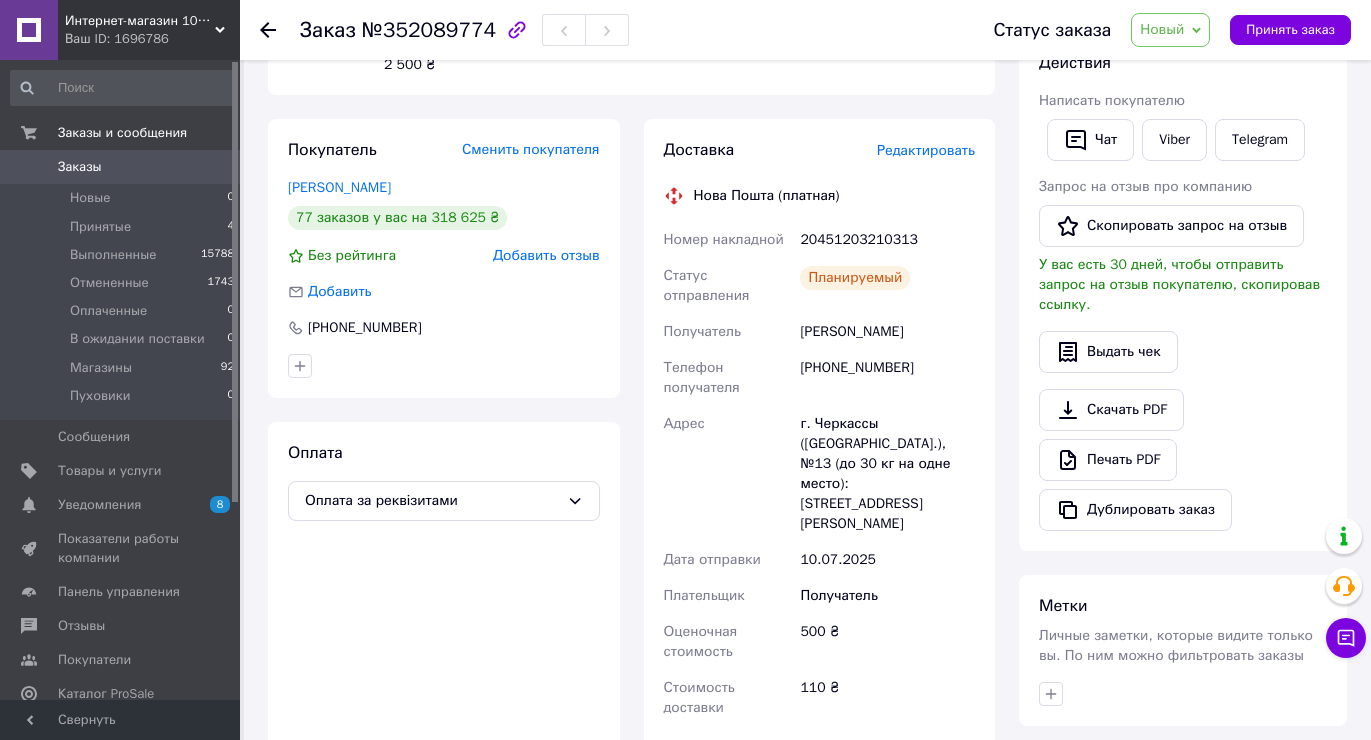 click on "Распечатать ЭН" at bounding box center (820, 762) 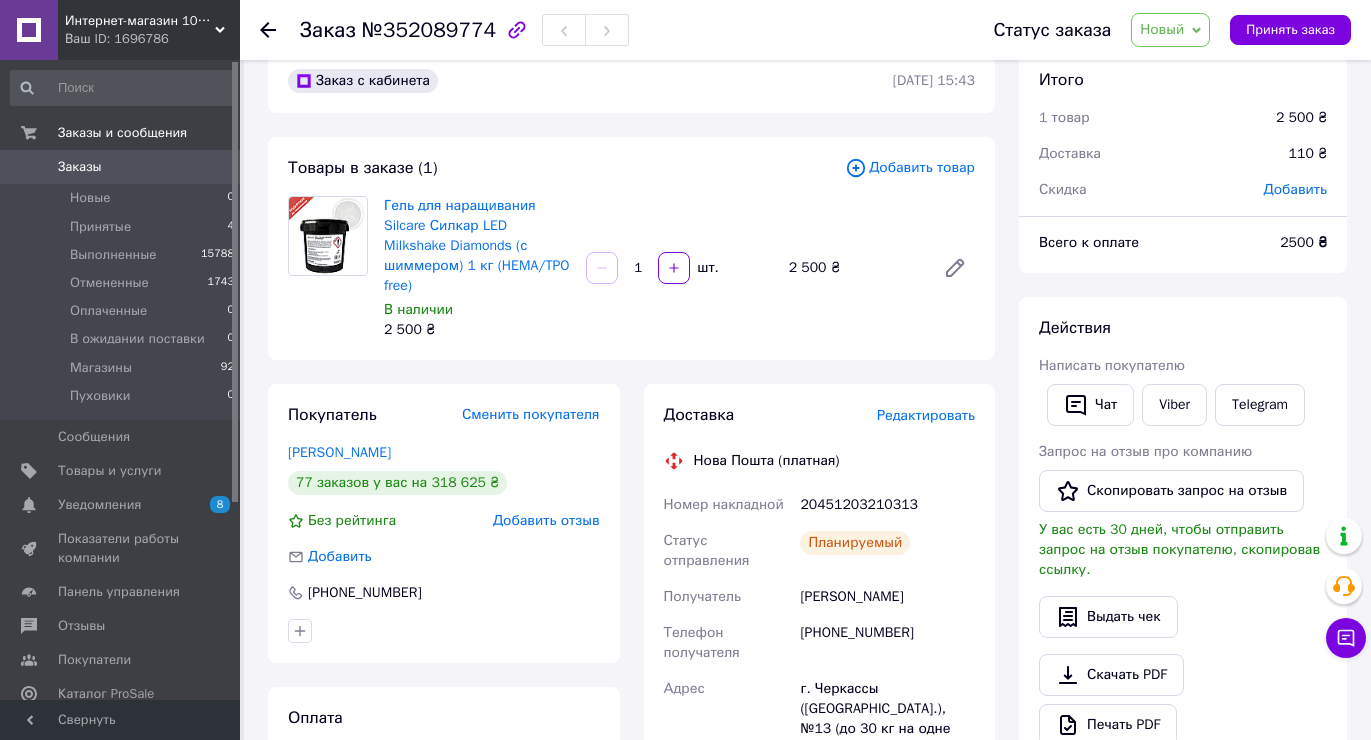 scroll, scrollTop: 0, scrollLeft: 0, axis: both 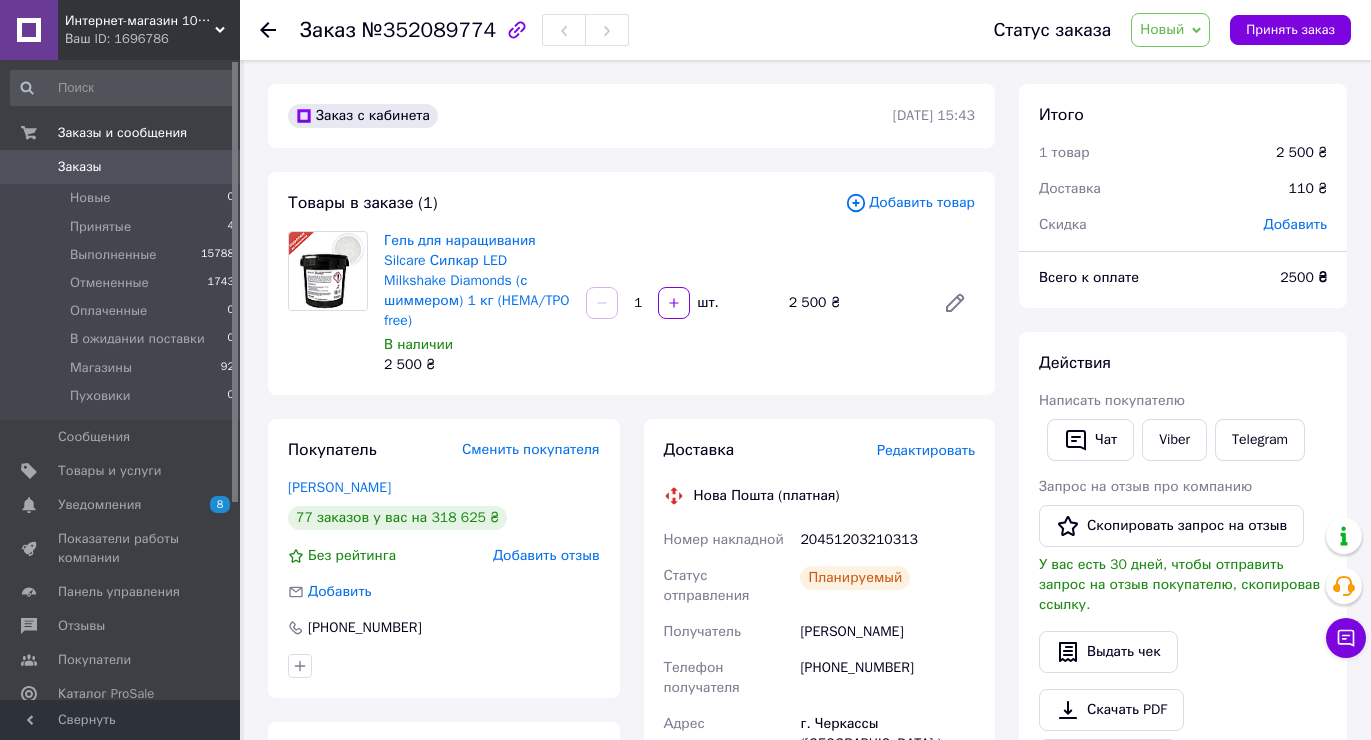 click on "Новый" at bounding box center (1162, 29) 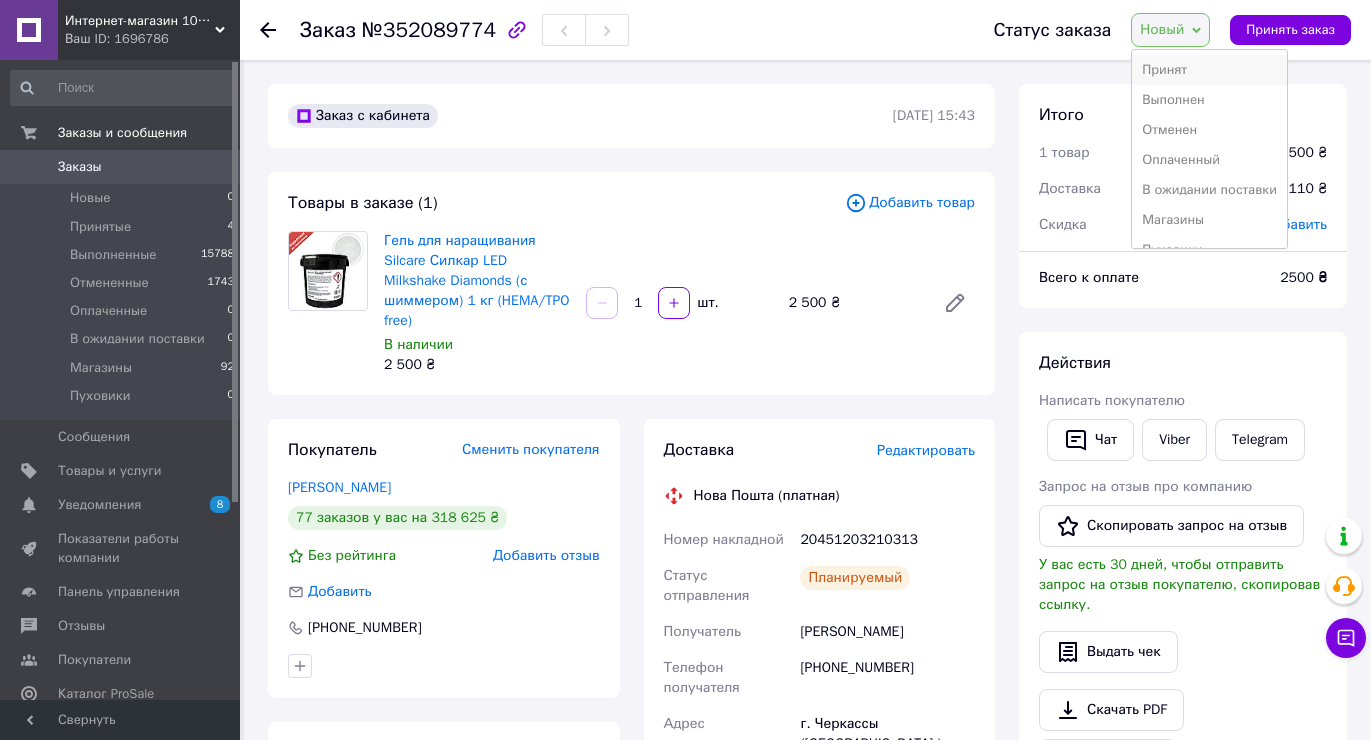 click on "Принят" at bounding box center [1209, 70] 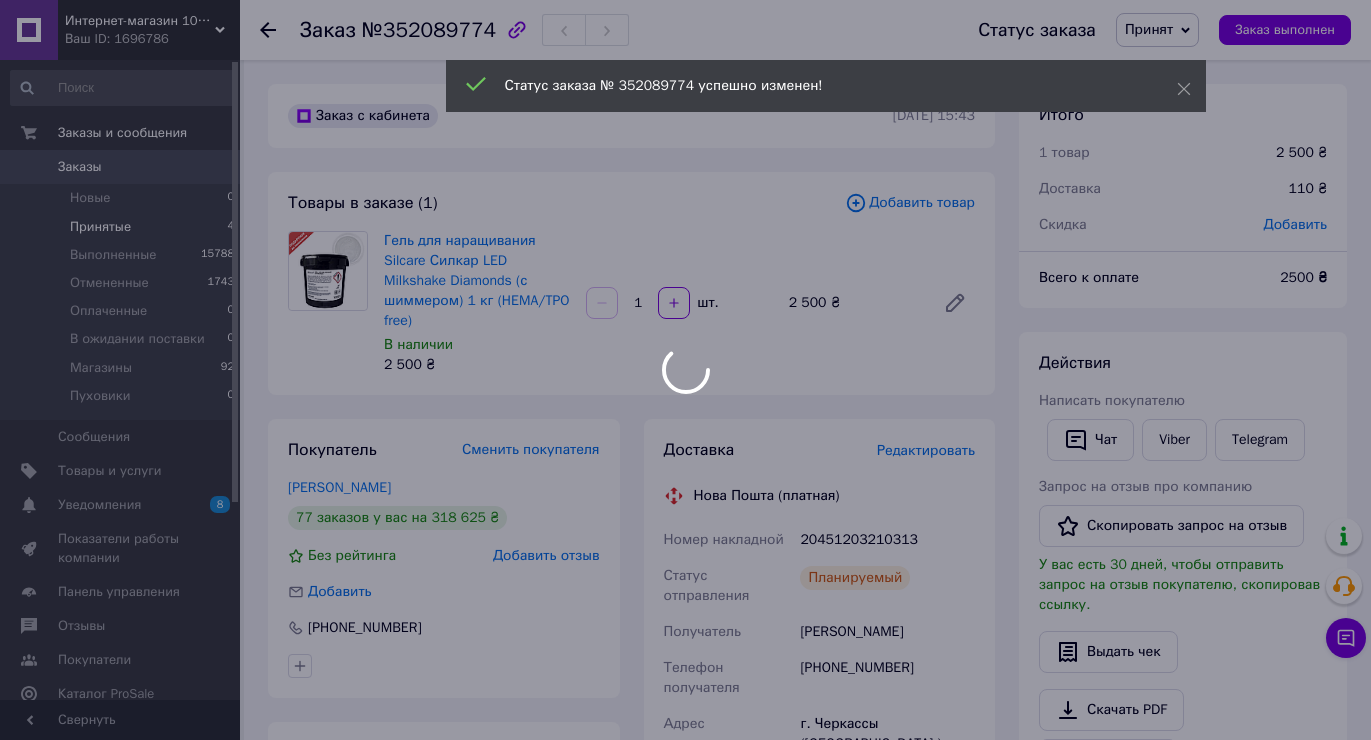 click on "Принятые" at bounding box center [100, 227] 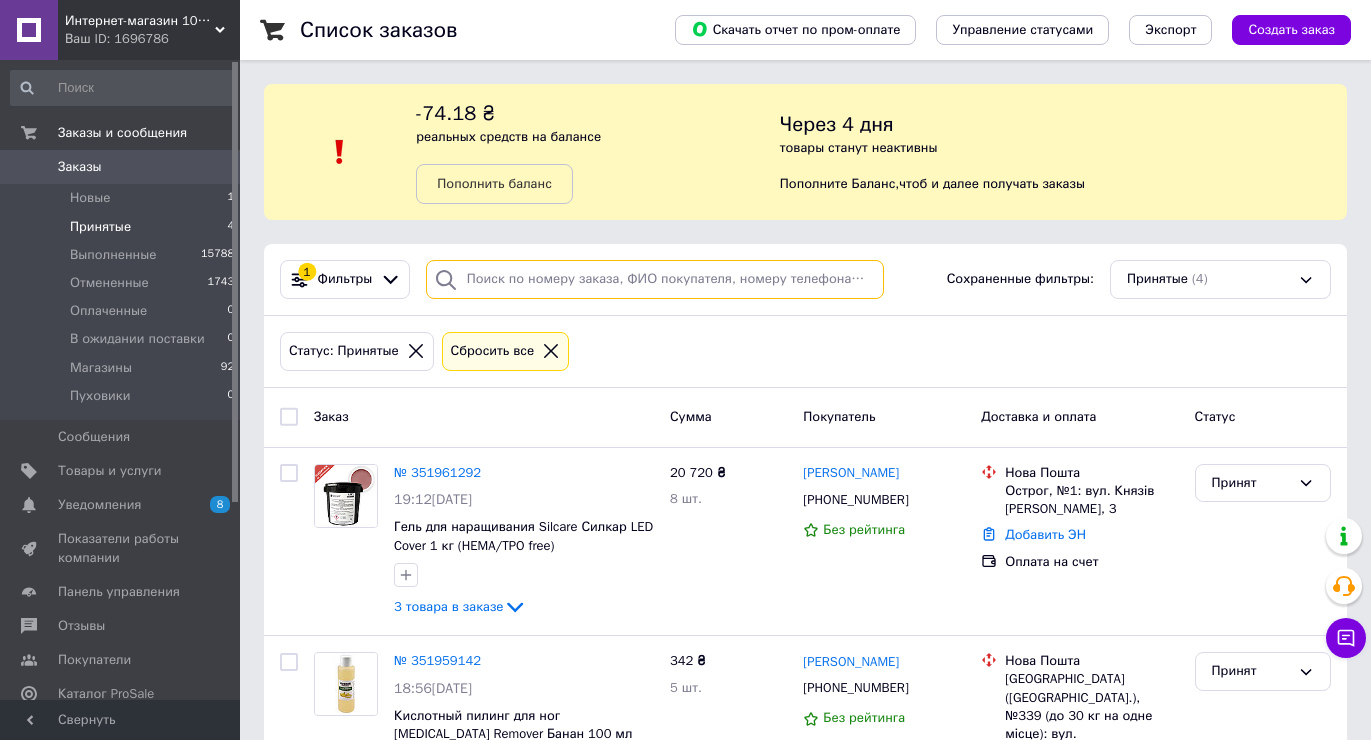 click at bounding box center [655, 279] 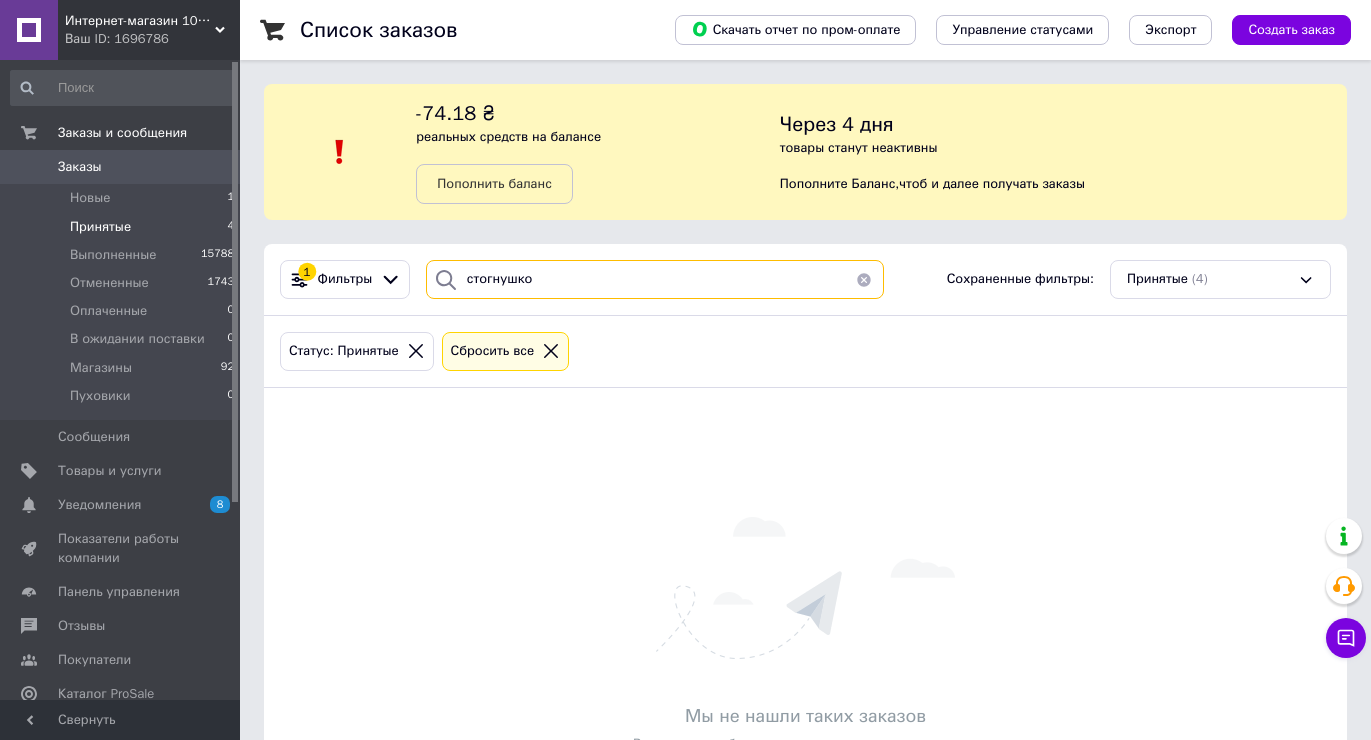 click on "стогнушко" at bounding box center (655, 279) 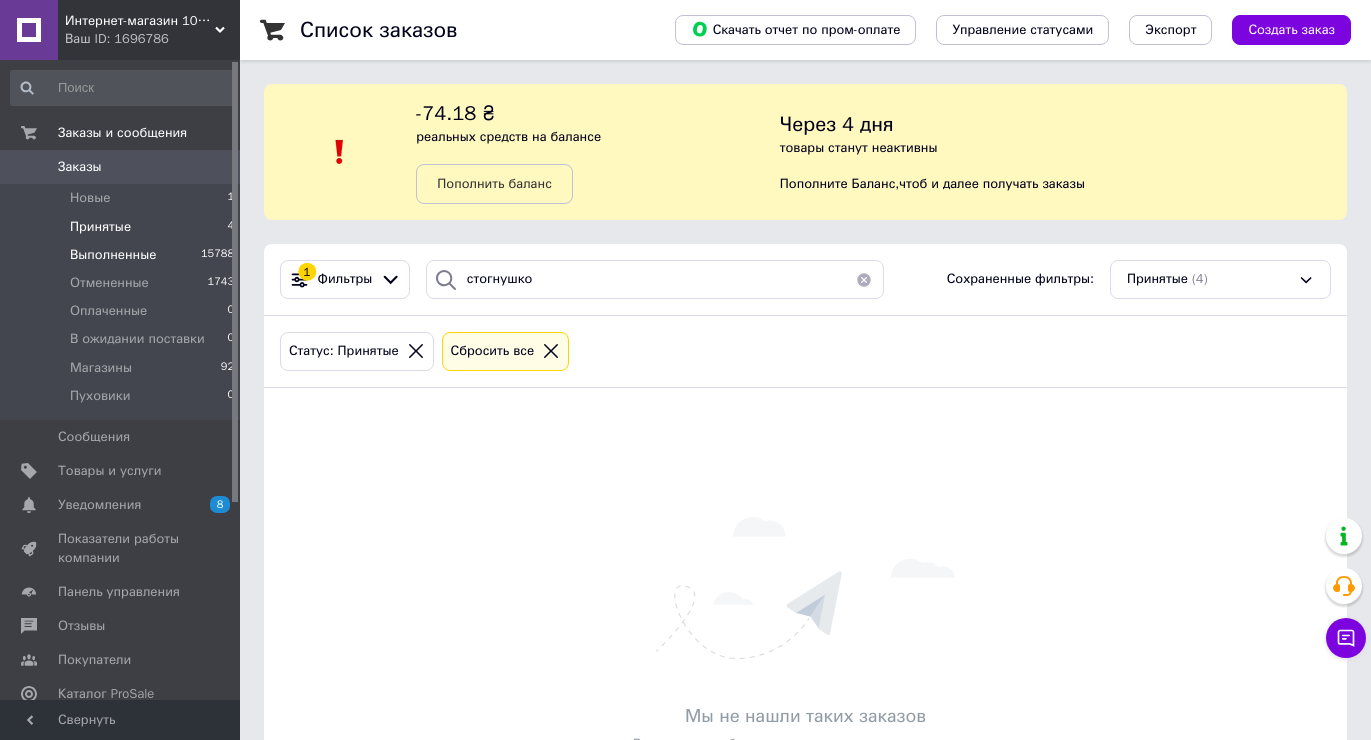 click on "Выполненные" at bounding box center [113, 255] 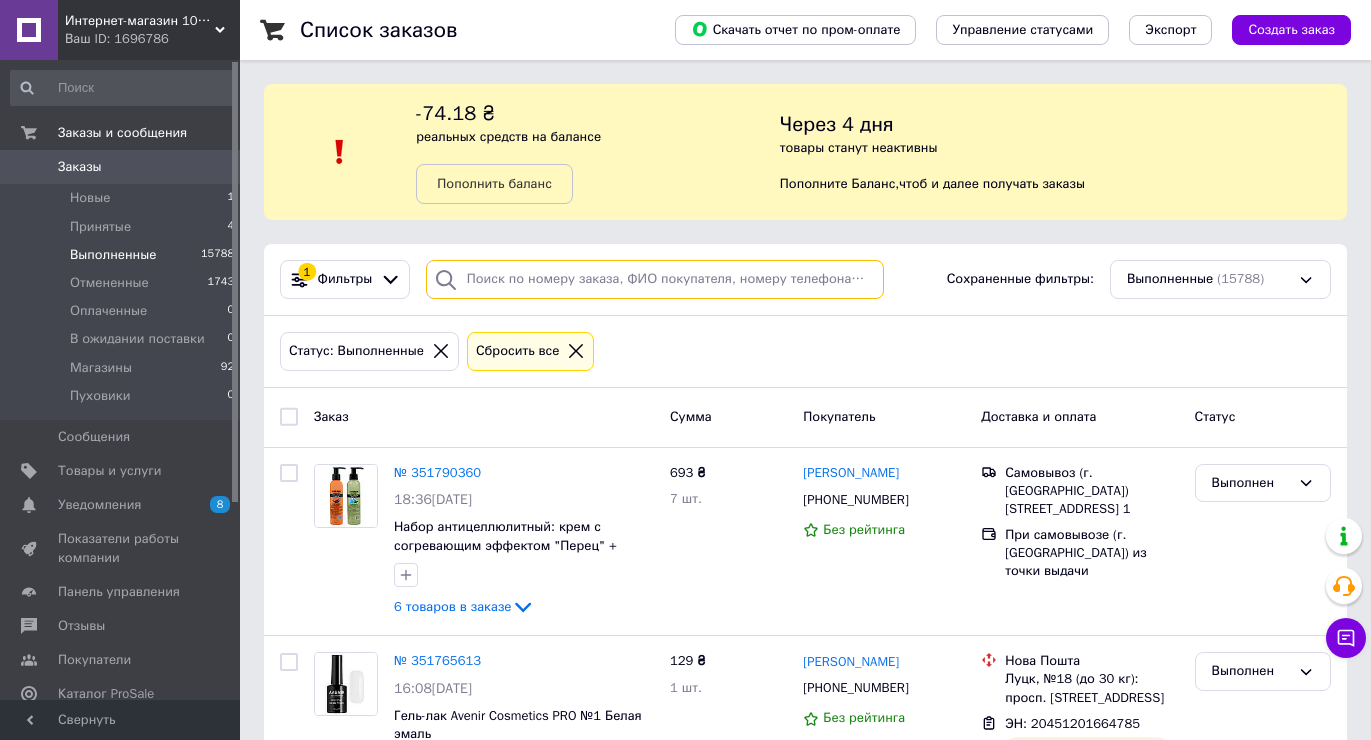 drag, startPoint x: 527, startPoint y: 285, endPoint x: 537, endPoint y: 210, distance: 75.66373 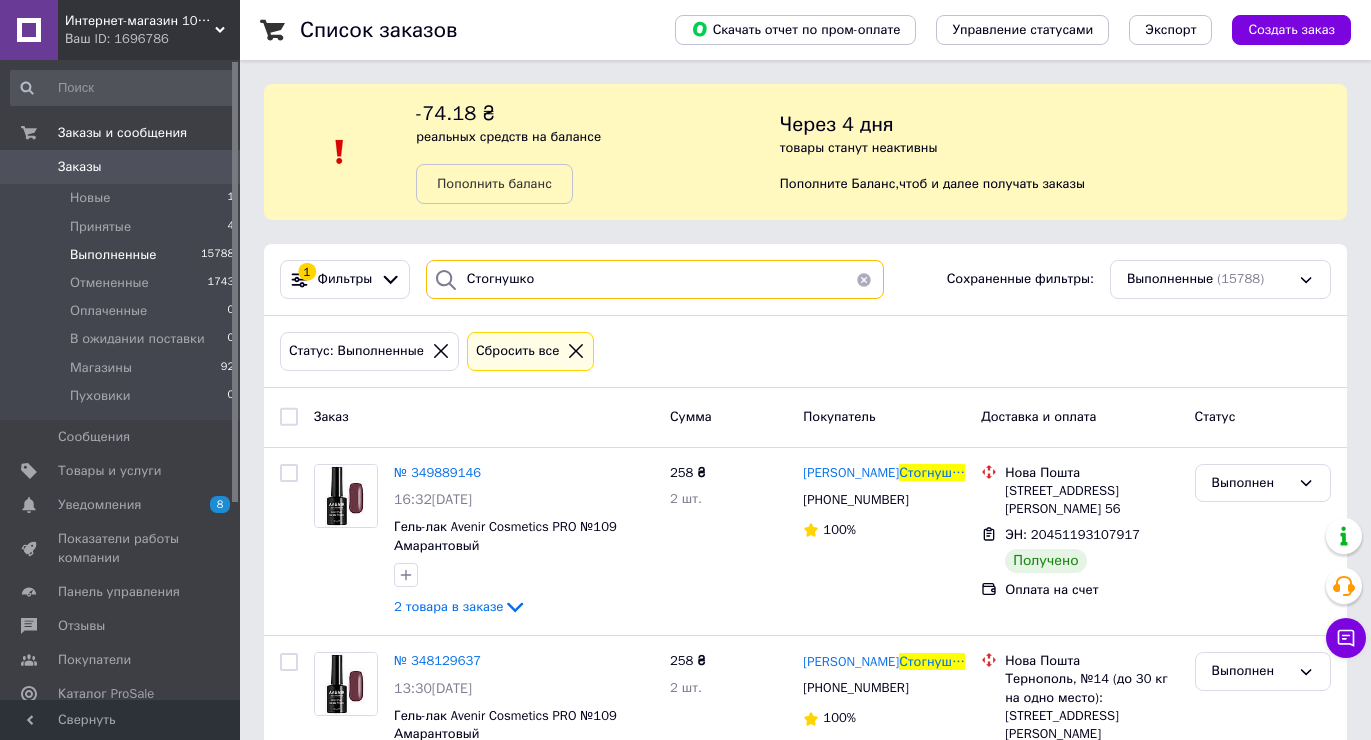 scroll, scrollTop: 34, scrollLeft: 0, axis: vertical 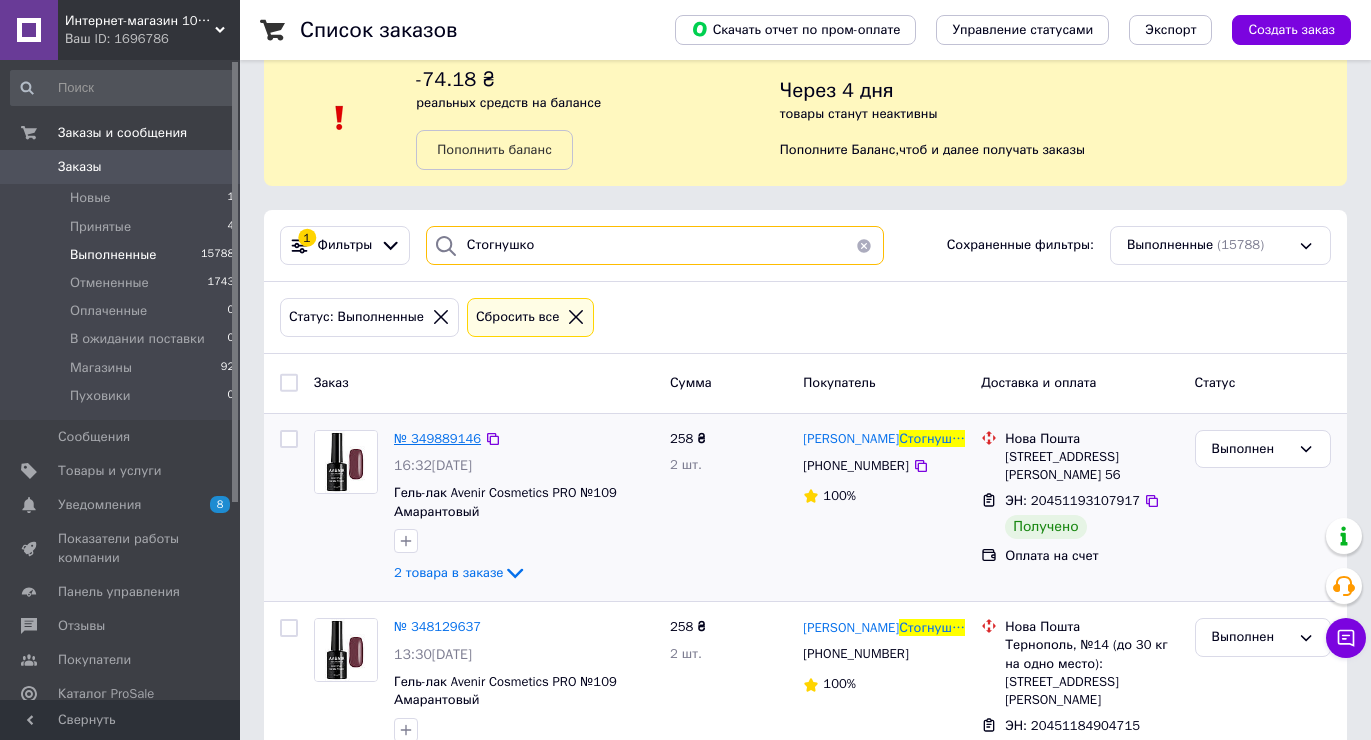 type on "Стогнушко" 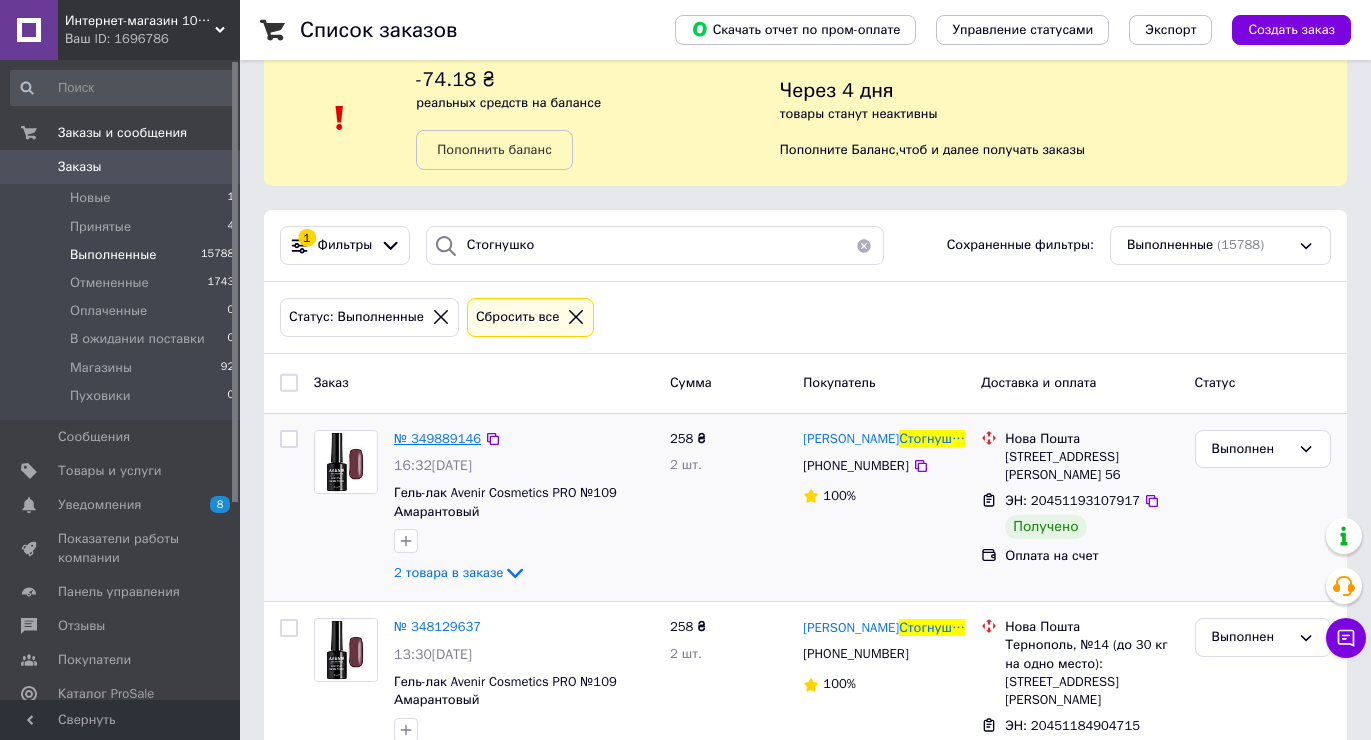 click on "№ 349889146" at bounding box center [437, 438] 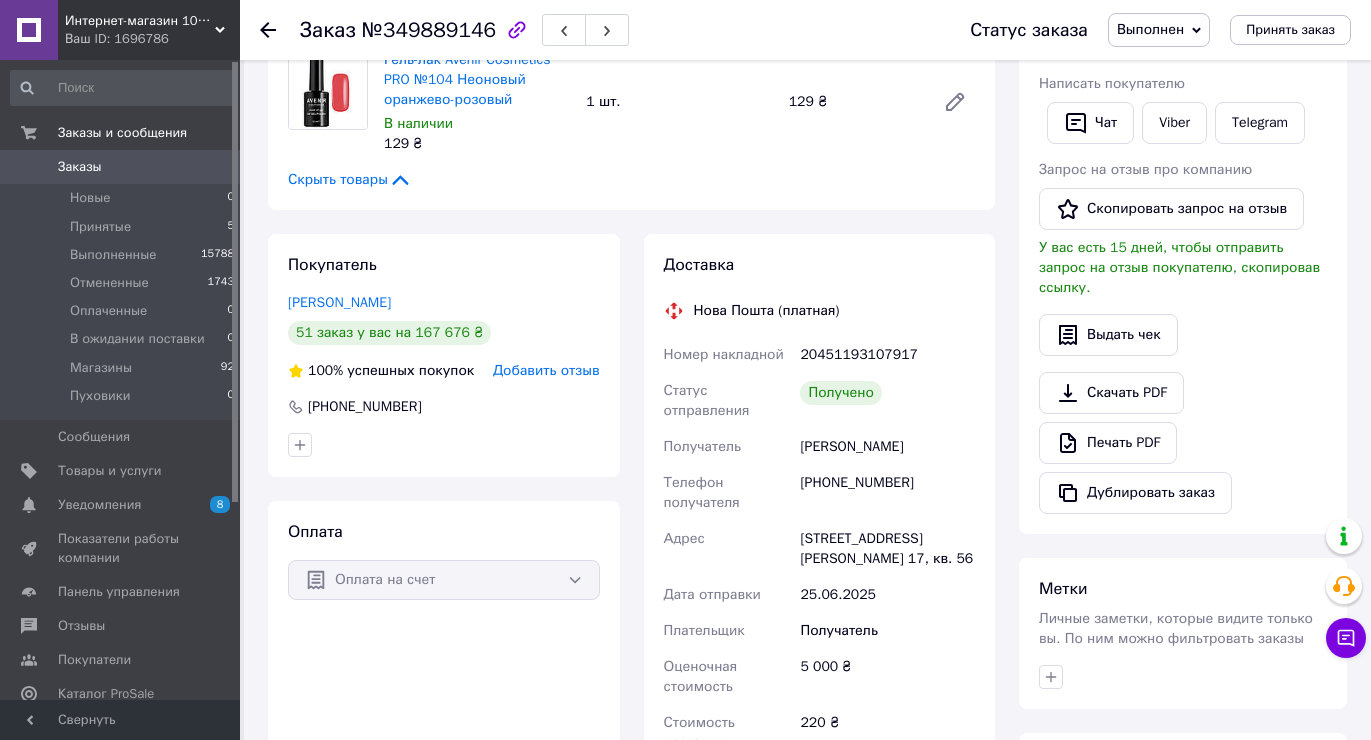 scroll, scrollTop: 300, scrollLeft: 0, axis: vertical 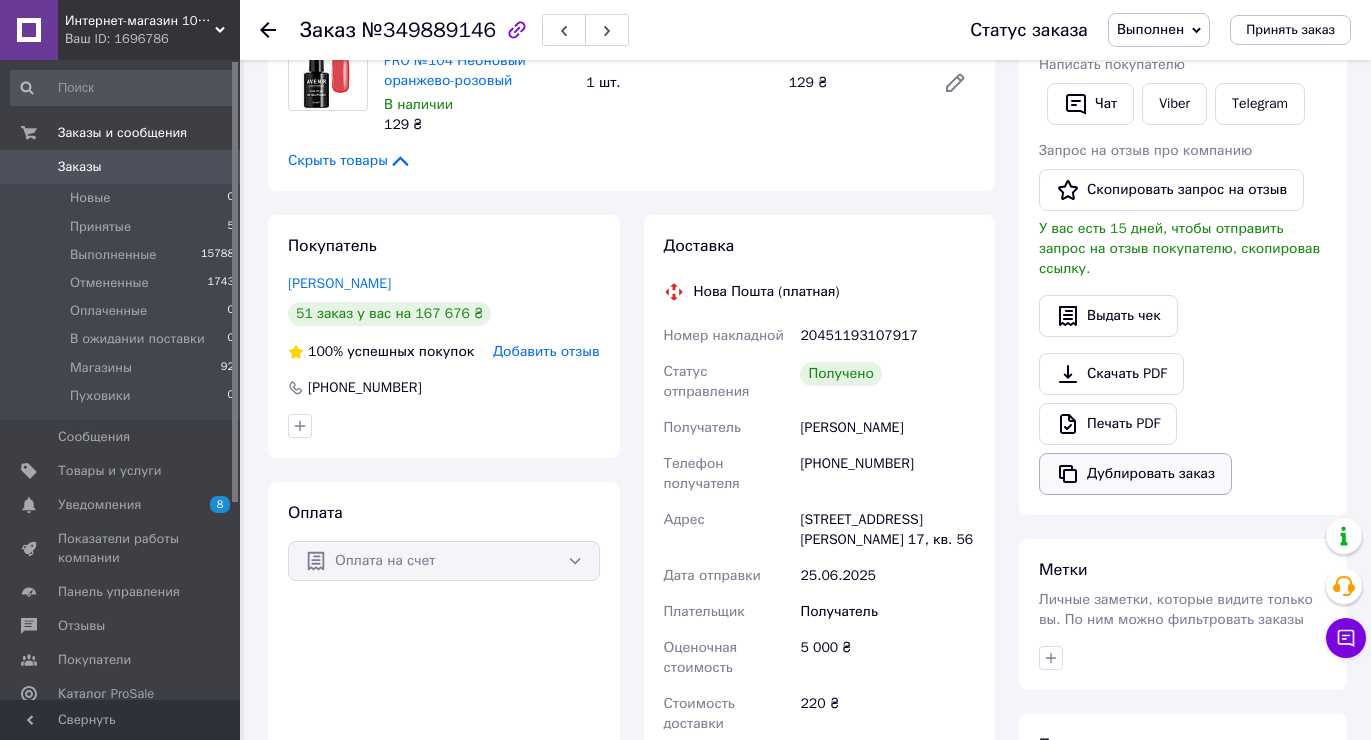click on "Дублировать заказ" at bounding box center (1135, 474) 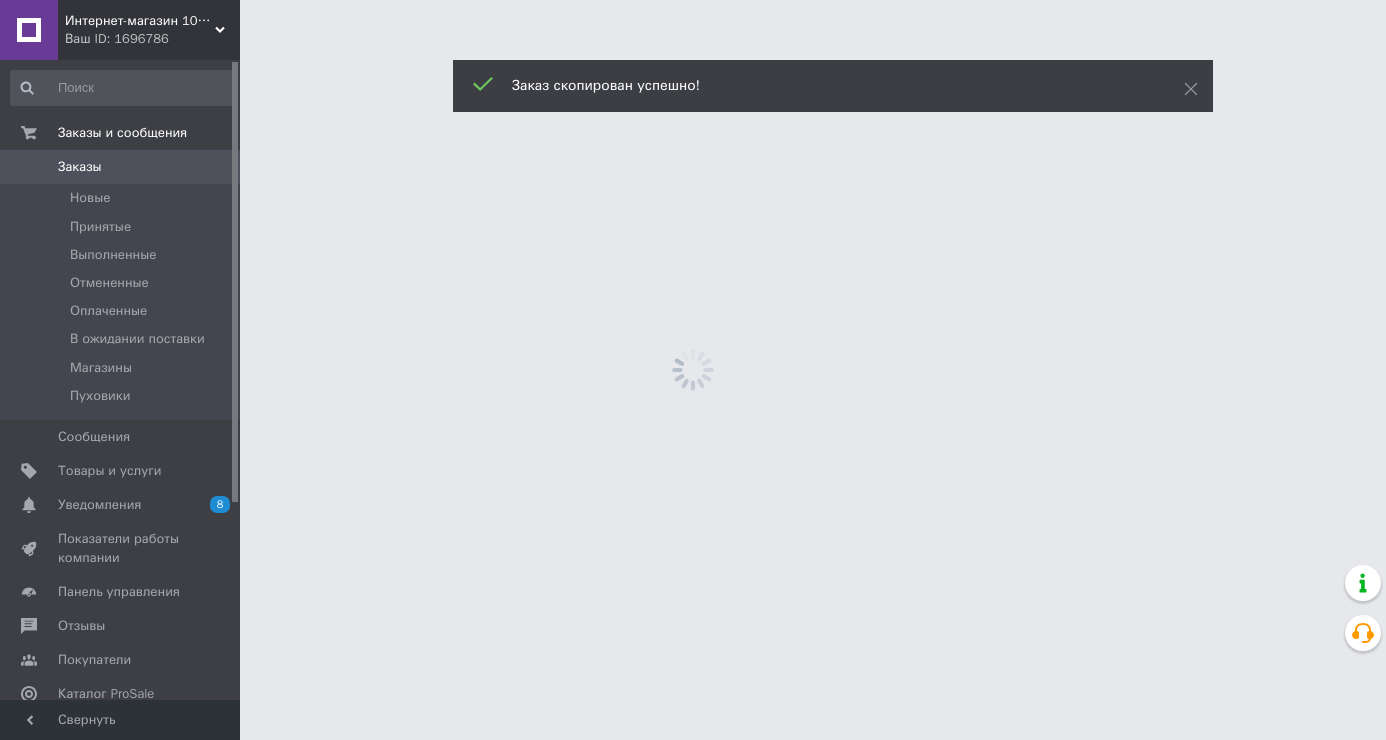 scroll, scrollTop: 0, scrollLeft: 0, axis: both 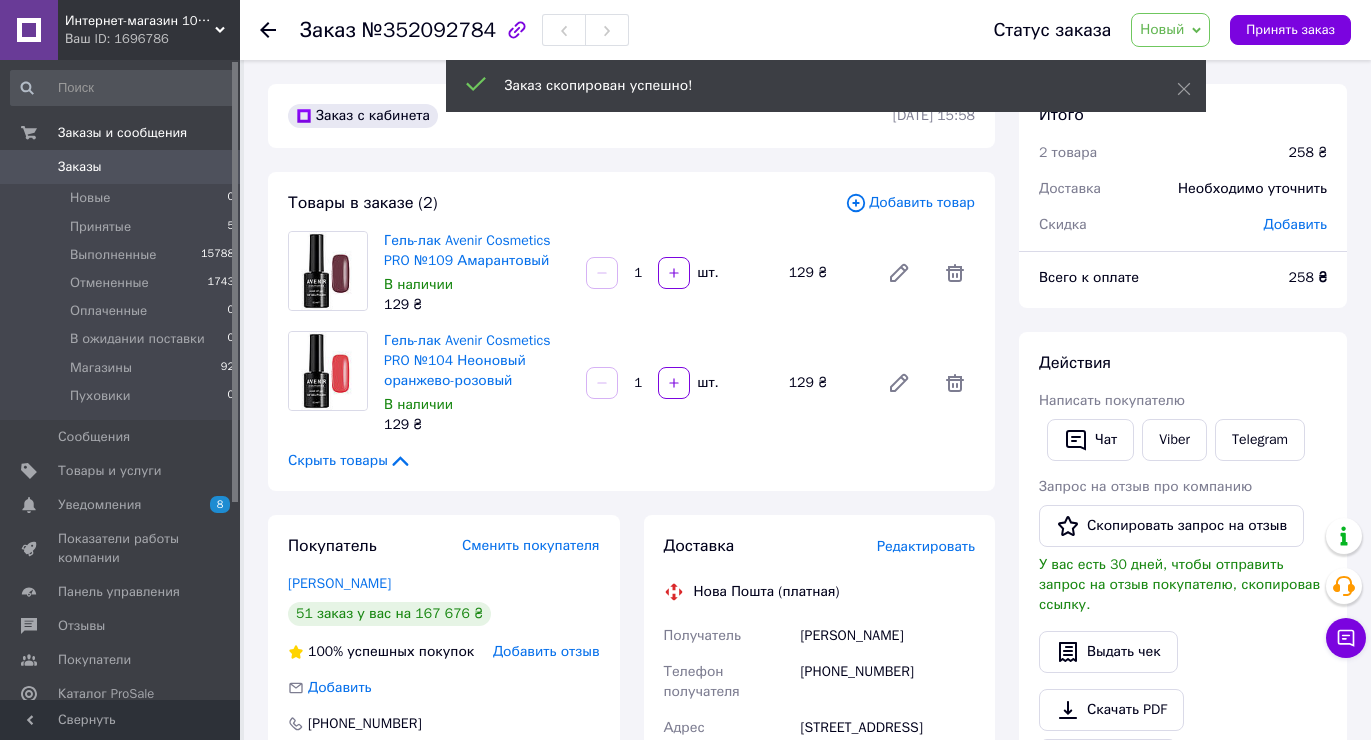 click on "Редактировать" at bounding box center [926, 546] 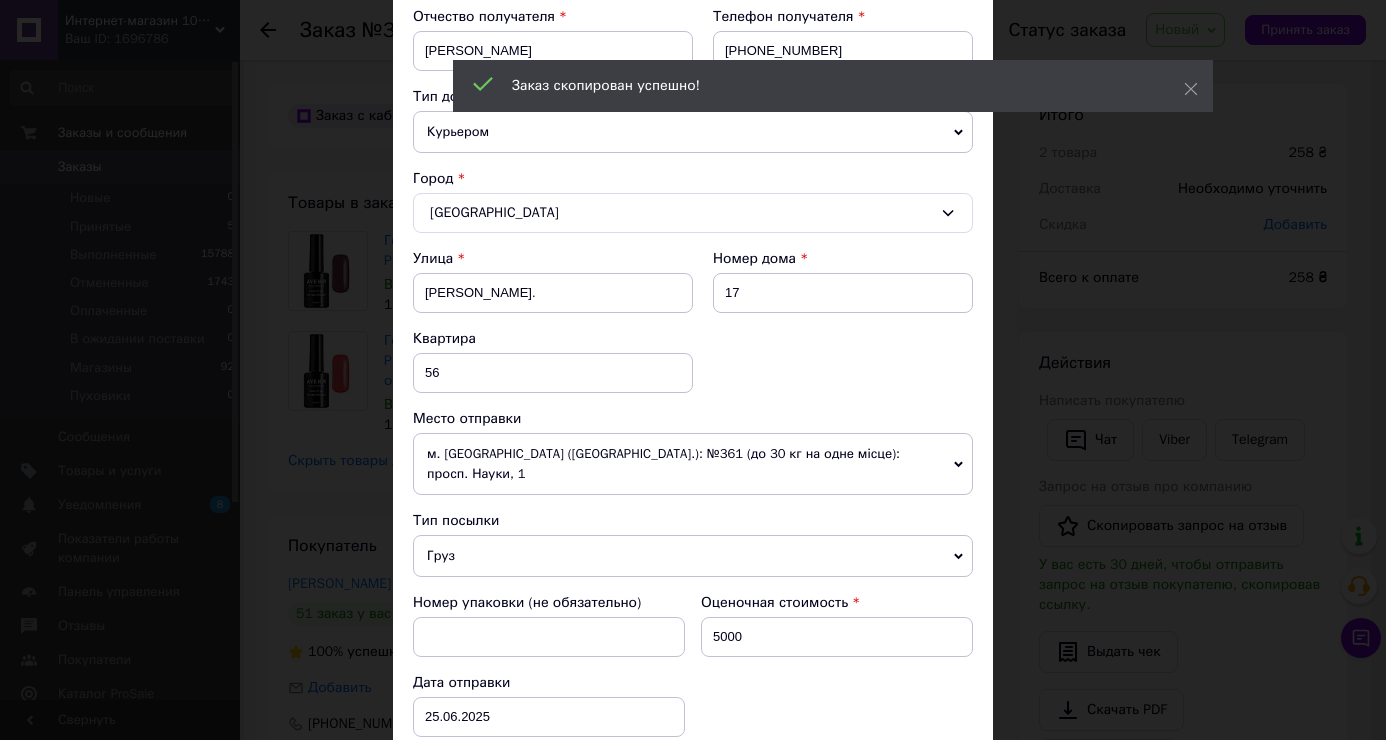 scroll, scrollTop: 400, scrollLeft: 0, axis: vertical 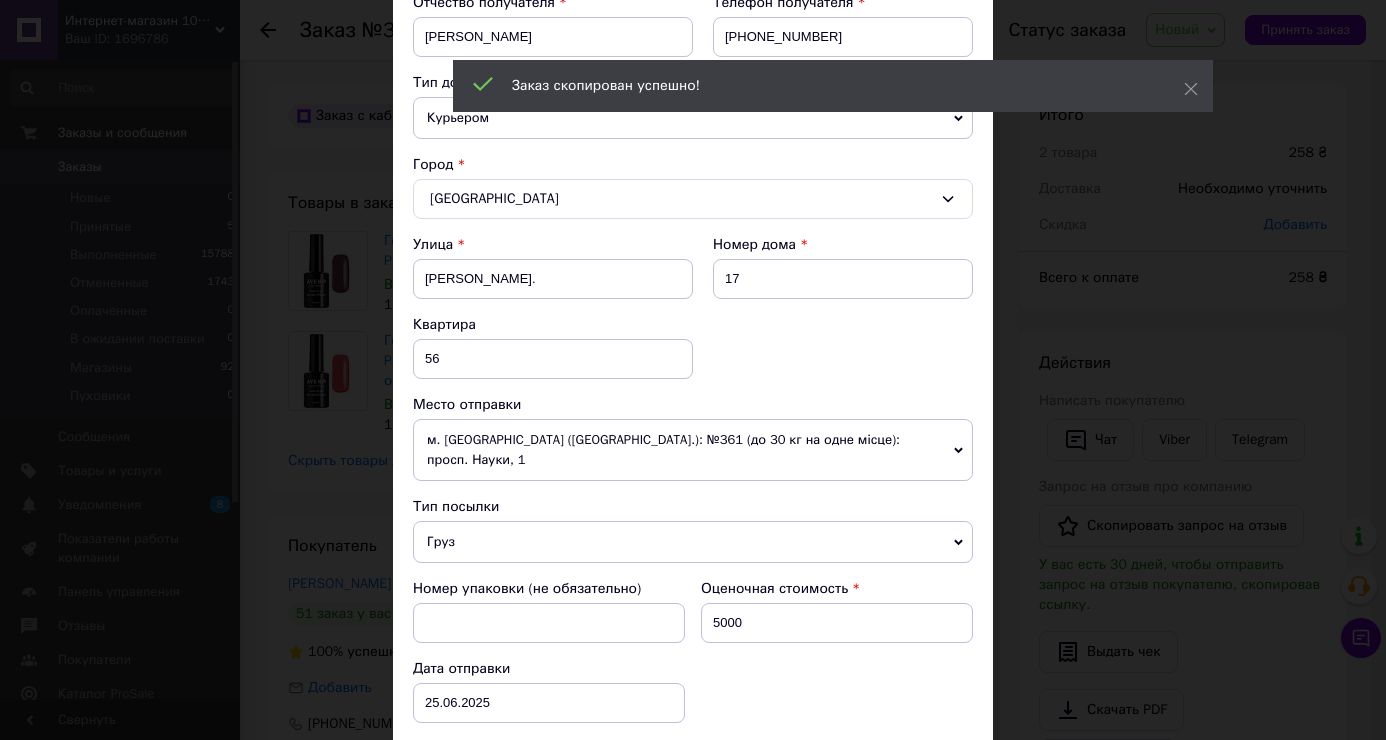click on "Курьером" at bounding box center (693, 118) 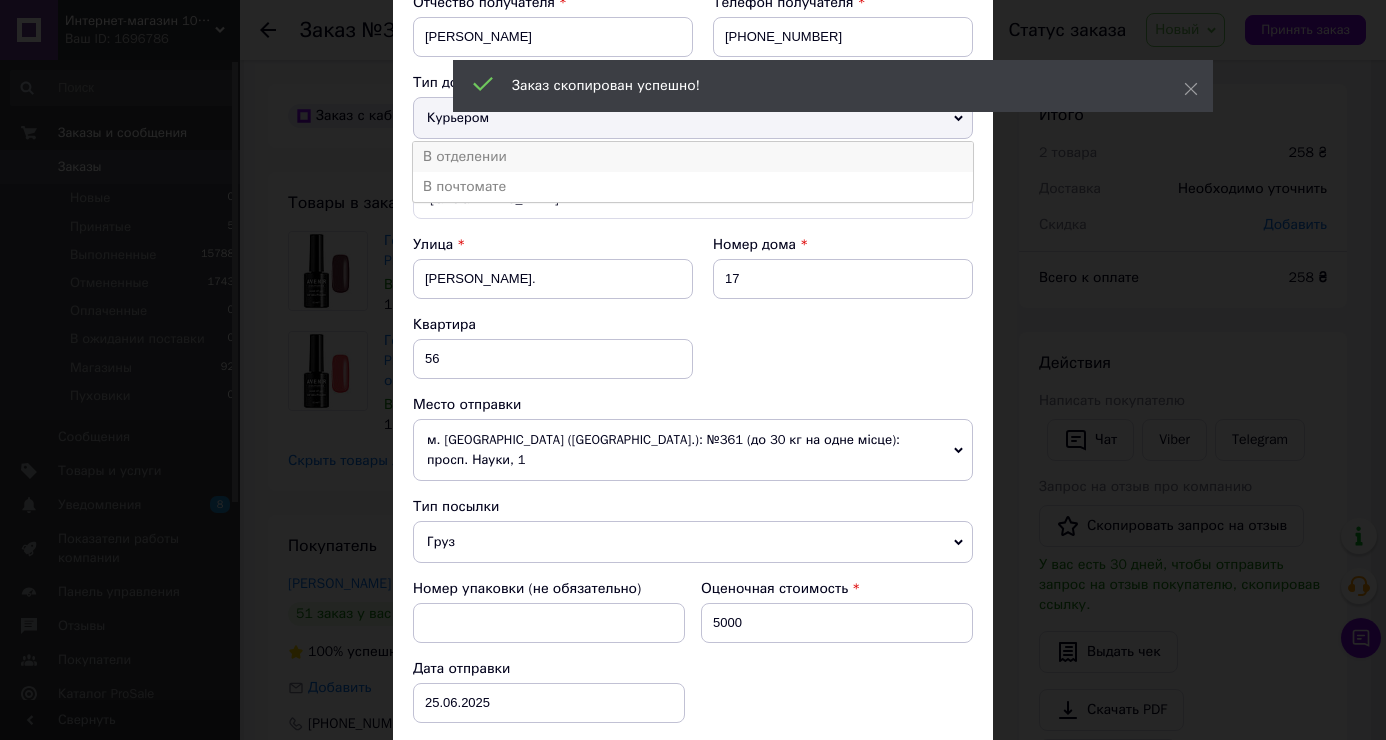 click on "В отделении" at bounding box center (693, 157) 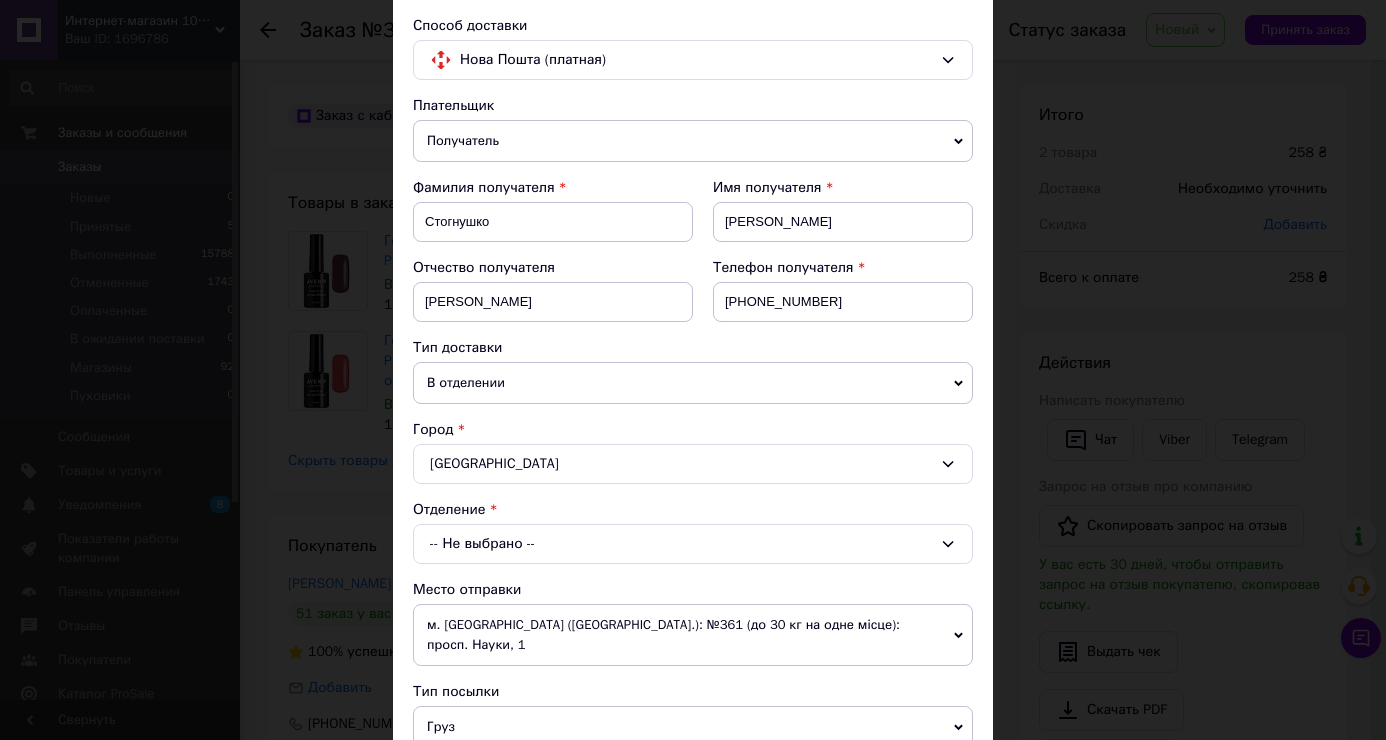 scroll, scrollTop: 100, scrollLeft: 0, axis: vertical 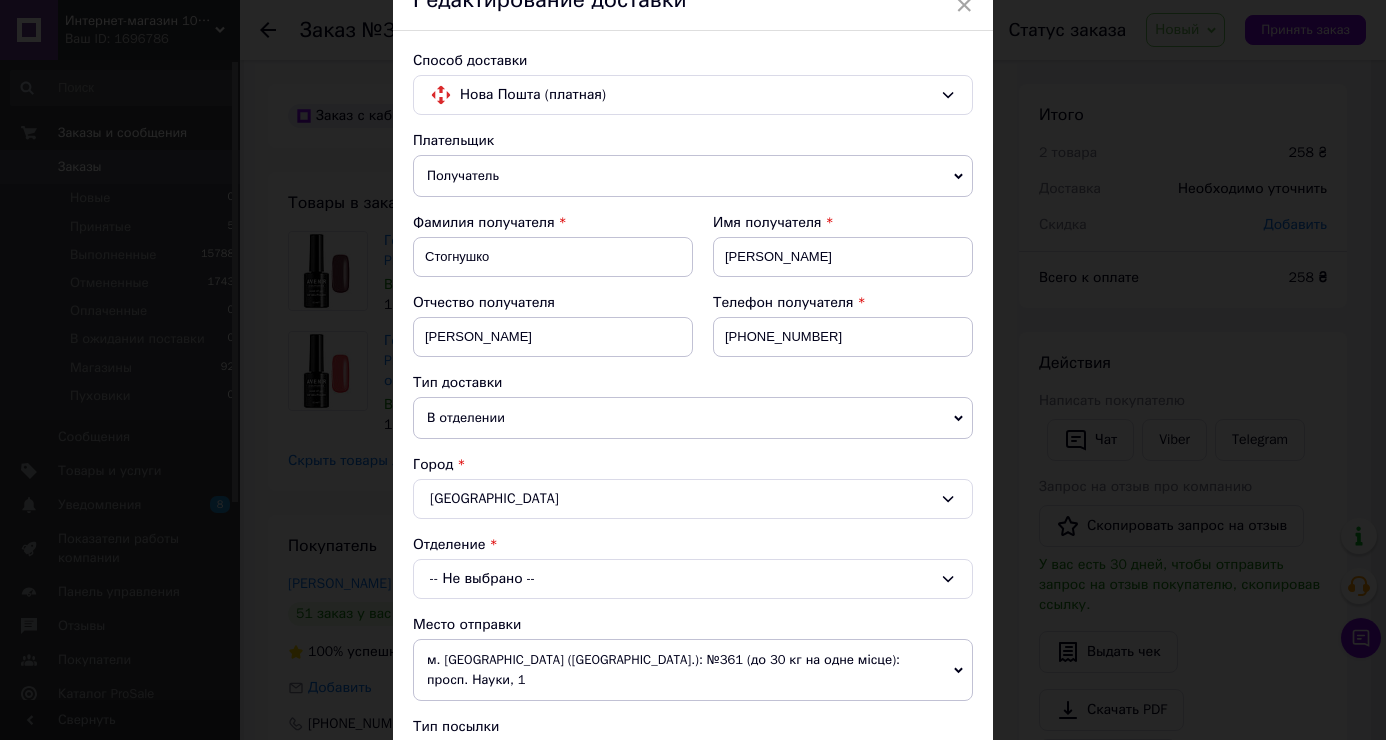 click on "-- Не выбрано --" at bounding box center [693, 579] 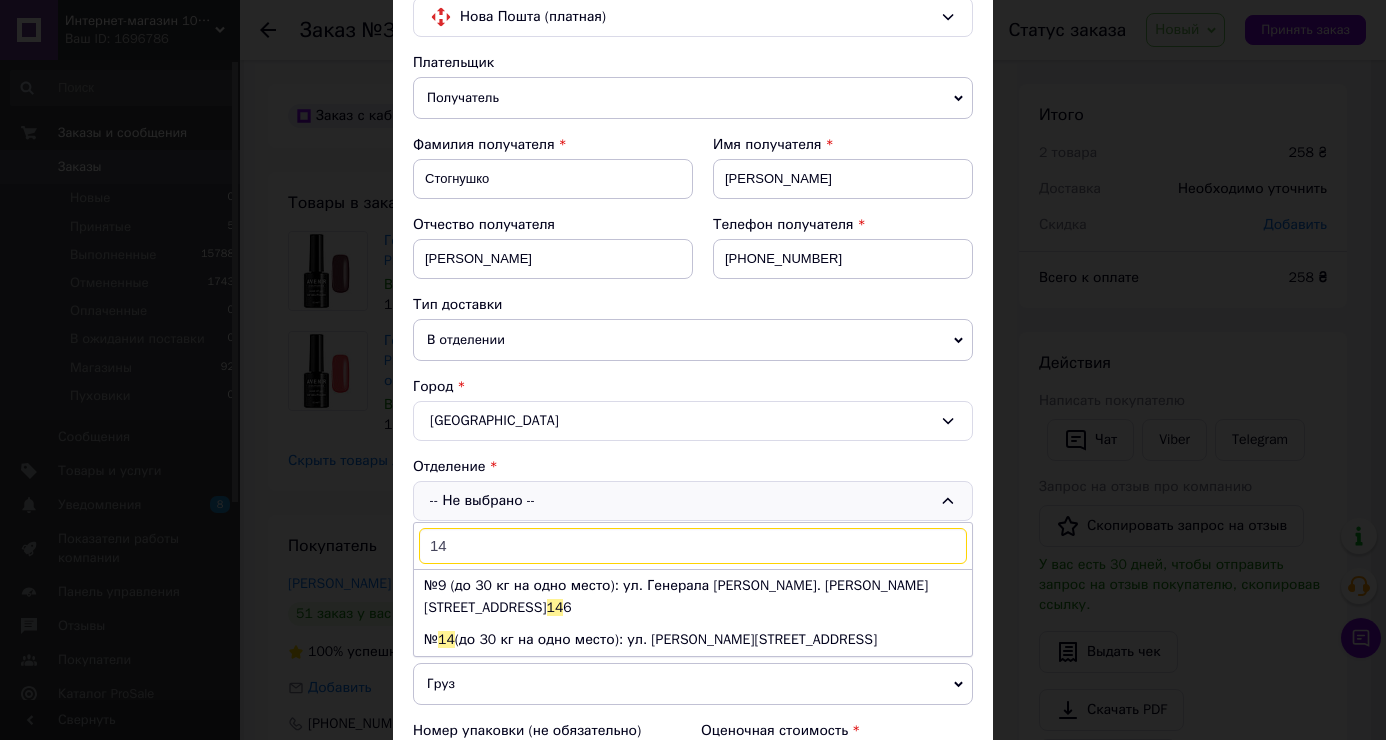 scroll, scrollTop: 200, scrollLeft: 0, axis: vertical 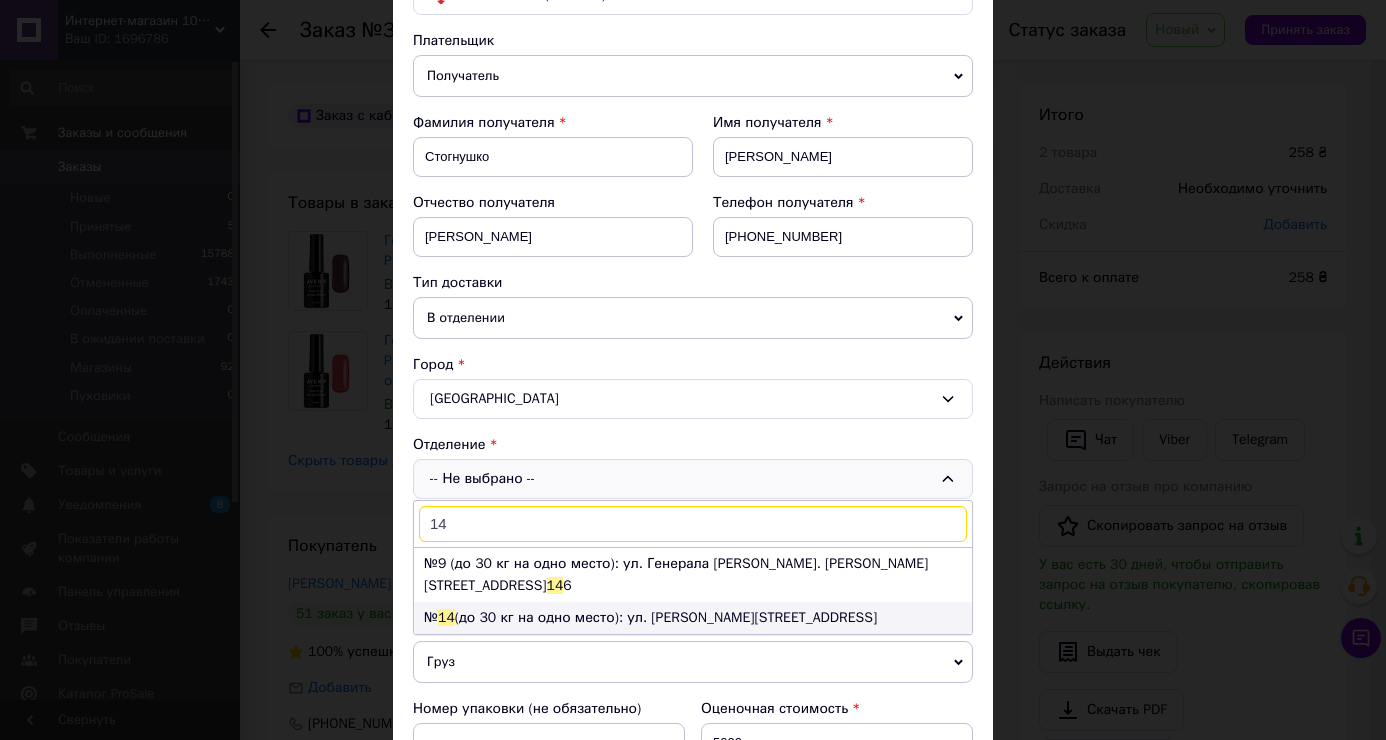 type on "14" 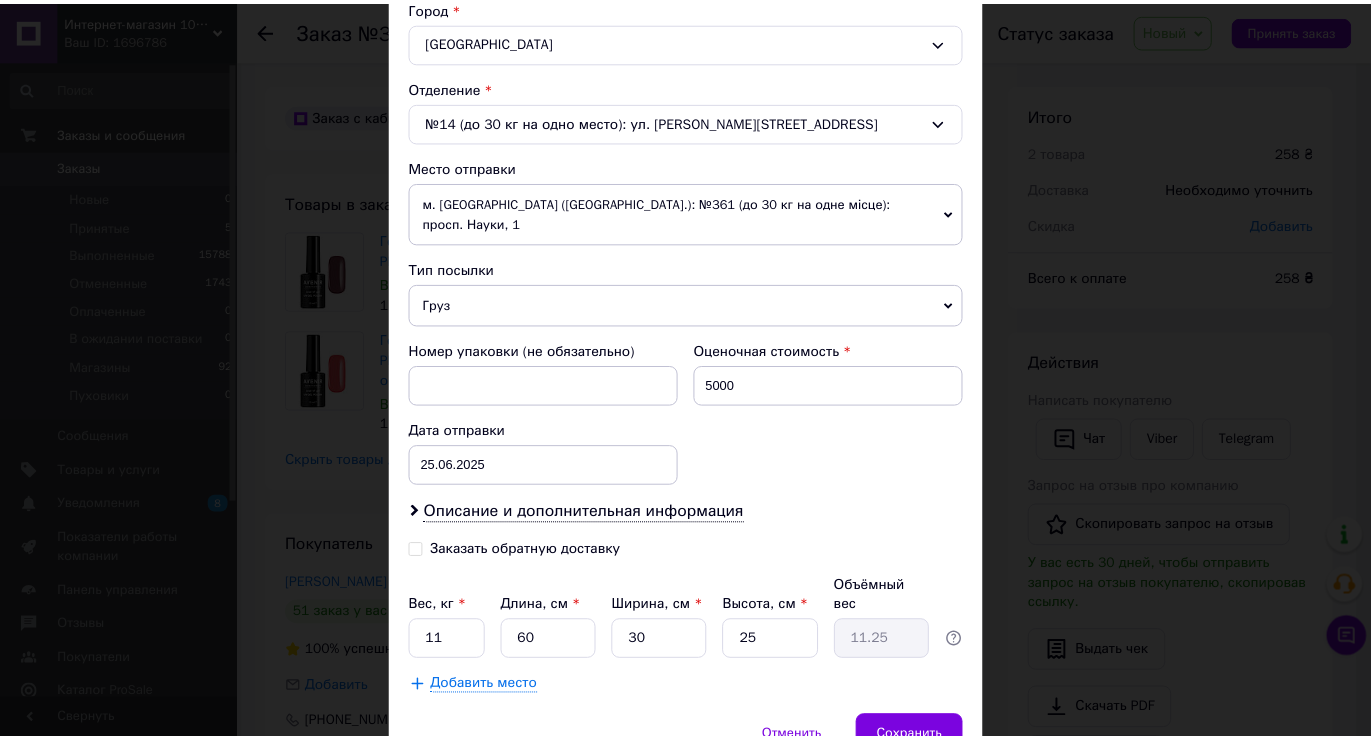 scroll, scrollTop: 624, scrollLeft: 0, axis: vertical 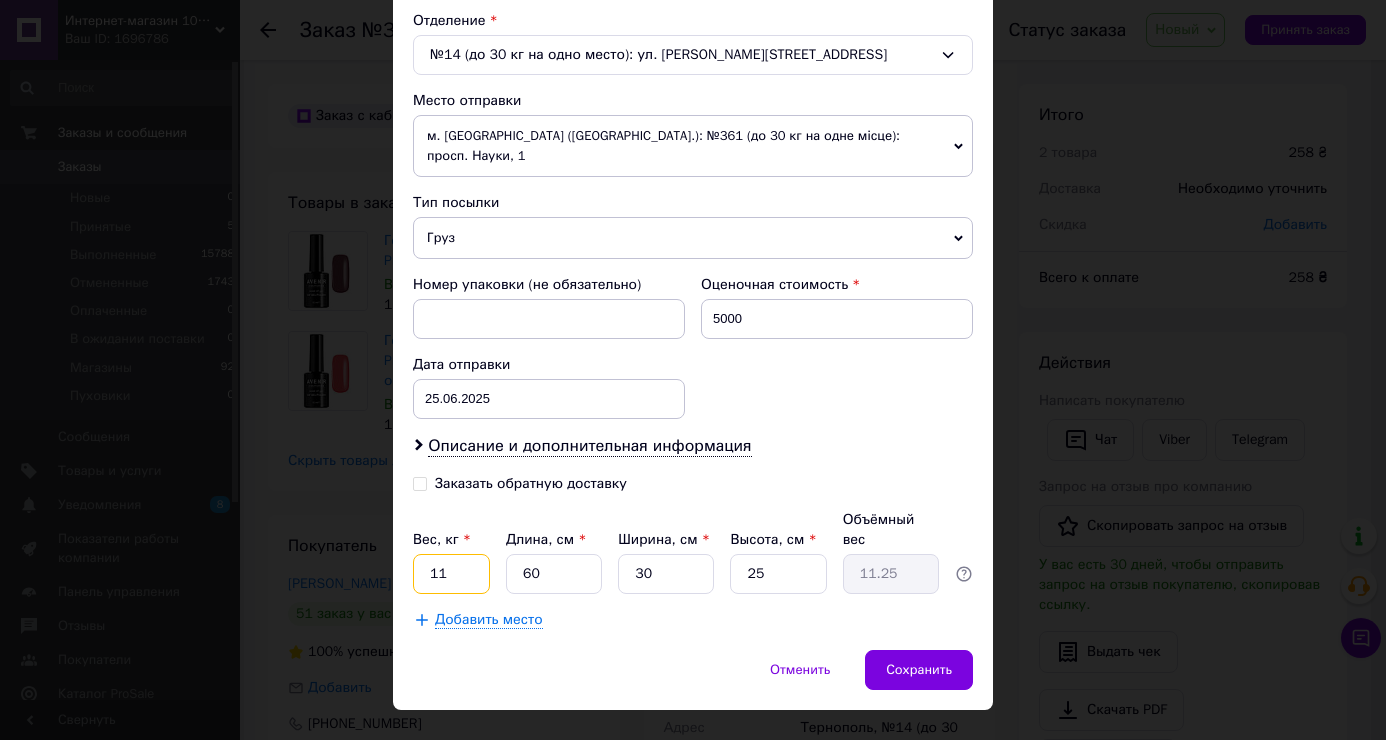 drag, startPoint x: 412, startPoint y: 535, endPoint x: 467, endPoint y: 532, distance: 55.081757 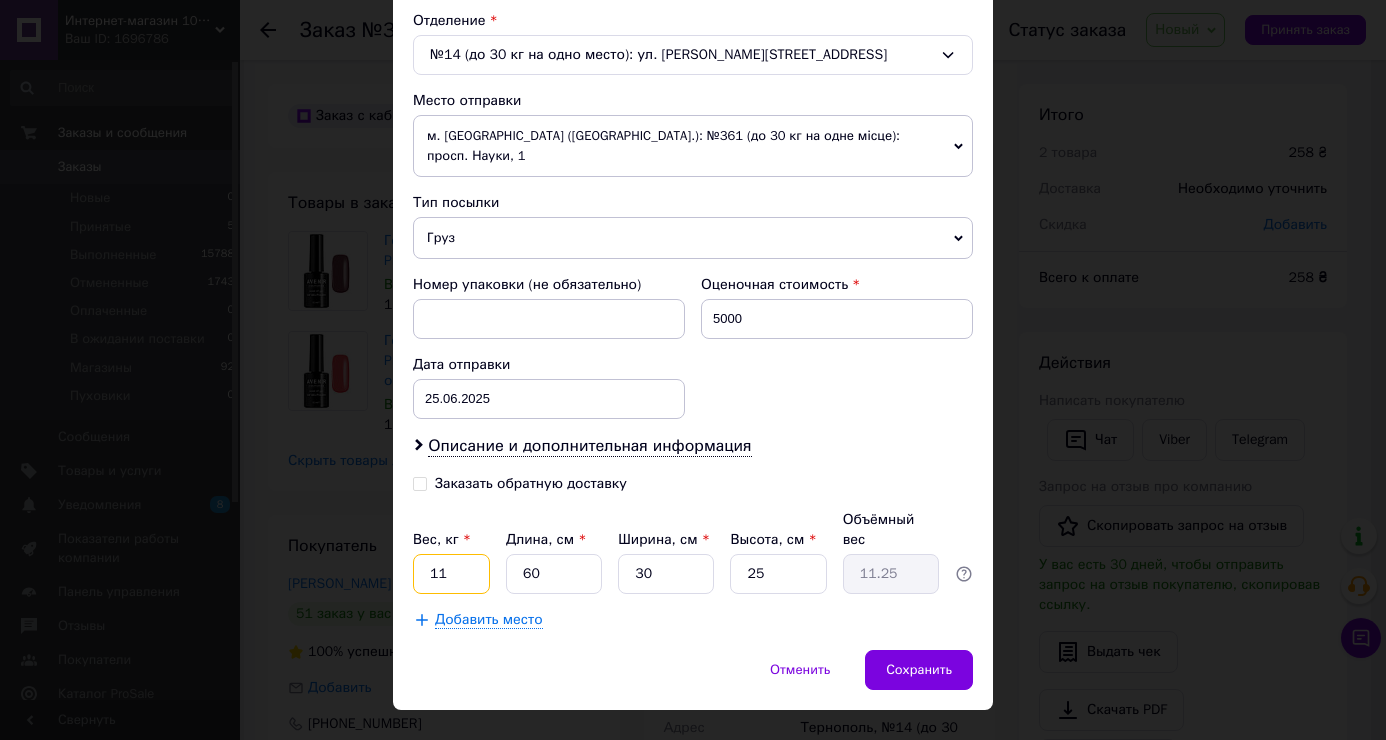 click on "11" at bounding box center [451, 574] 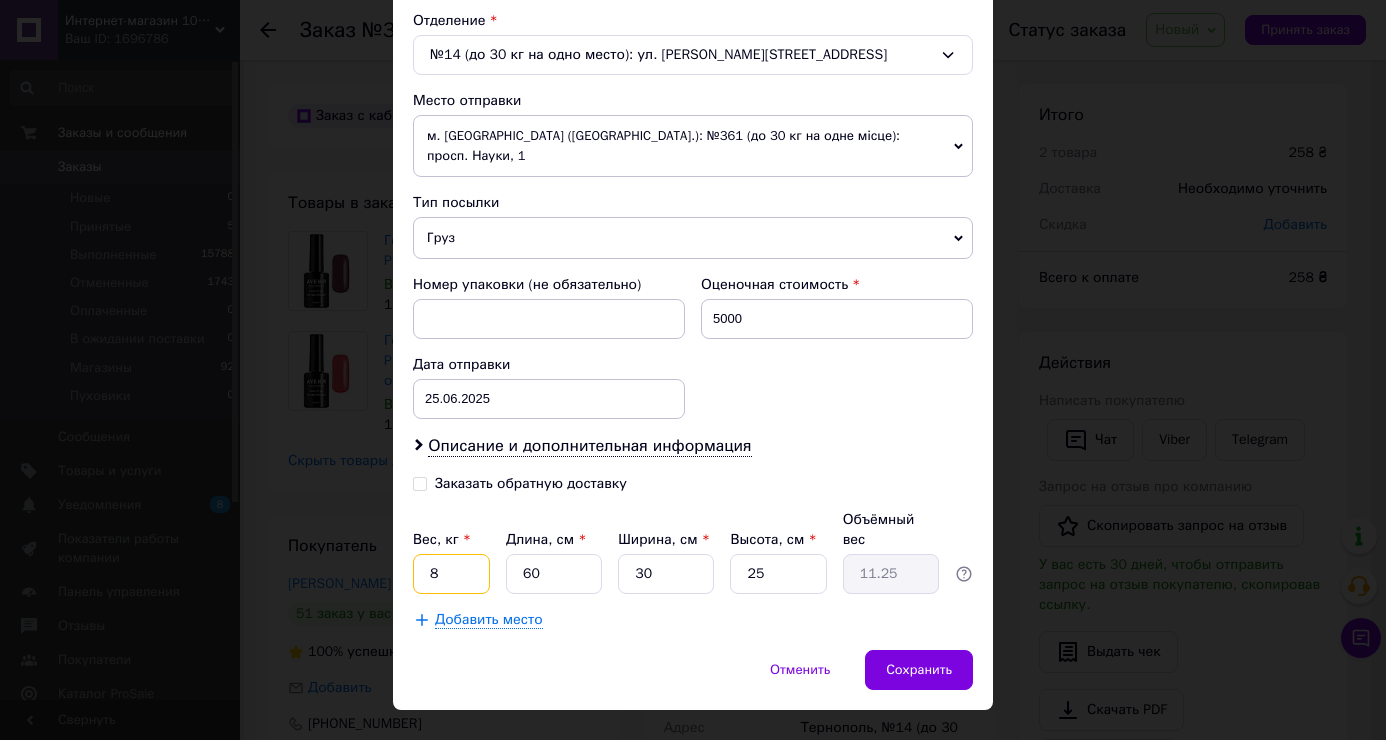 type on "8" 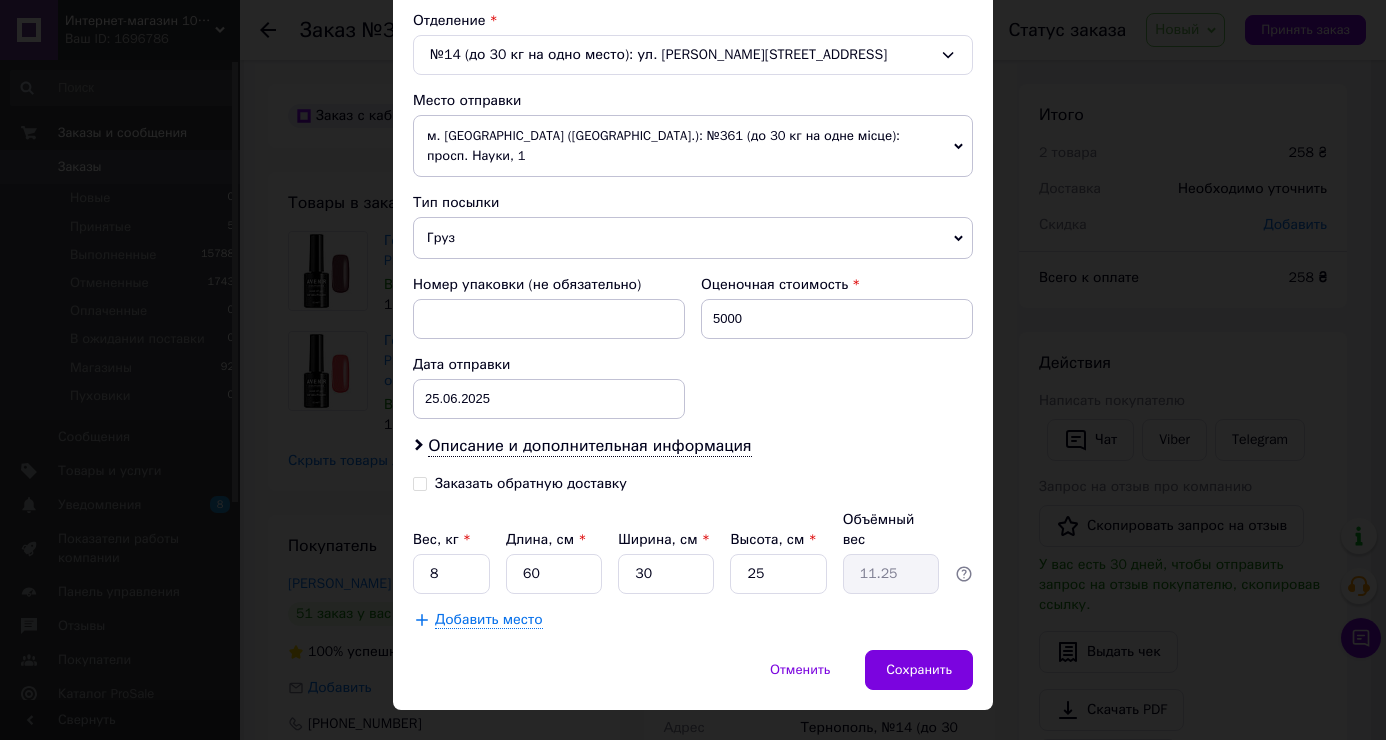 click on "Добавить место" at bounding box center [693, 620] 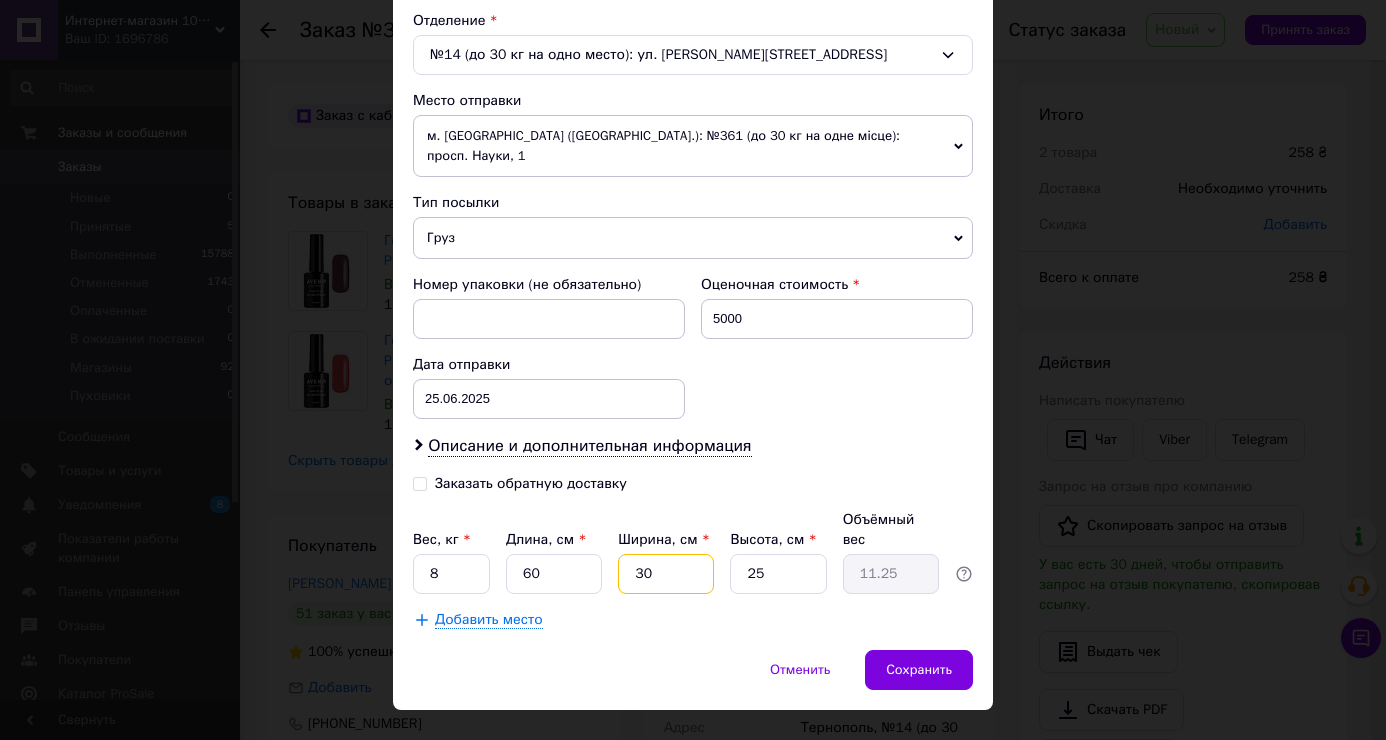 drag, startPoint x: 625, startPoint y: 536, endPoint x: 676, endPoint y: 533, distance: 51.088158 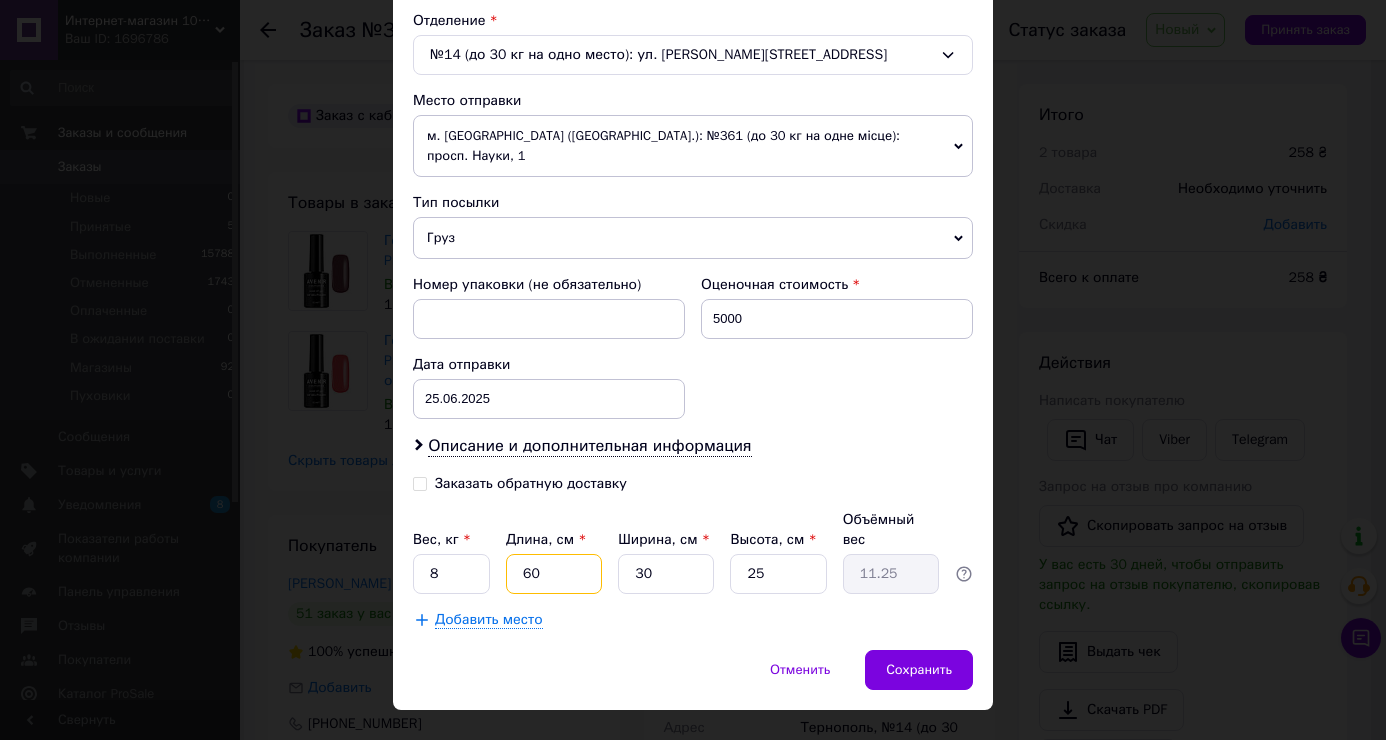 drag, startPoint x: 515, startPoint y: 539, endPoint x: 607, endPoint y: 532, distance: 92.26592 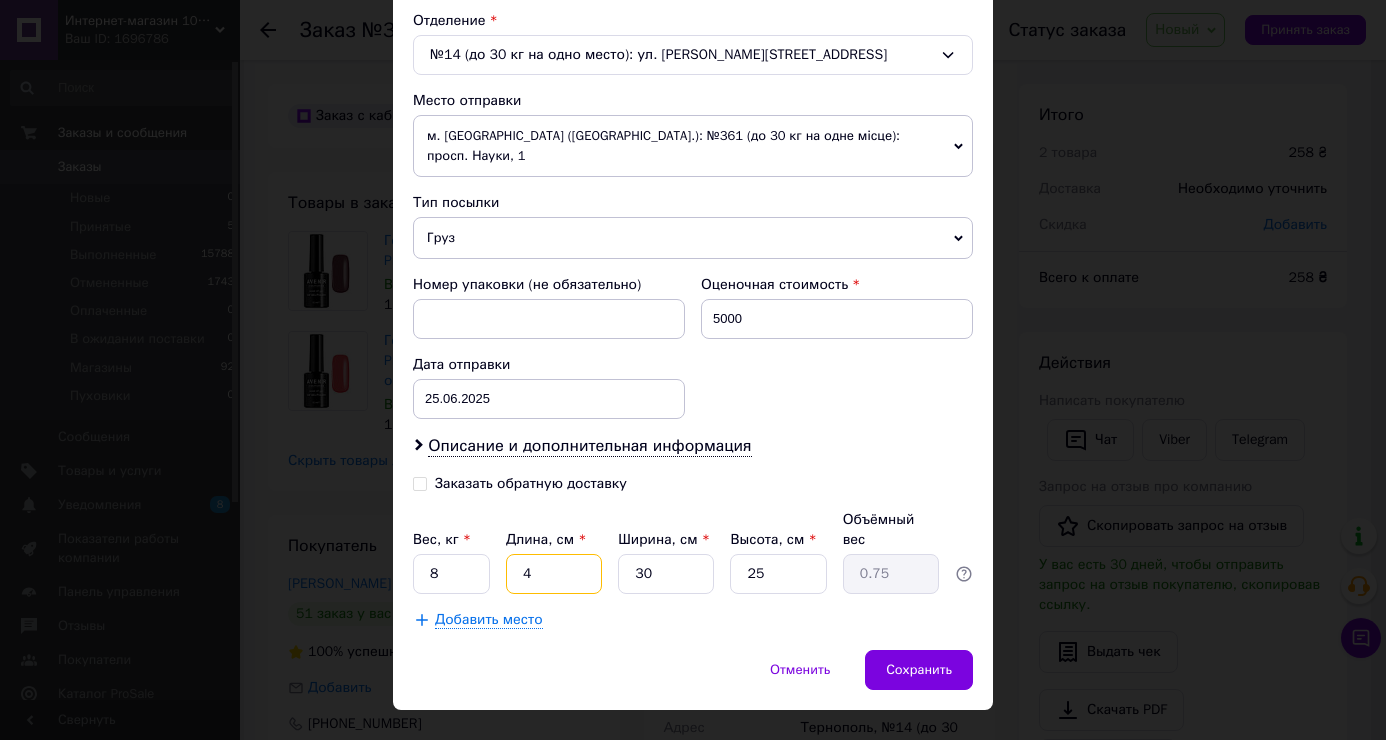 type on "40" 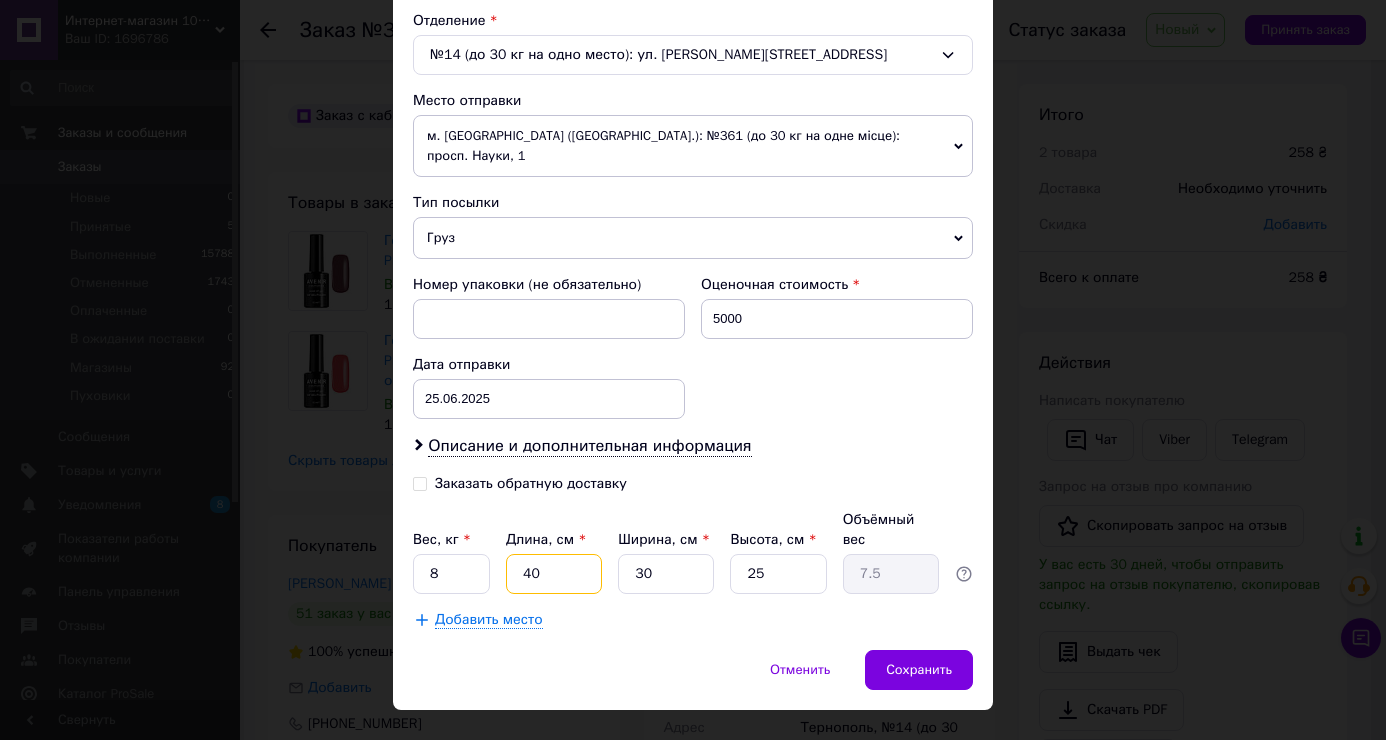 type on "40" 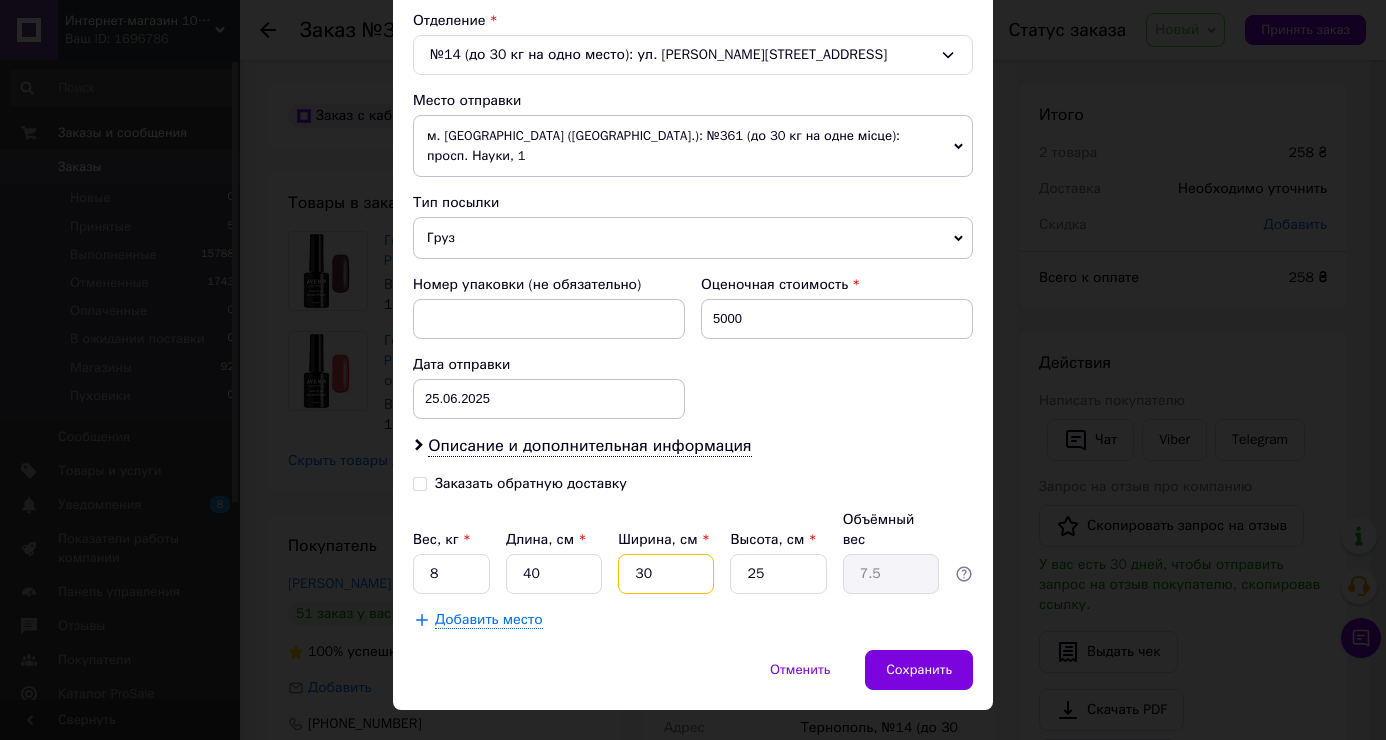 drag, startPoint x: 634, startPoint y: 530, endPoint x: 658, endPoint y: 530, distance: 24 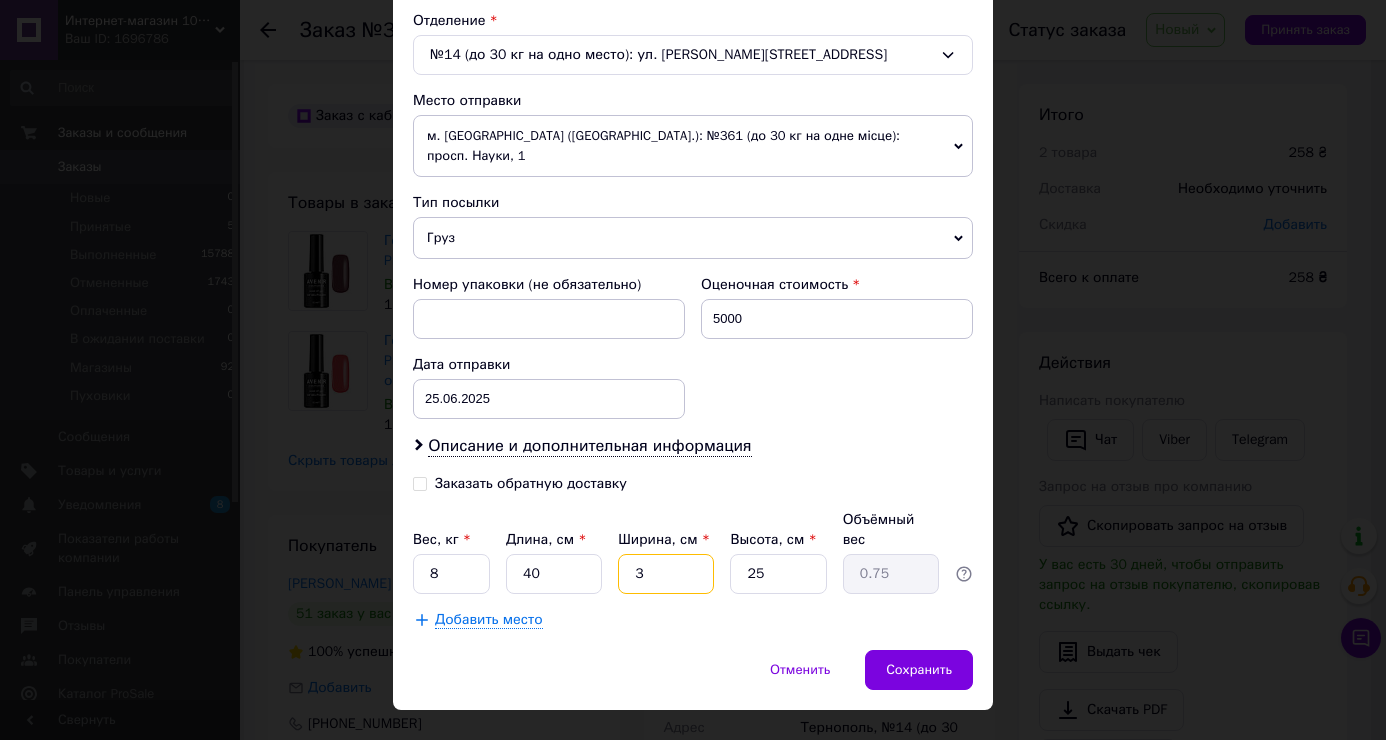 type on "35" 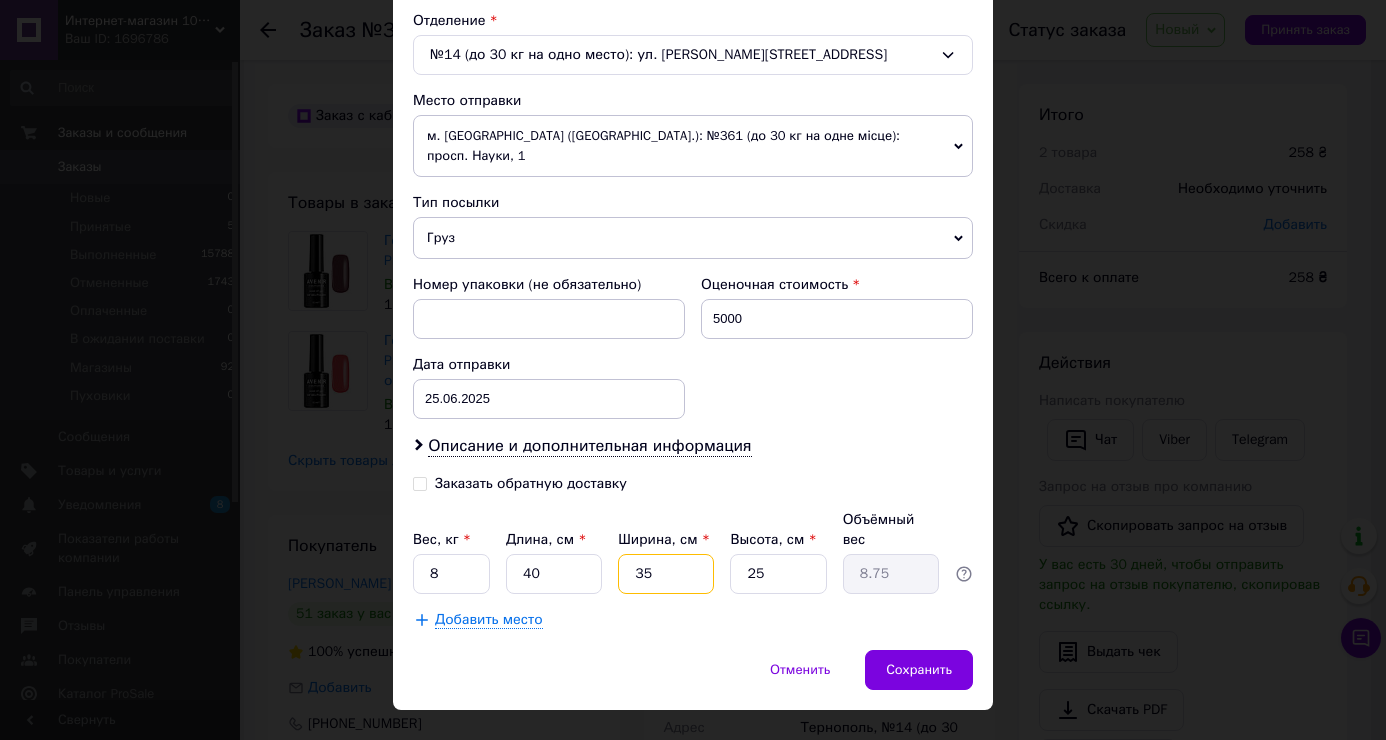 type on "35" 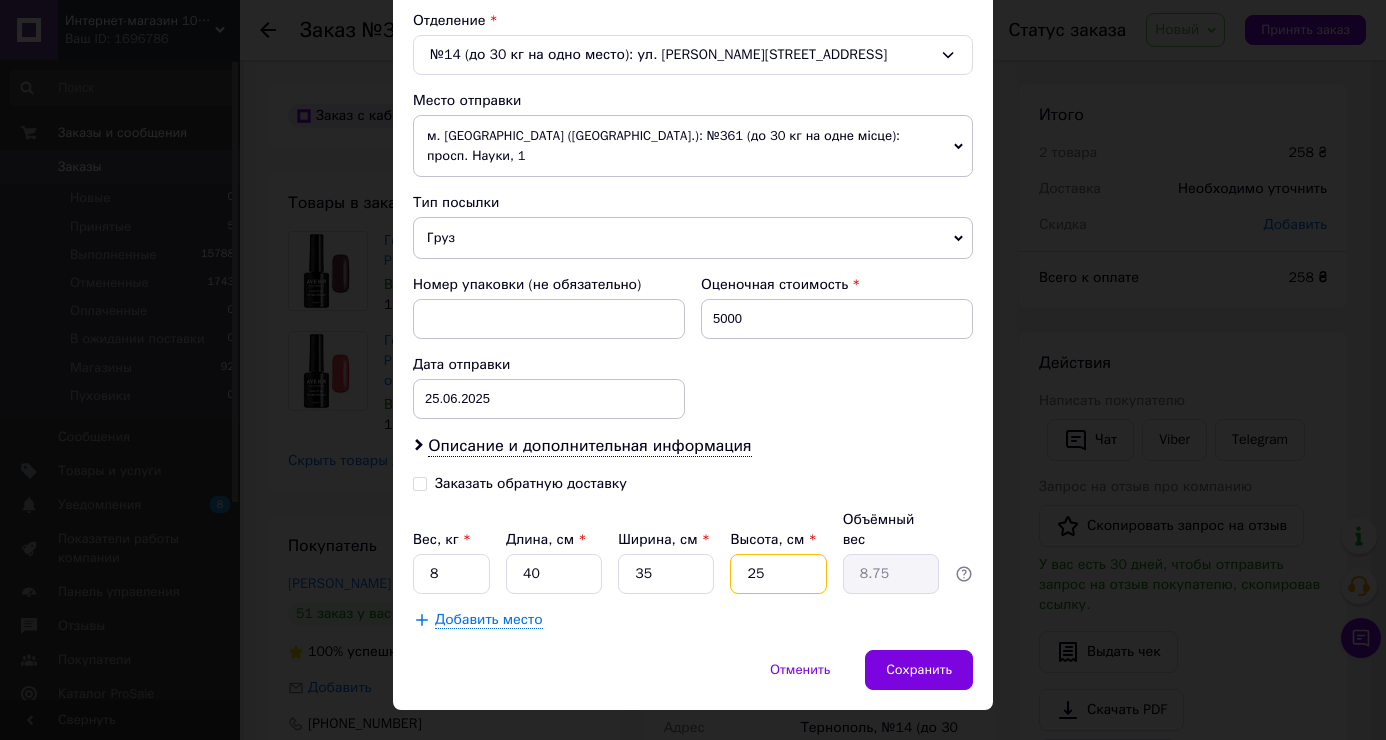 drag, startPoint x: 748, startPoint y: 519, endPoint x: 811, endPoint y: 539, distance: 66.09841 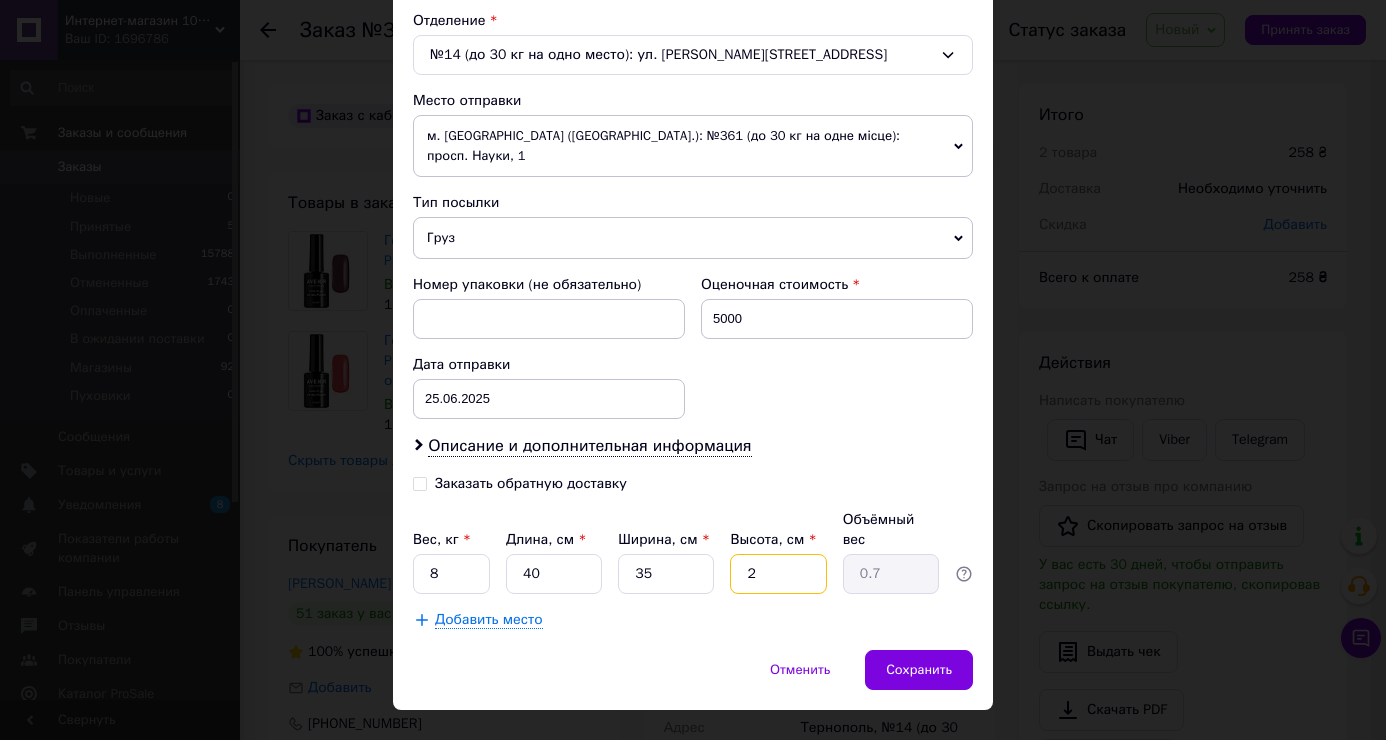 type on "20" 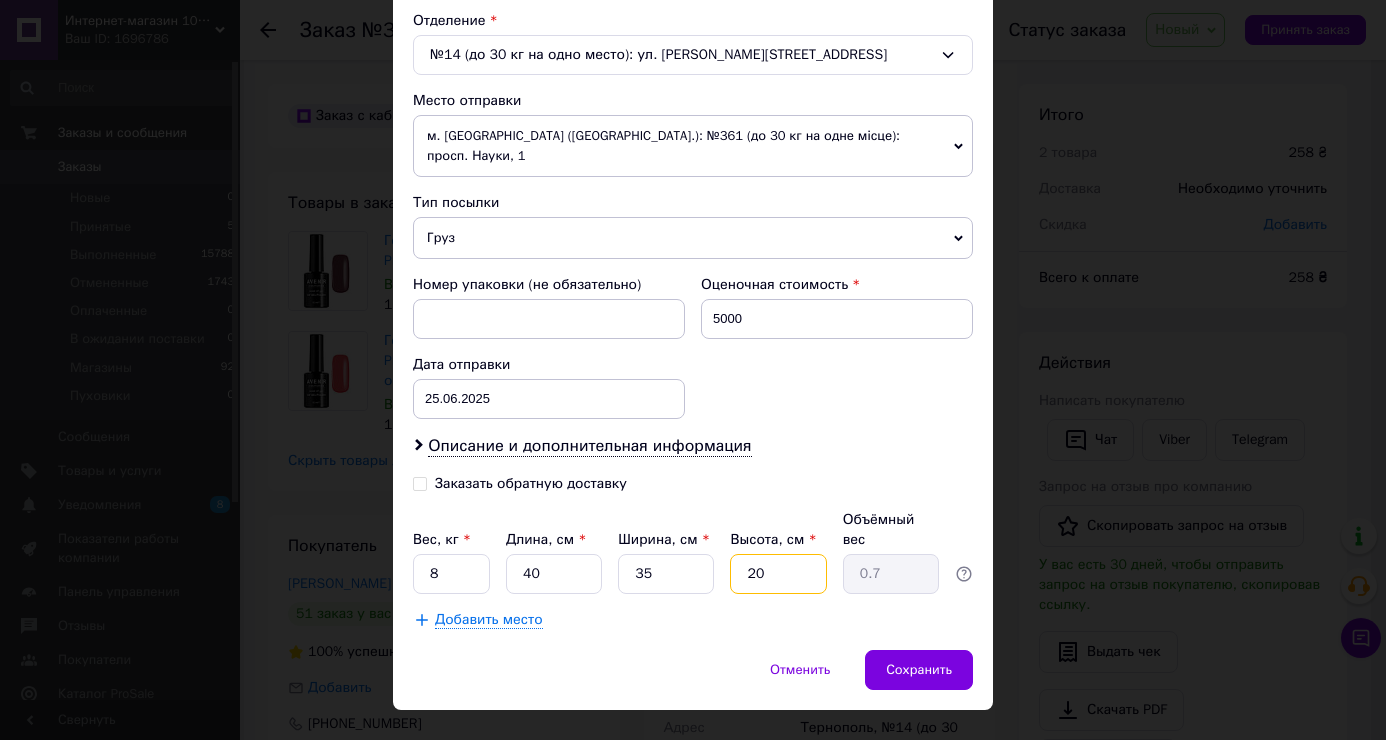 type on "7" 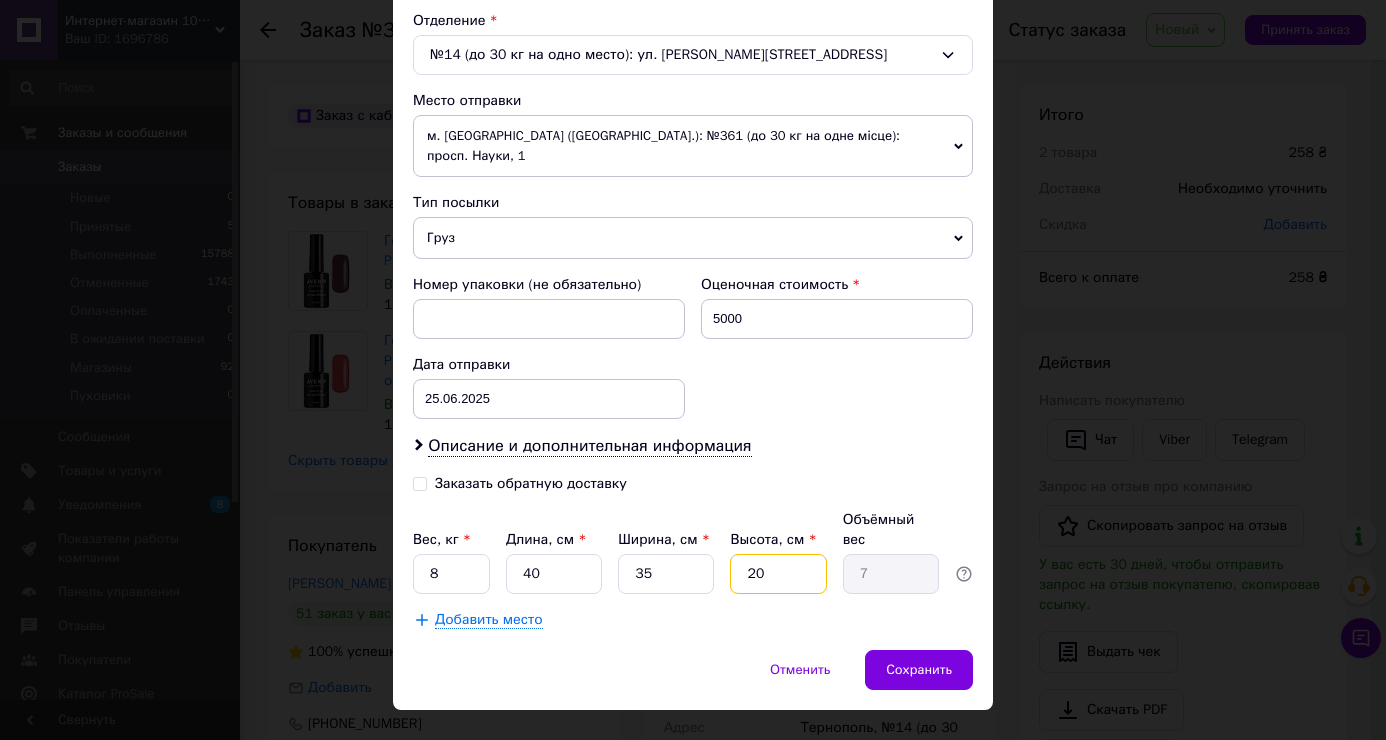 click on "Вес, кг   * 8 Длина, см   * 40 Ширина, см   * 35 Высота, см   * 20 Объёмный вес 7" at bounding box center [693, 552] 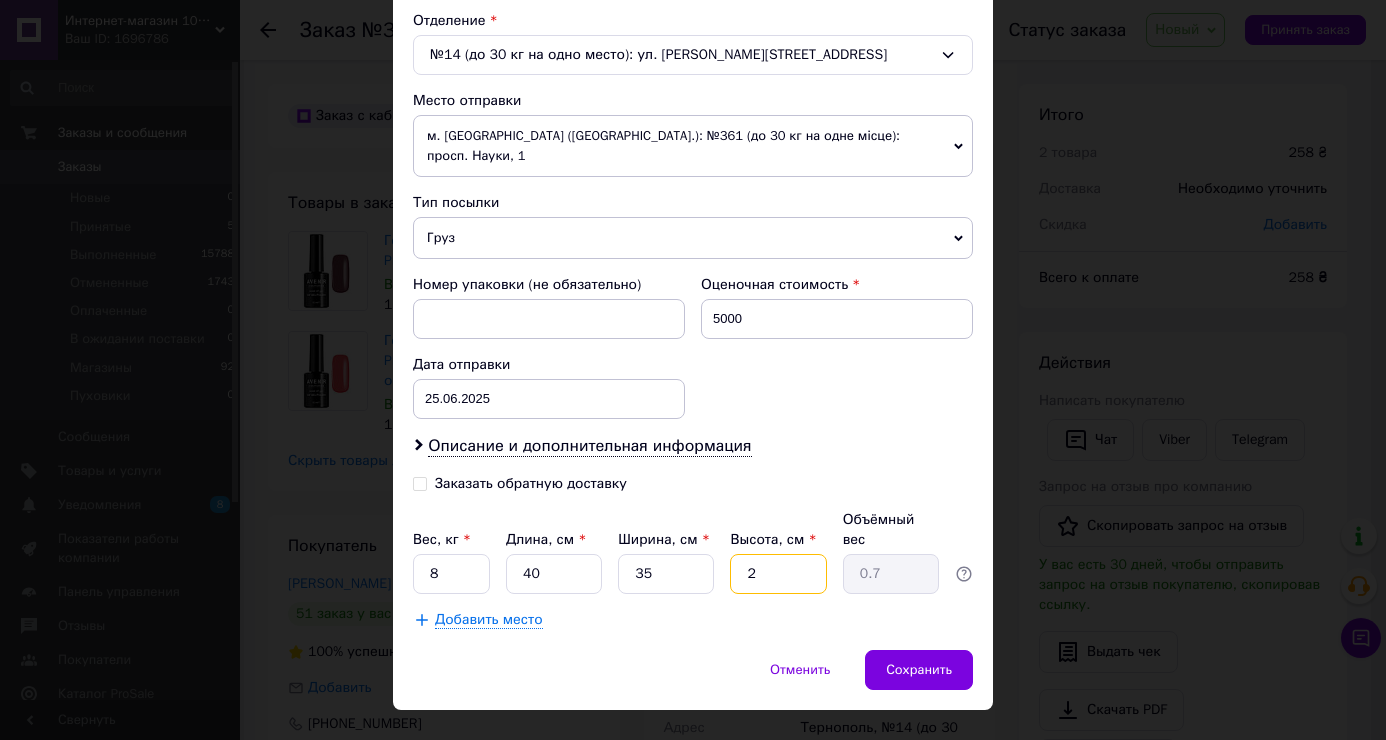 type on "25" 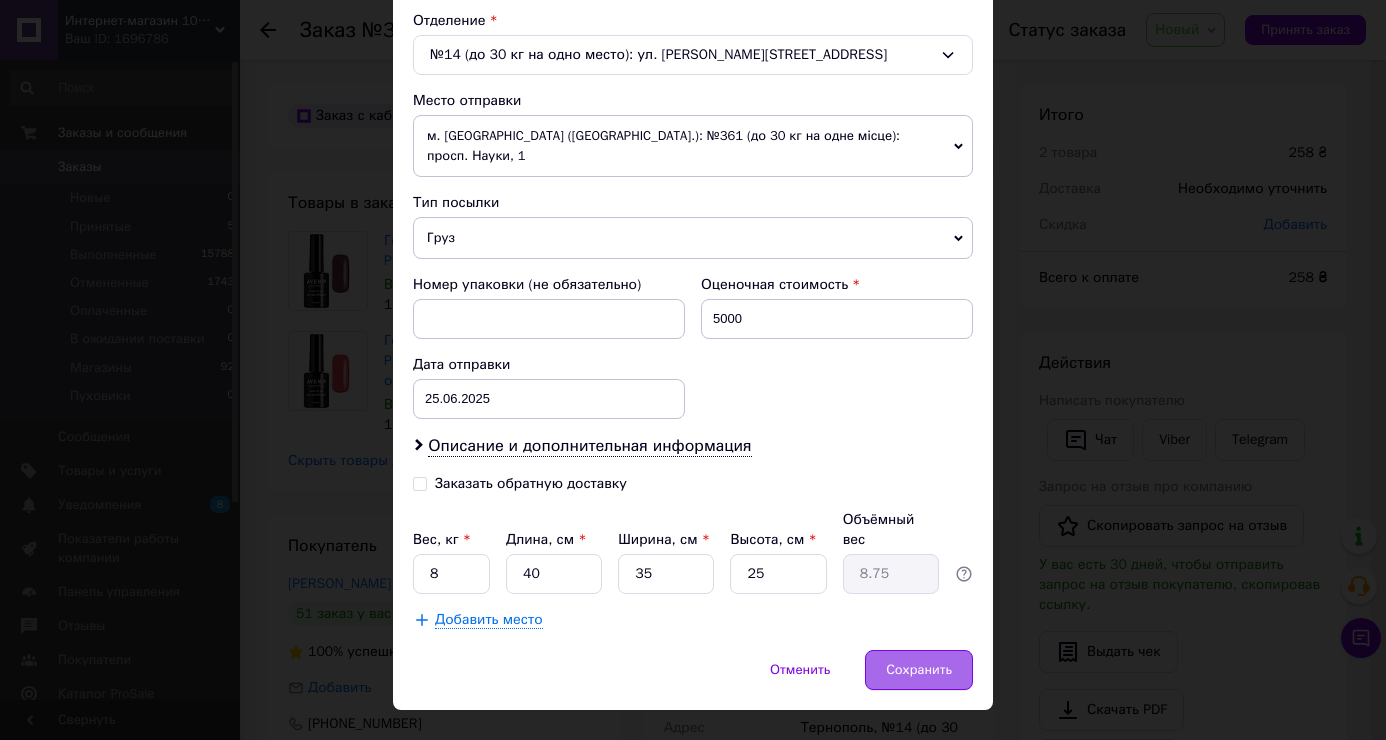 click on "Сохранить" at bounding box center [919, 670] 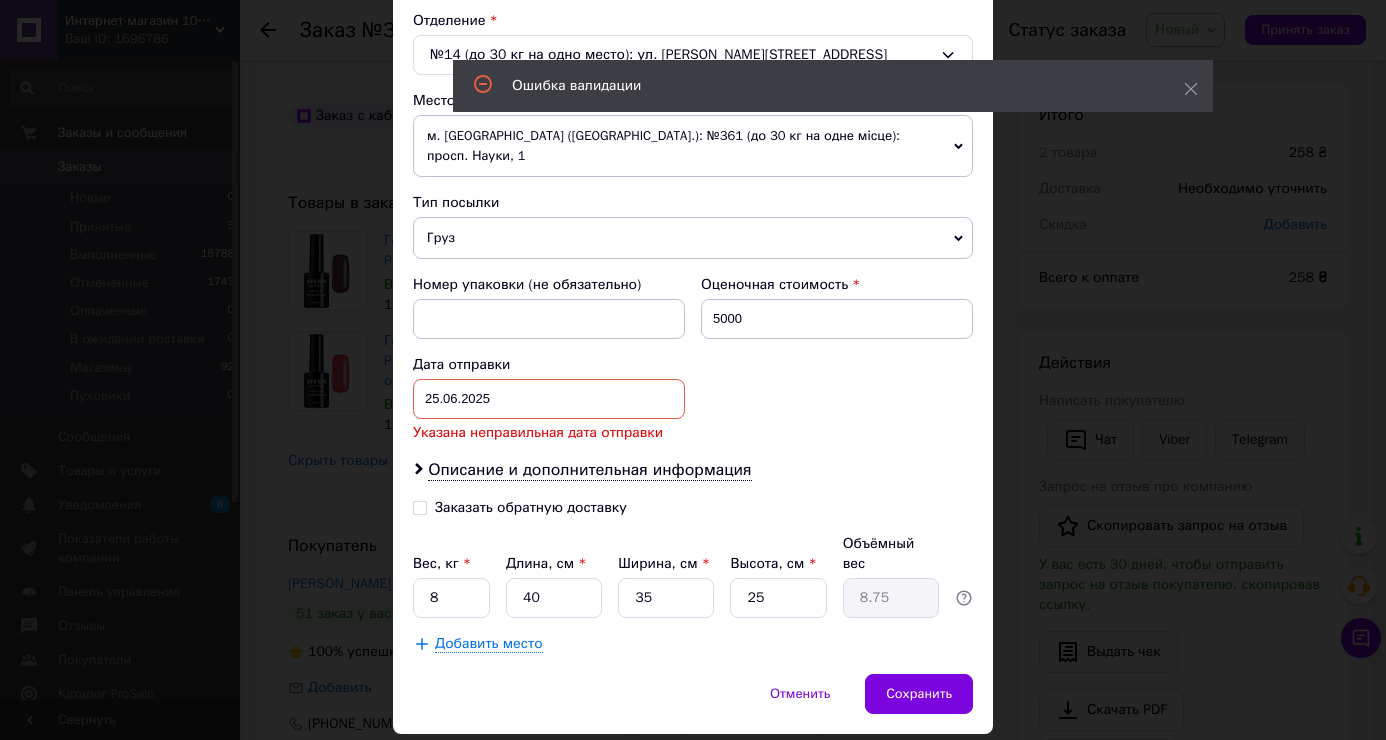 click on "[DATE] < 2025 > < Июнь > Пн Вт Ср Чт Пт Сб Вс 26 27 28 29 30 31 1 2 3 4 5 6 7 8 9 10 11 12 13 14 15 16 17 18 19 20 21 22 23 24 25 26 27 28 29 30 1 2 3 4 5 6" at bounding box center (549, 399) 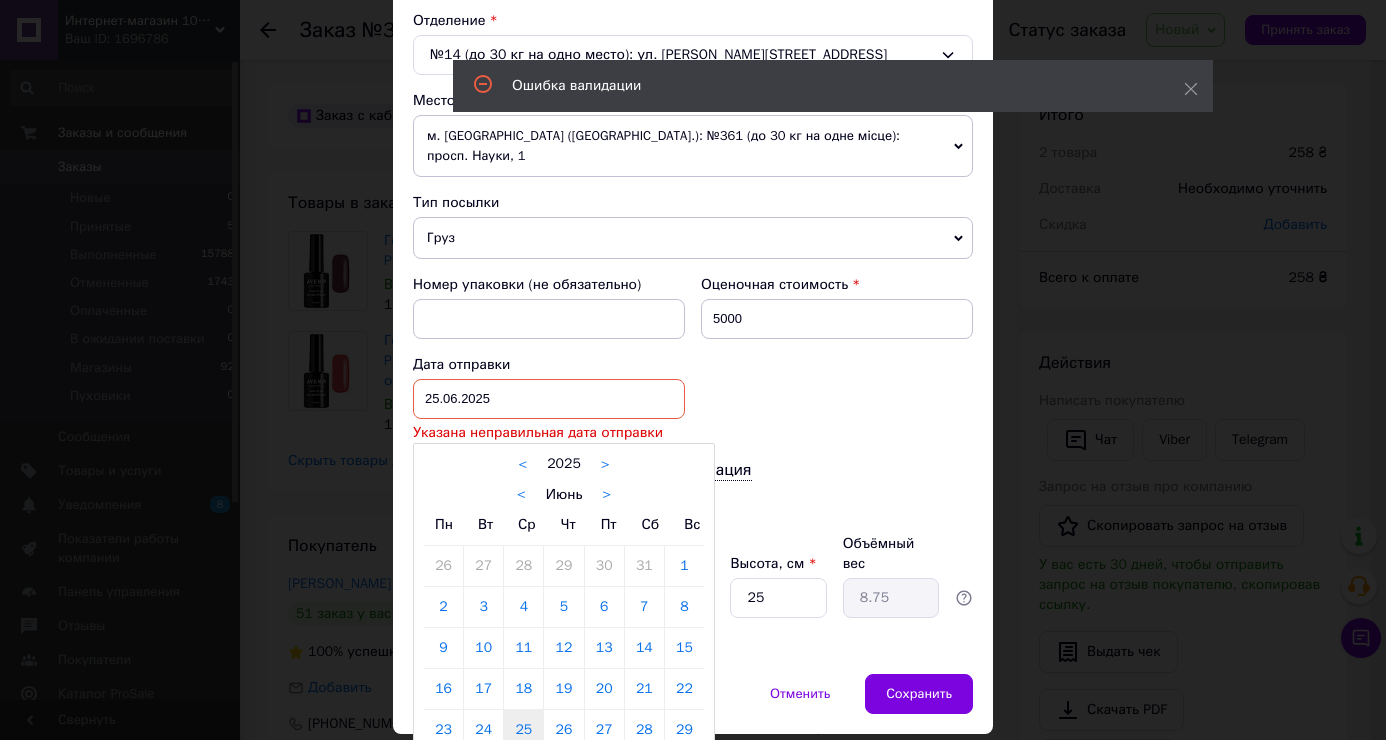 click on ">" at bounding box center [606, 495] 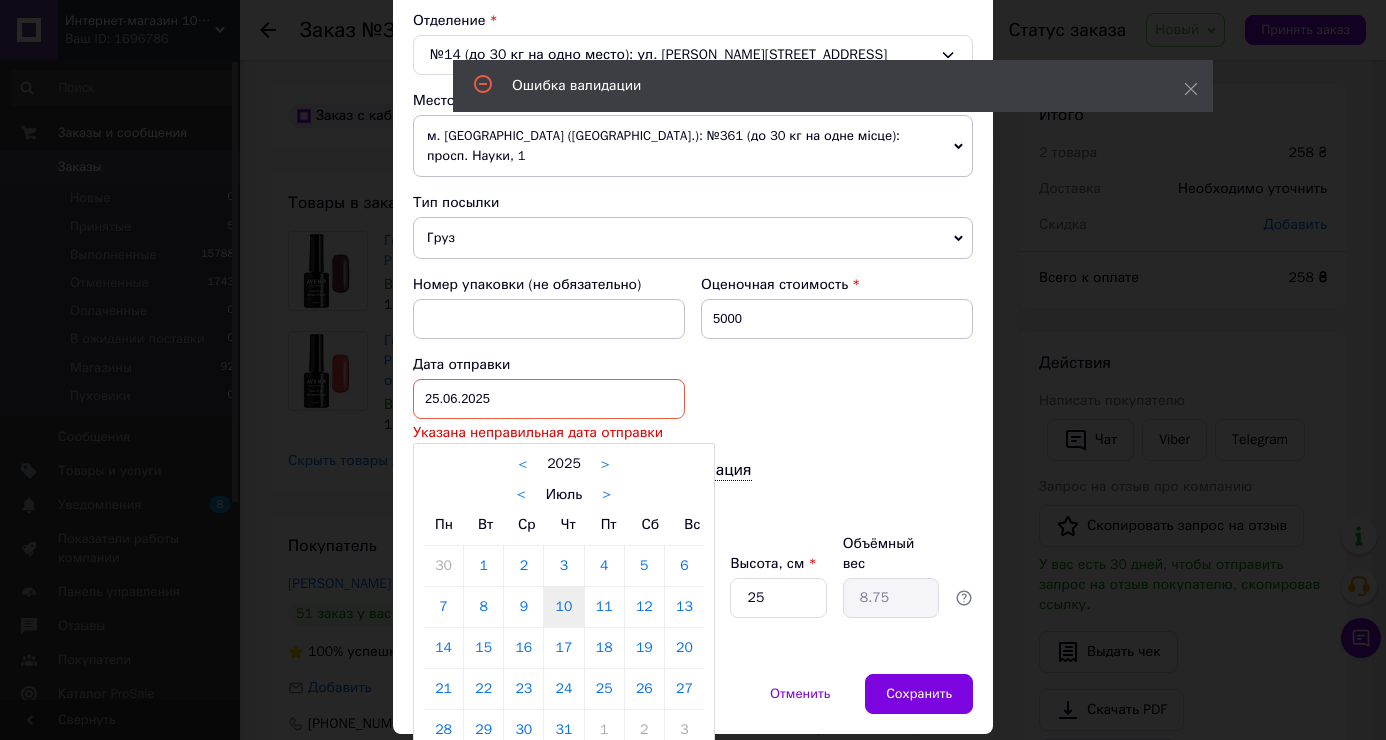 click on "10" at bounding box center (563, 607) 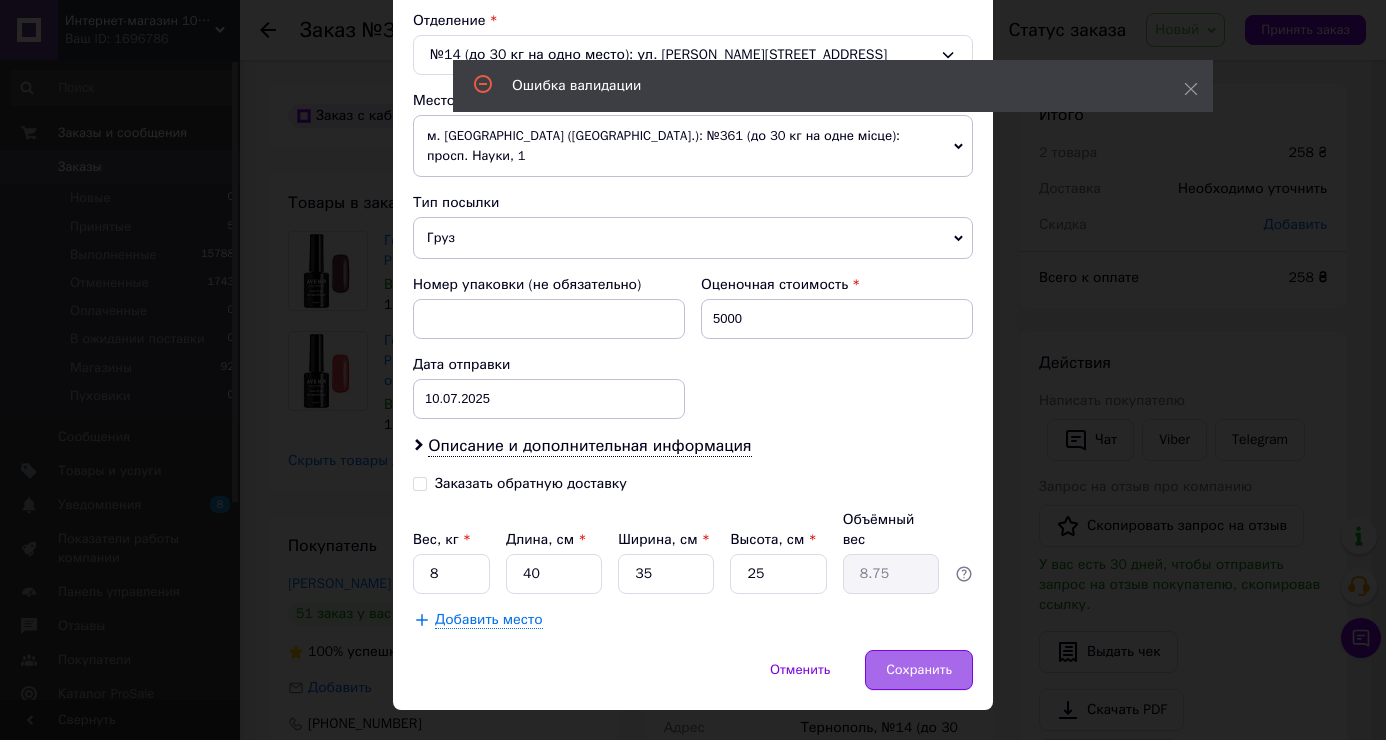 click on "Сохранить" at bounding box center (919, 670) 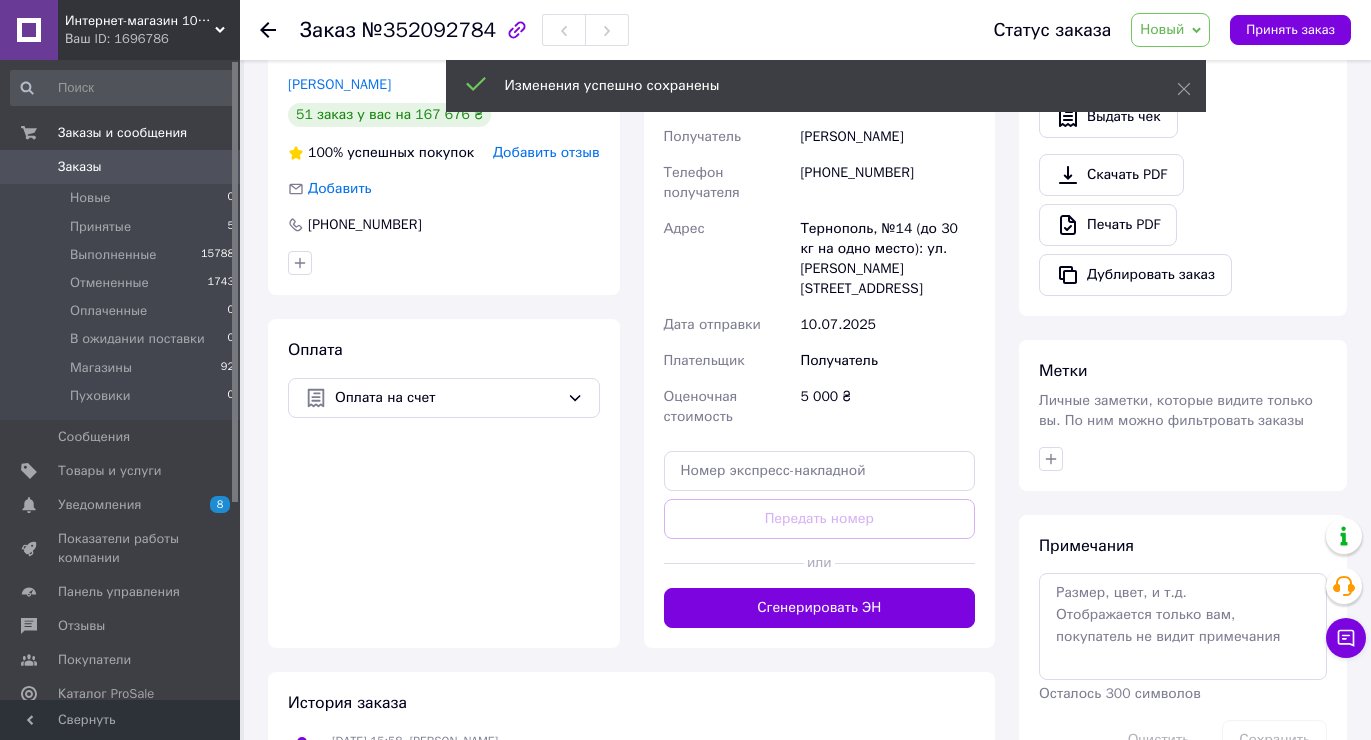 scroll, scrollTop: 500, scrollLeft: 0, axis: vertical 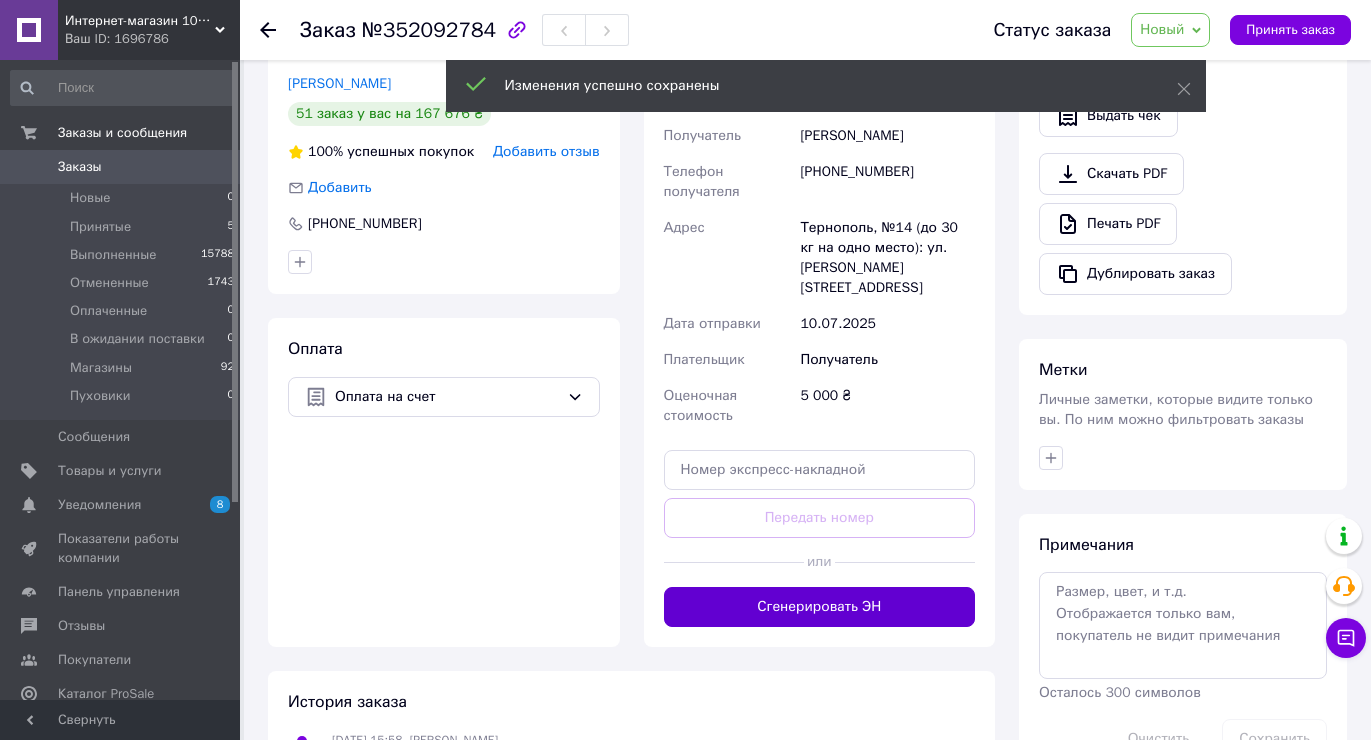 click on "Сгенерировать ЭН" at bounding box center (820, 607) 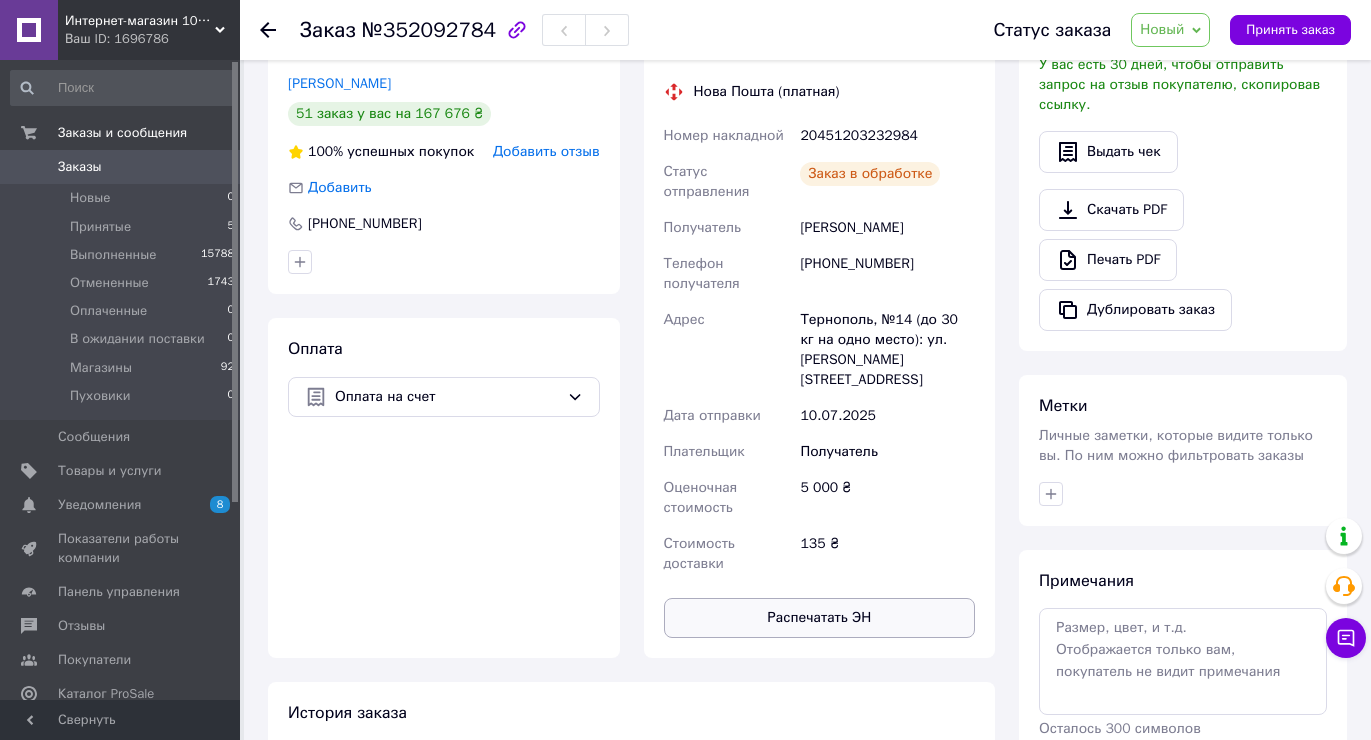 click on "Распечатать ЭН" at bounding box center [820, 618] 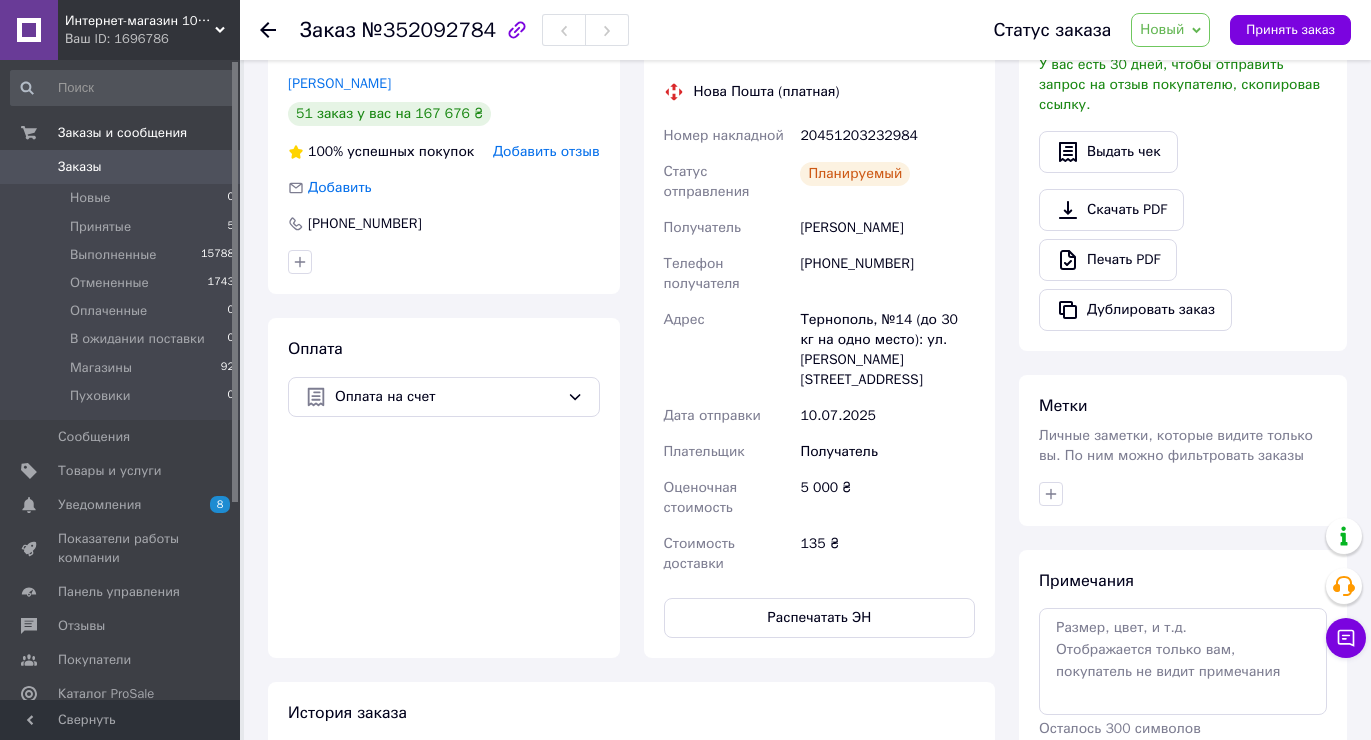 click on "Новый" at bounding box center [1162, 29] 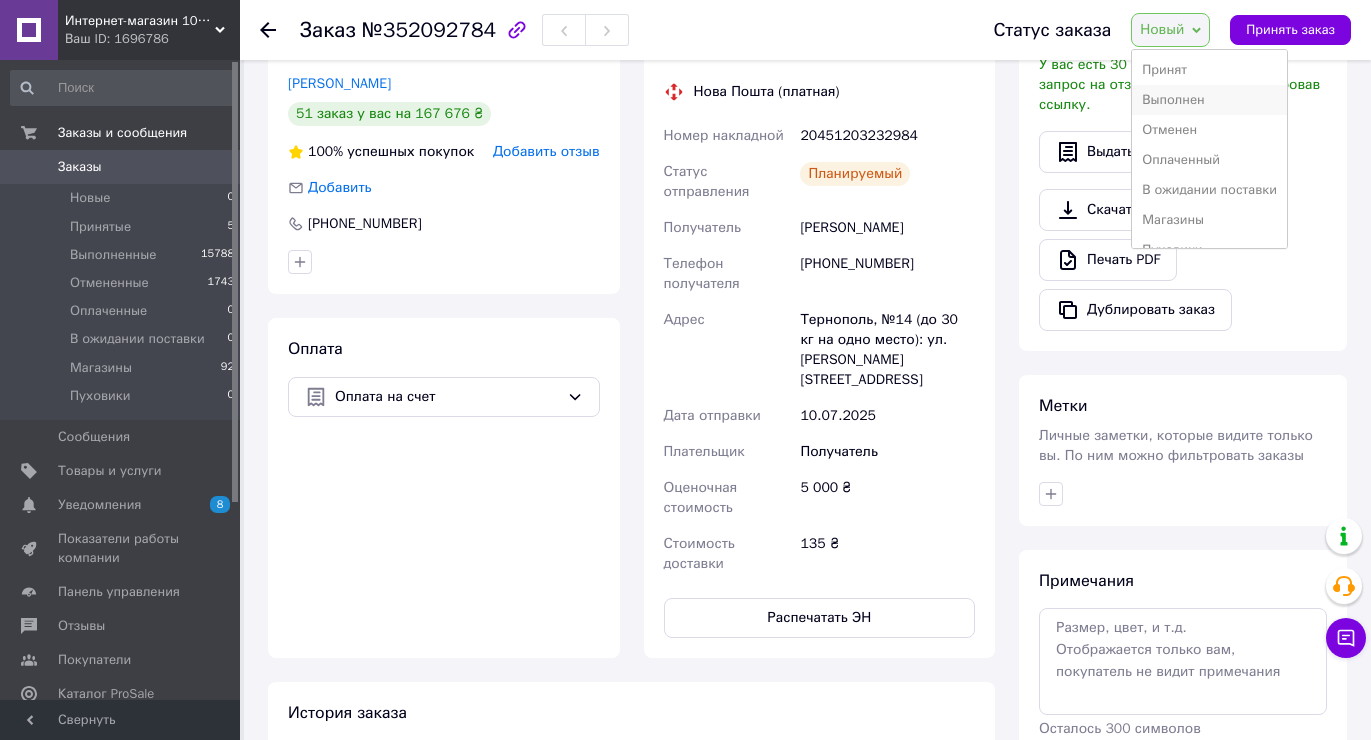 click on "Выполнен" at bounding box center (1209, 100) 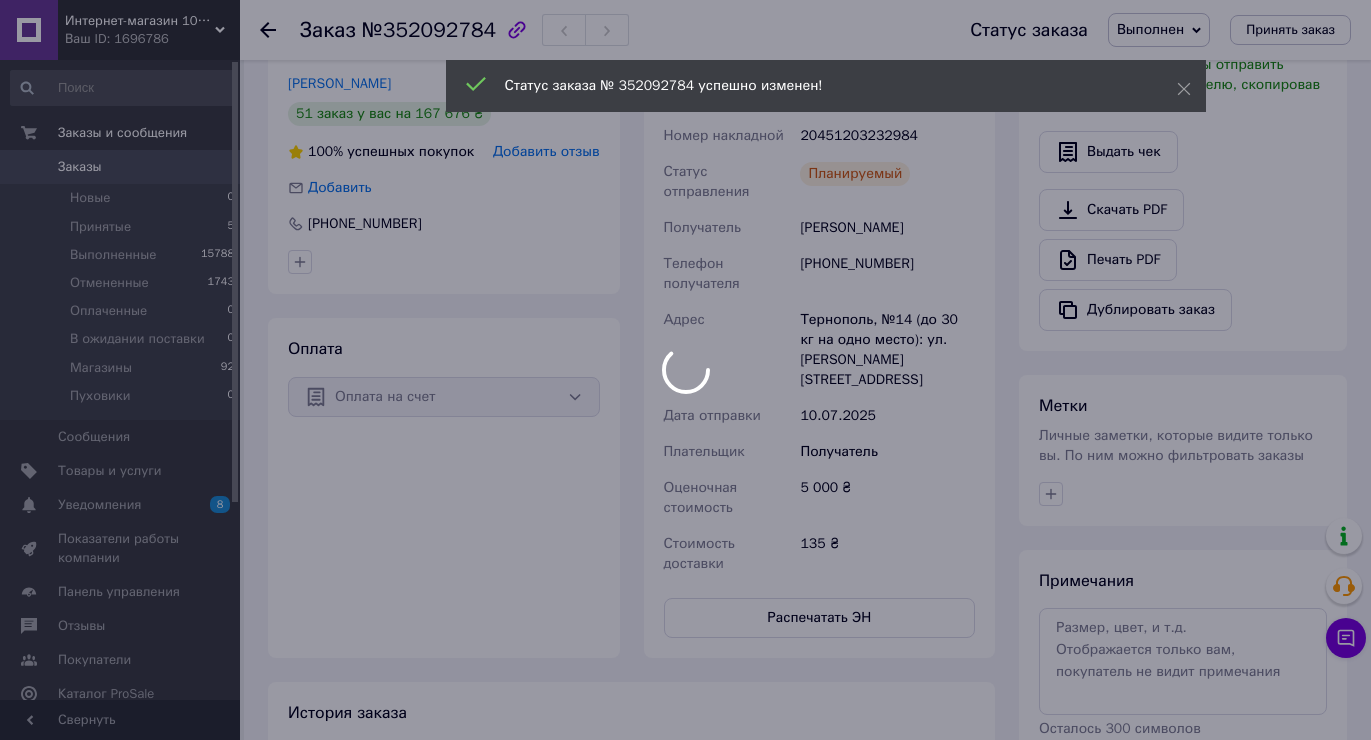 click at bounding box center (685, 370) 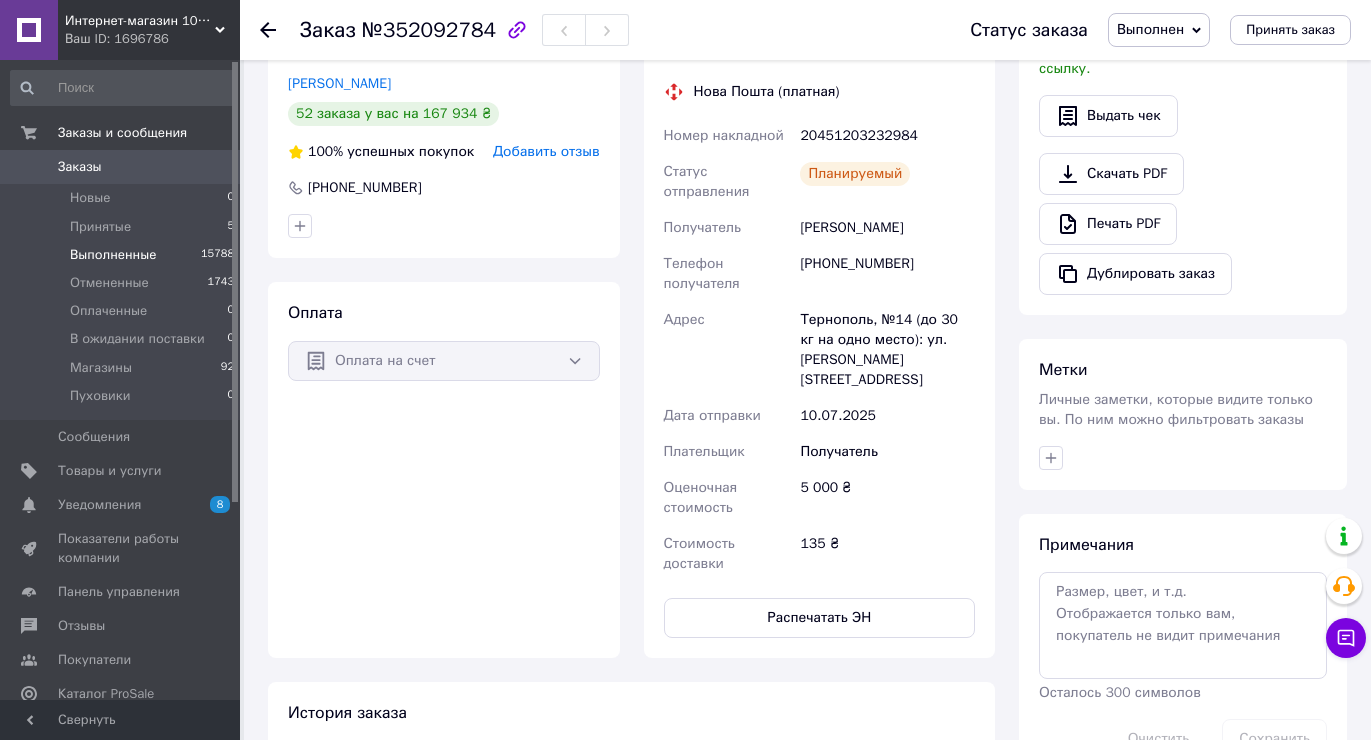 click on "Выполненные" at bounding box center [113, 255] 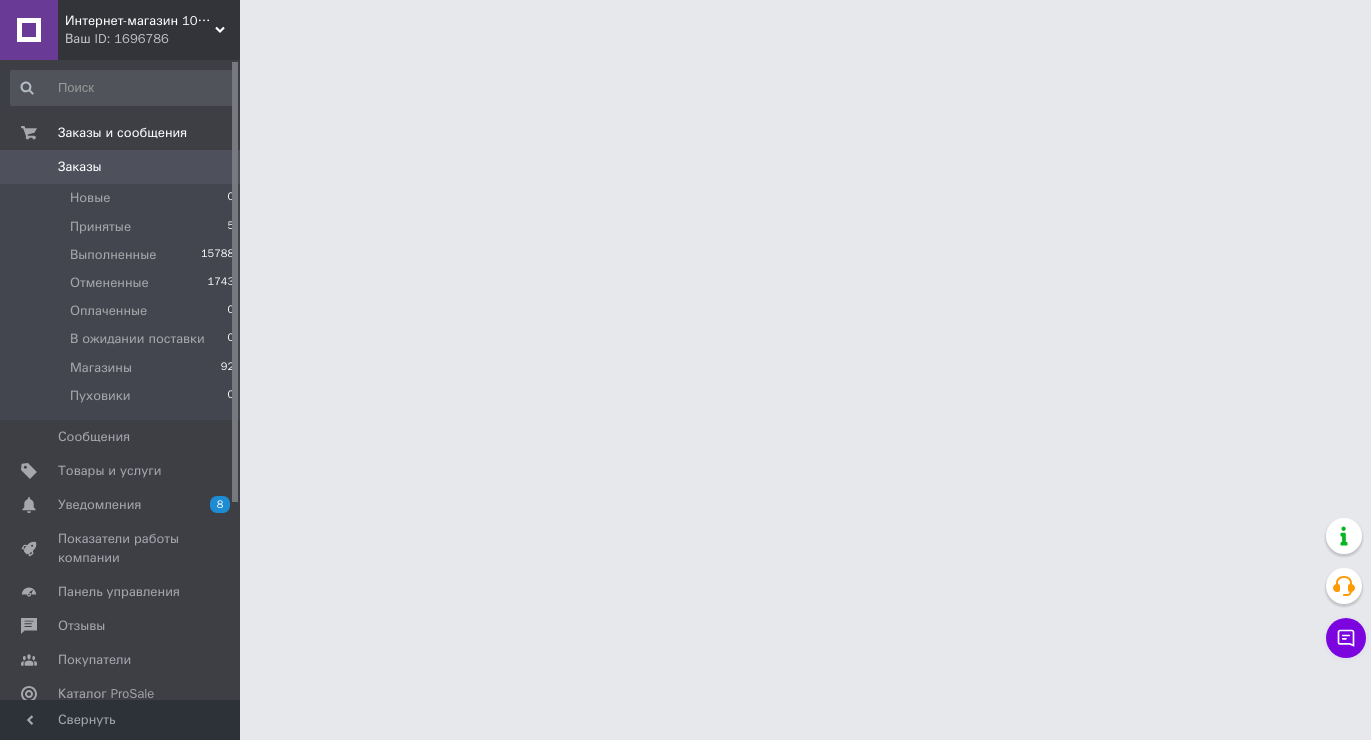 scroll, scrollTop: 0, scrollLeft: 0, axis: both 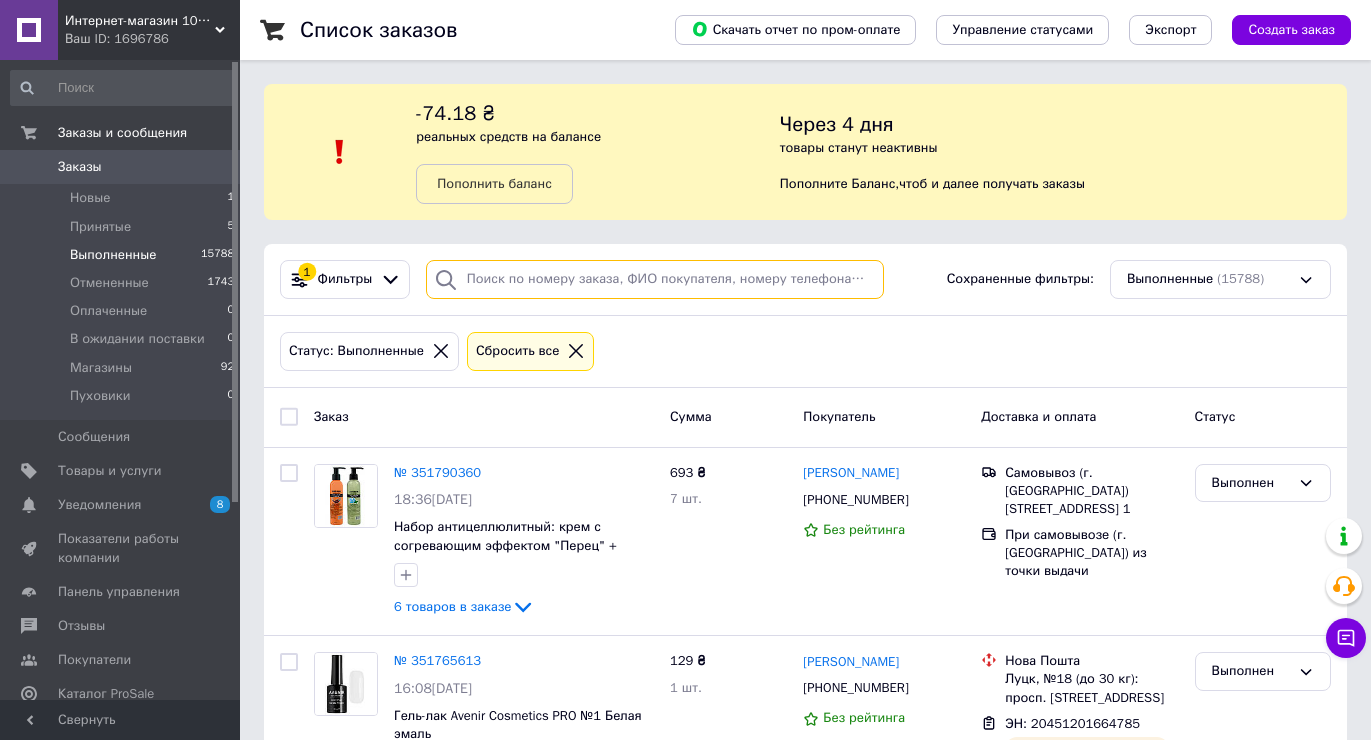 click at bounding box center [655, 279] 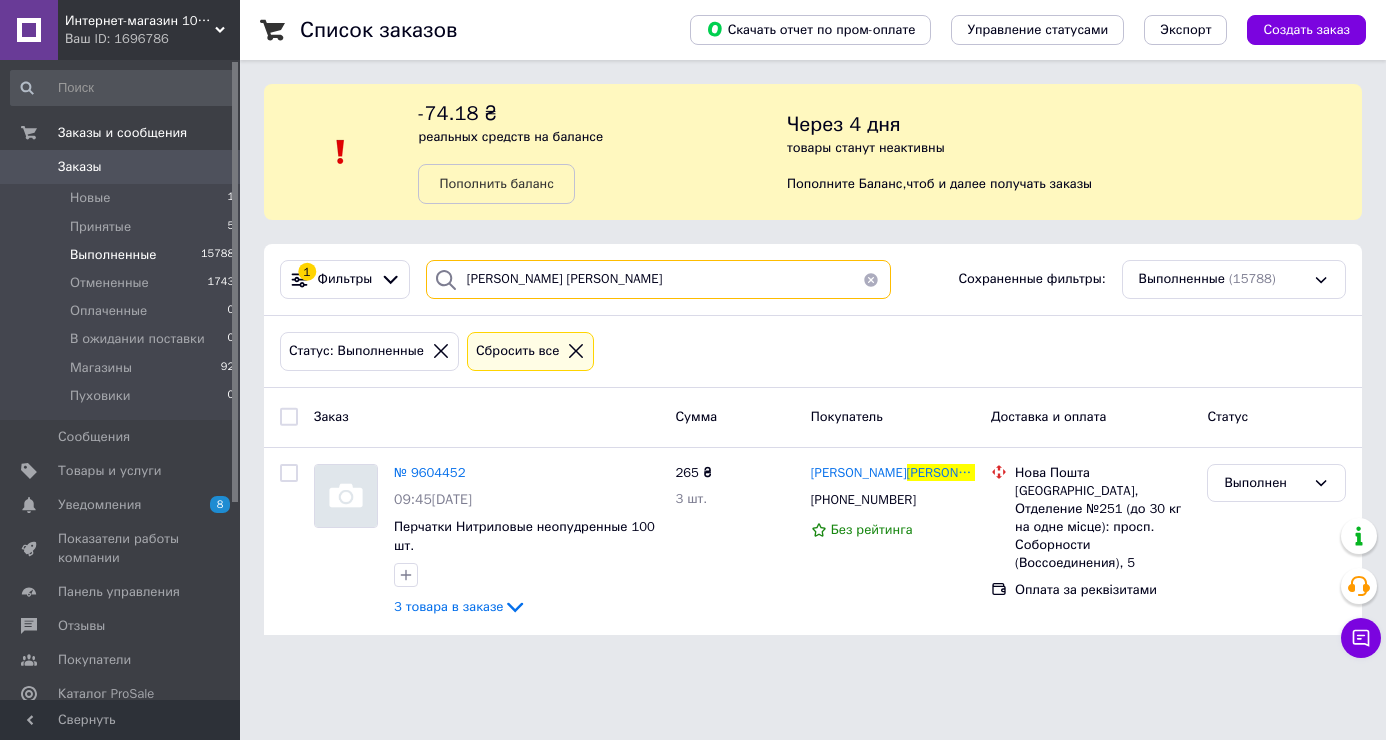type on "[PERSON_NAME] [PERSON_NAME]" 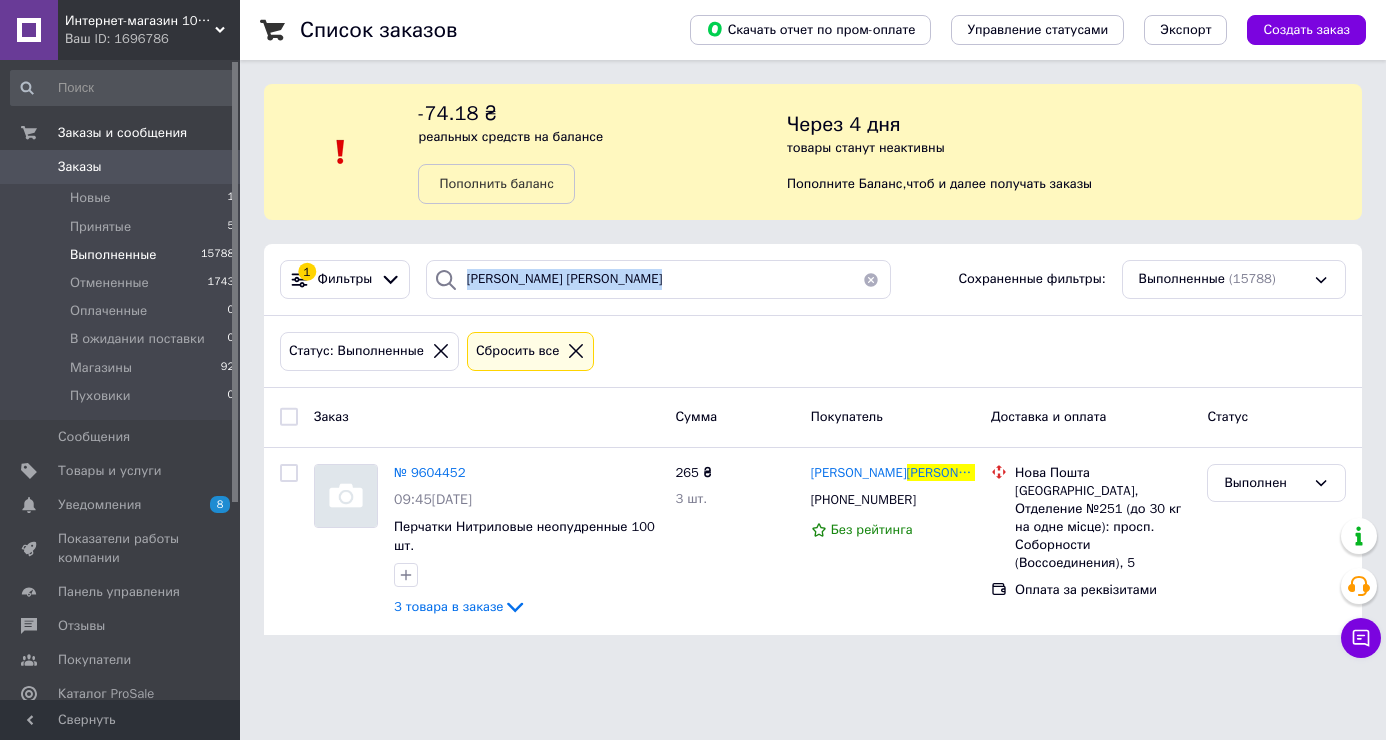 drag, startPoint x: 461, startPoint y: 276, endPoint x: 489, endPoint y: 288, distance: 30.463093 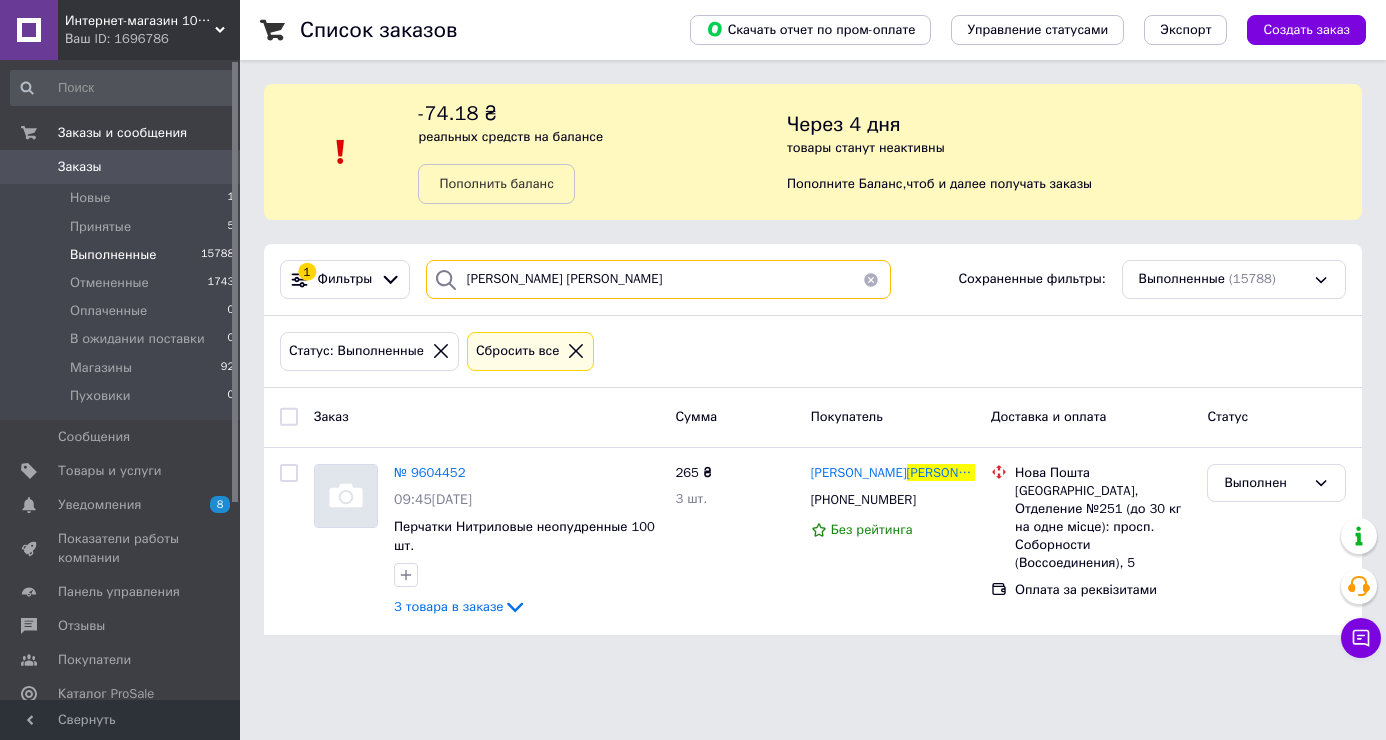 drag, startPoint x: 466, startPoint y: 280, endPoint x: 567, endPoint y: 295, distance: 102.10779 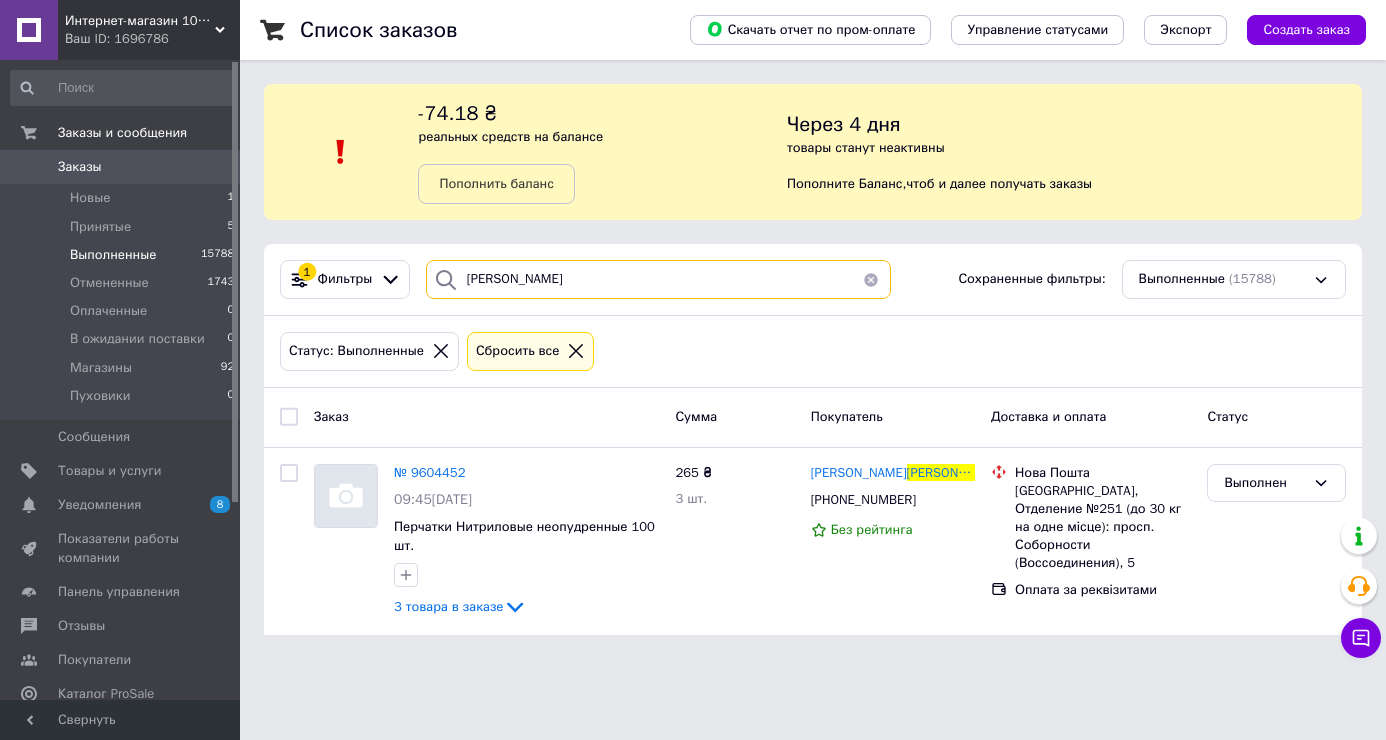 drag, startPoint x: 464, startPoint y: 281, endPoint x: 578, endPoint y: 294, distance: 114.73883 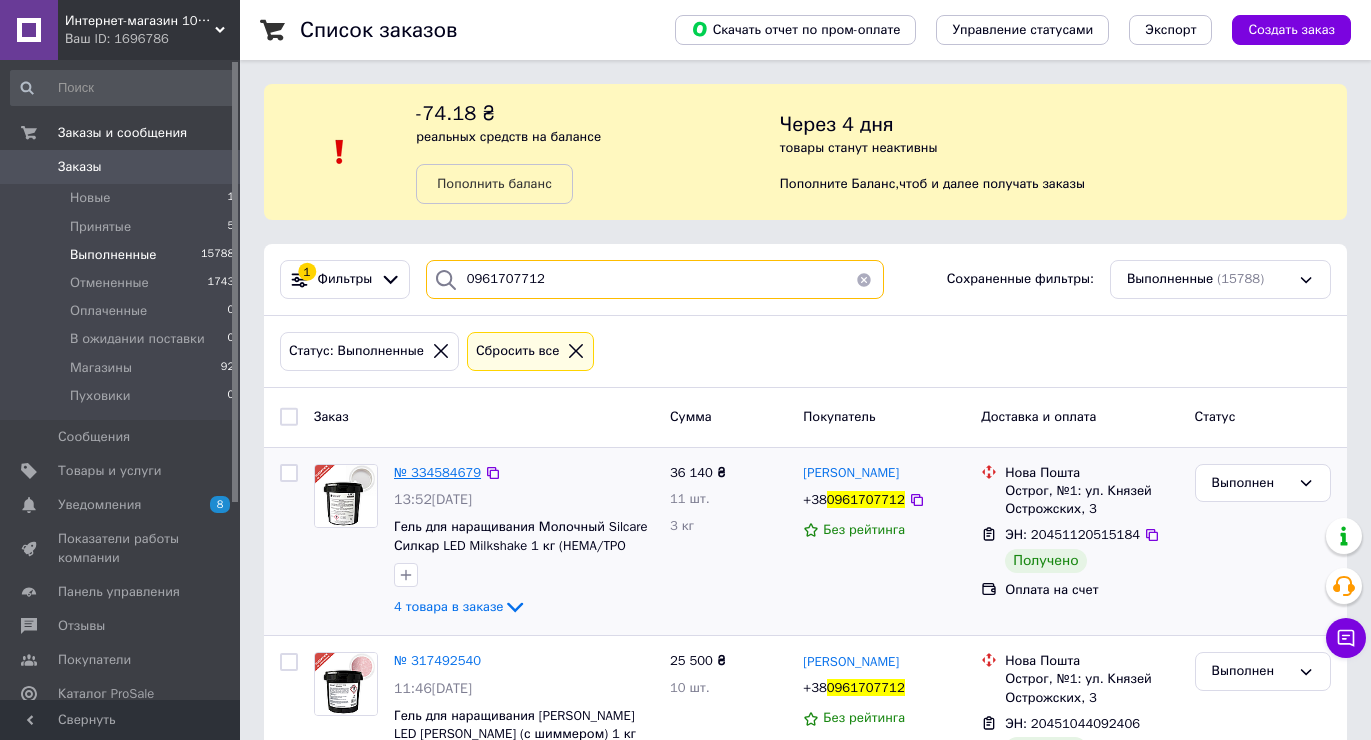 type on "0961707712" 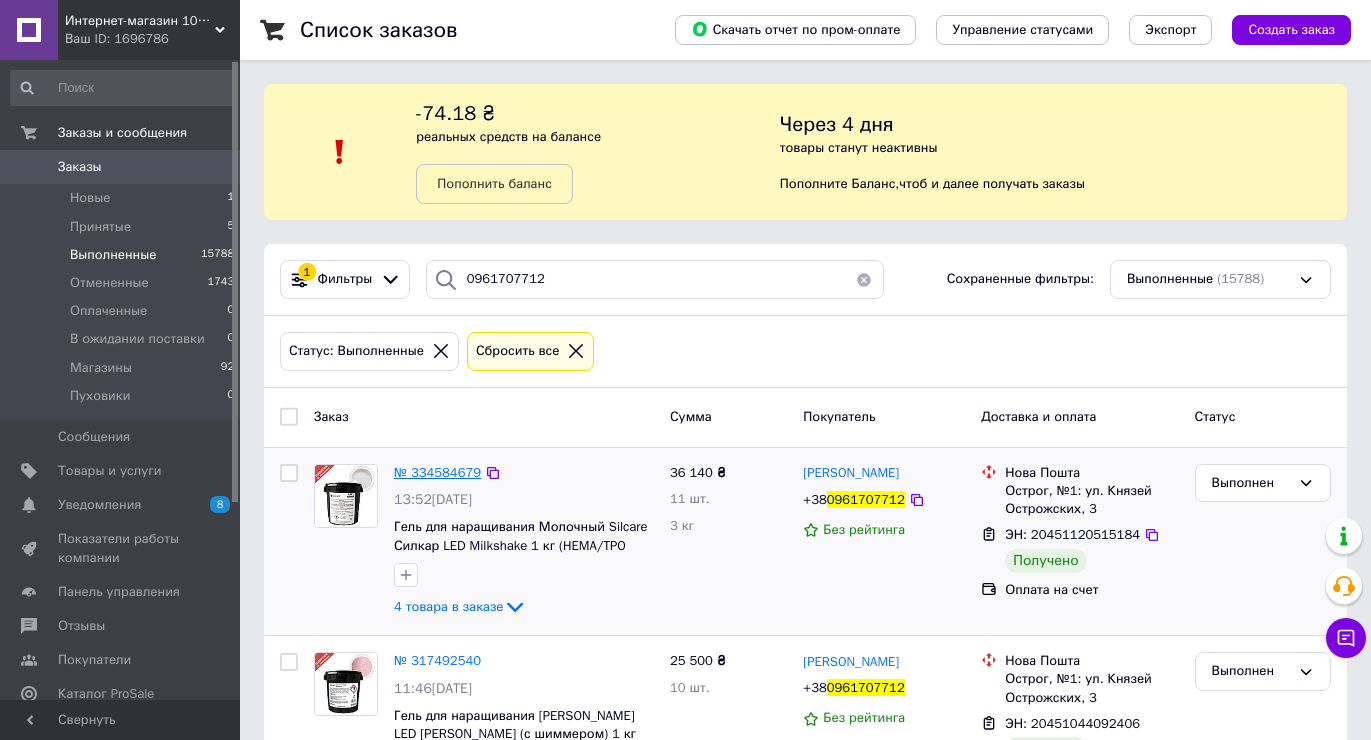click on "№ 334584679" at bounding box center (437, 472) 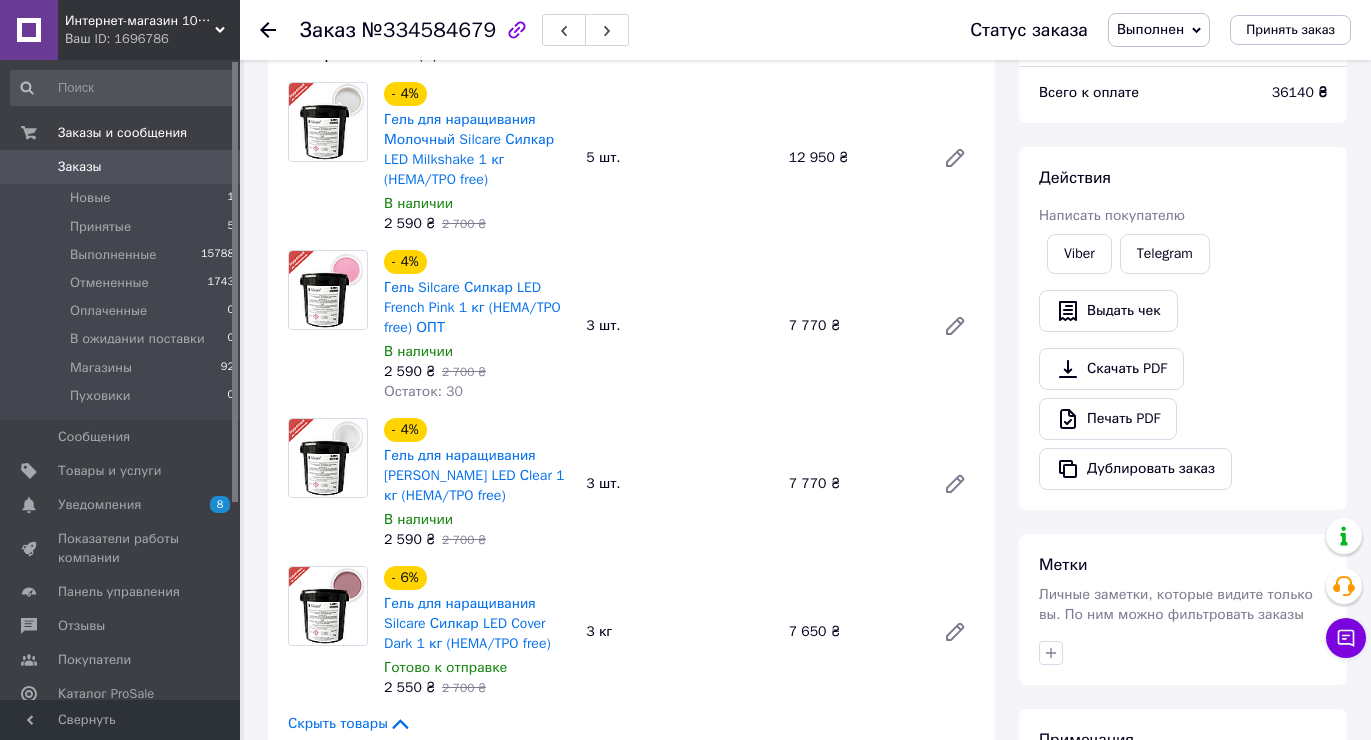 scroll, scrollTop: 200, scrollLeft: 0, axis: vertical 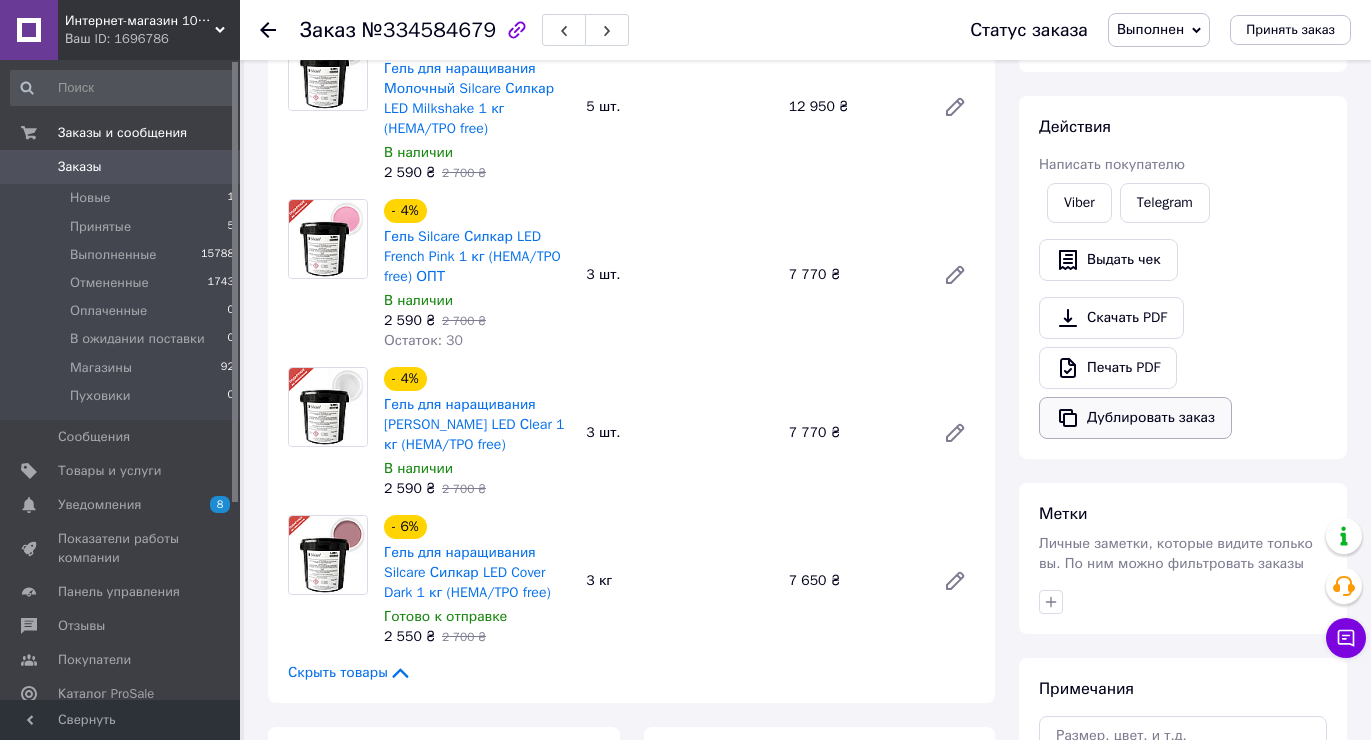click on "Дублировать заказ" at bounding box center [1135, 418] 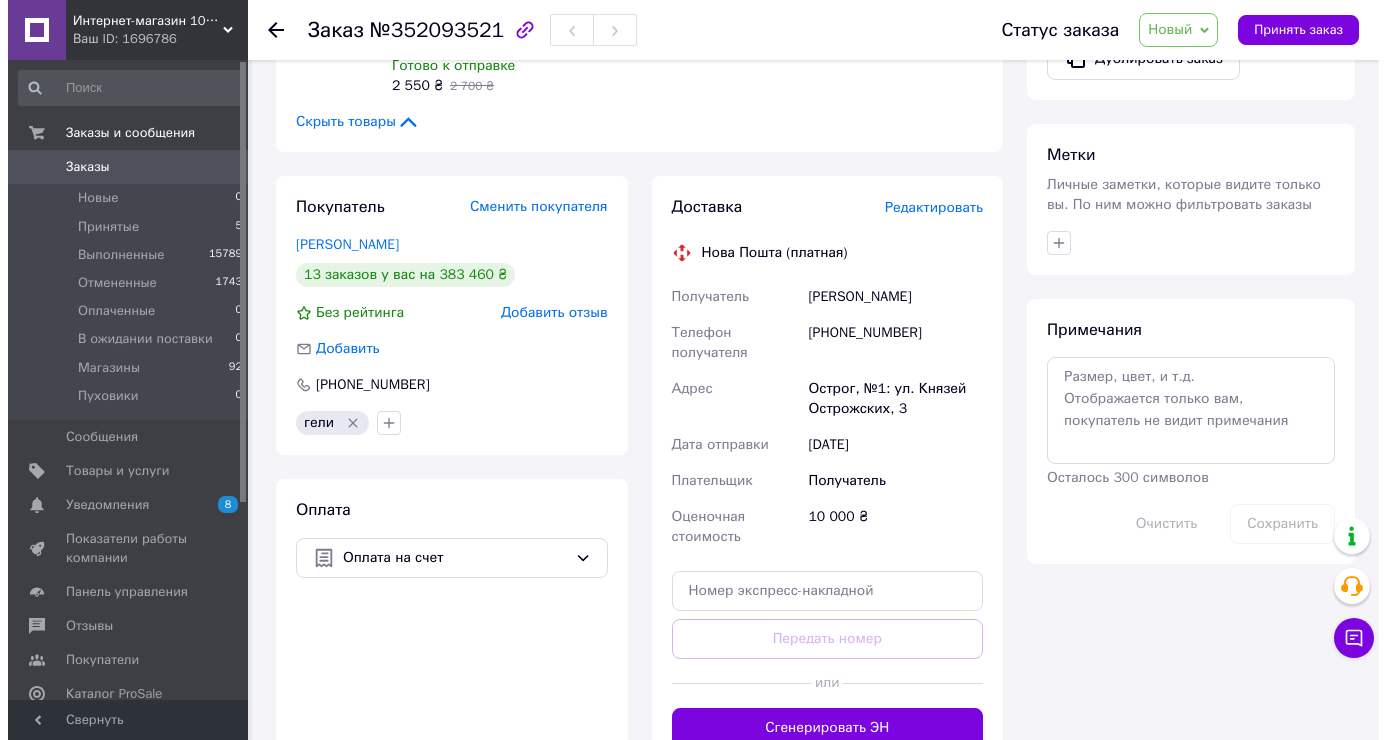 scroll, scrollTop: 800, scrollLeft: 0, axis: vertical 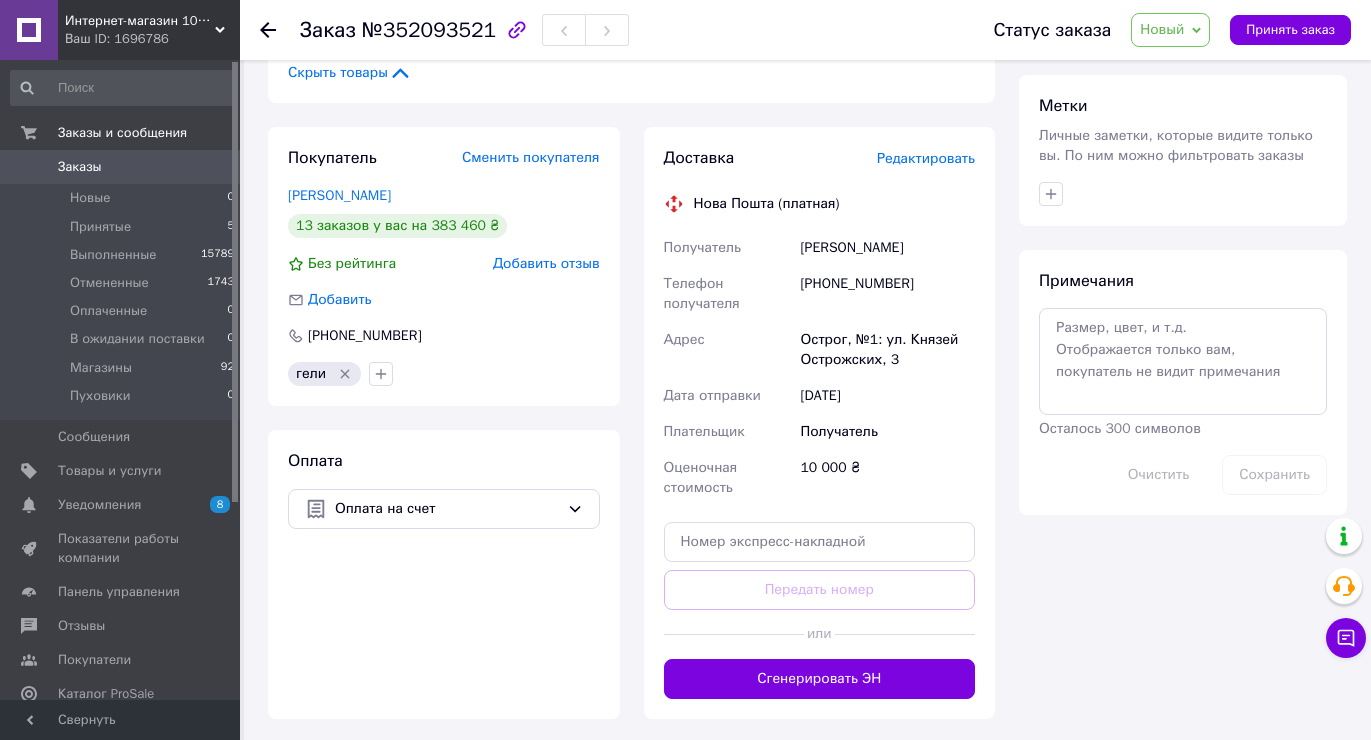 click on "Редактировать" at bounding box center [926, 158] 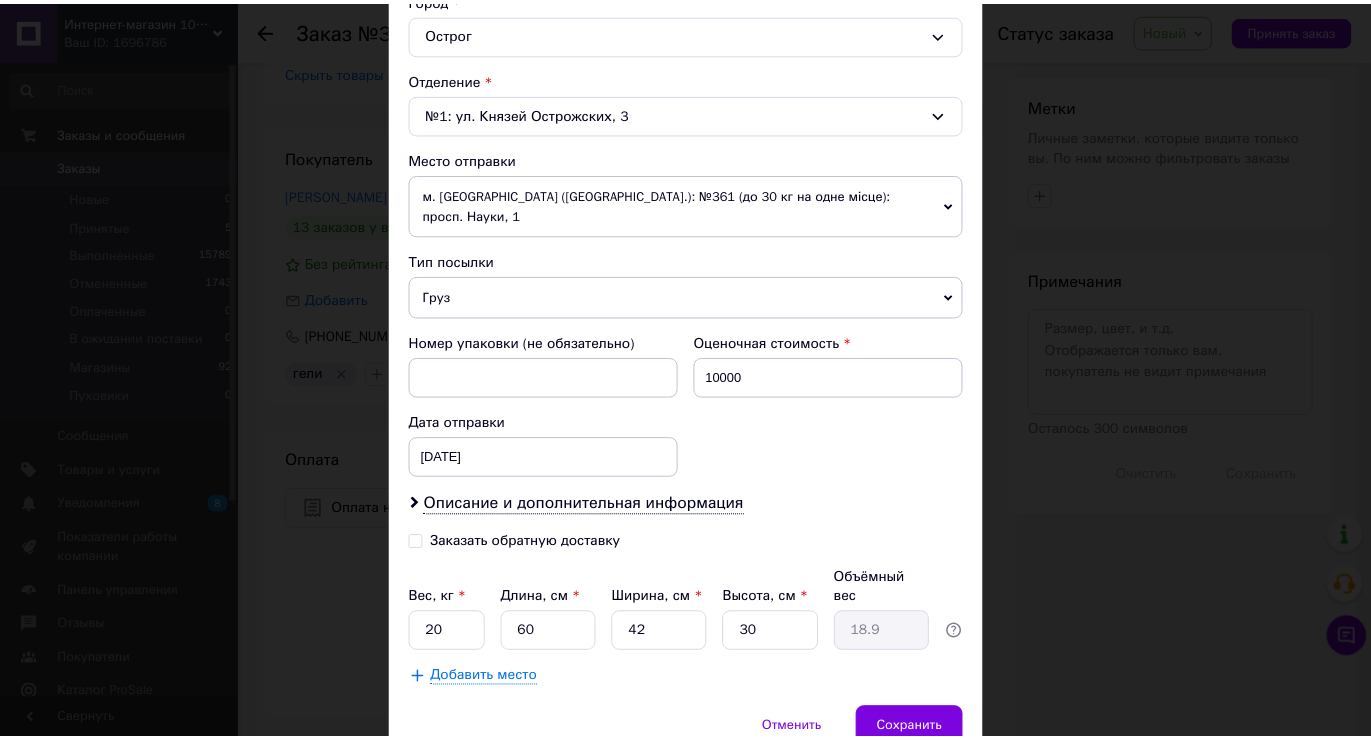 scroll, scrollTop: 600, scrollLeft: 0, axis: vertical 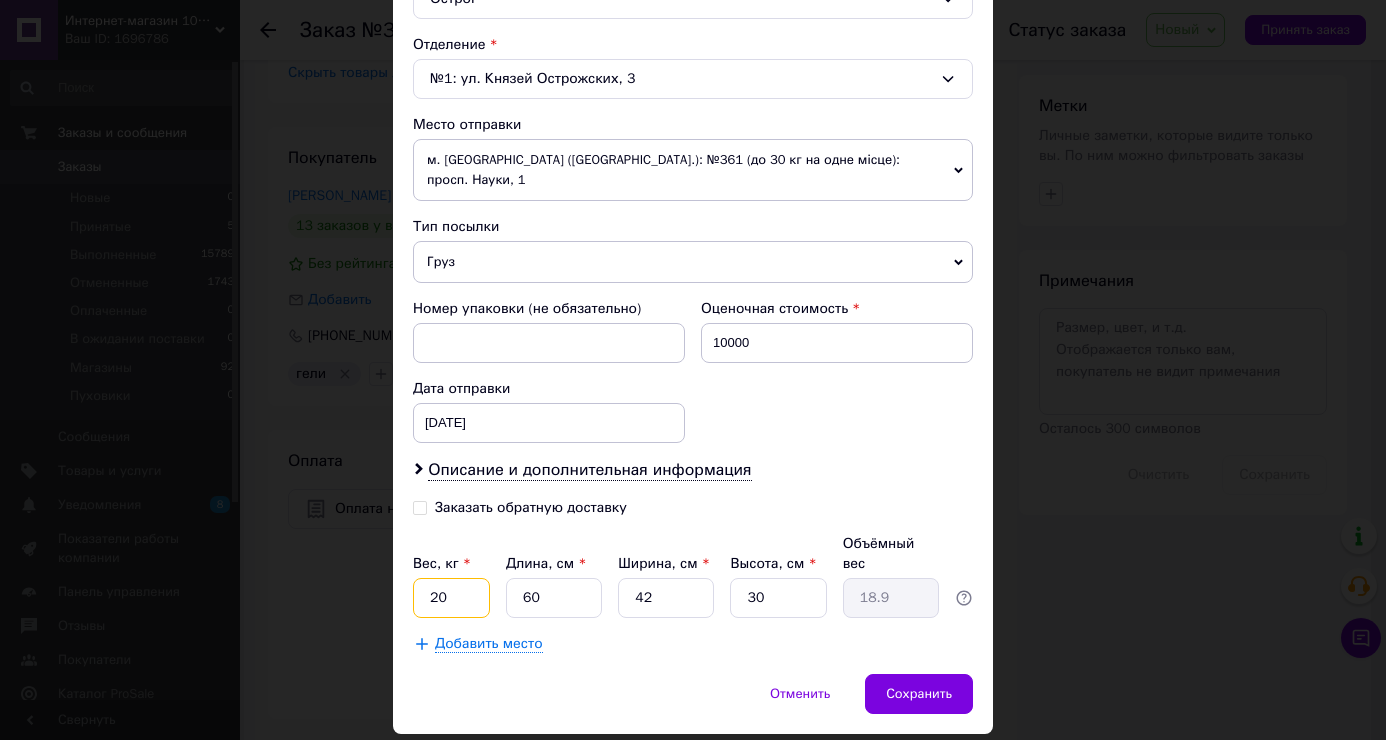 drag, startPoint x: 422, startPoint y: 555, endPoint x: 475, endPoint y: 548, distance: 53.460266 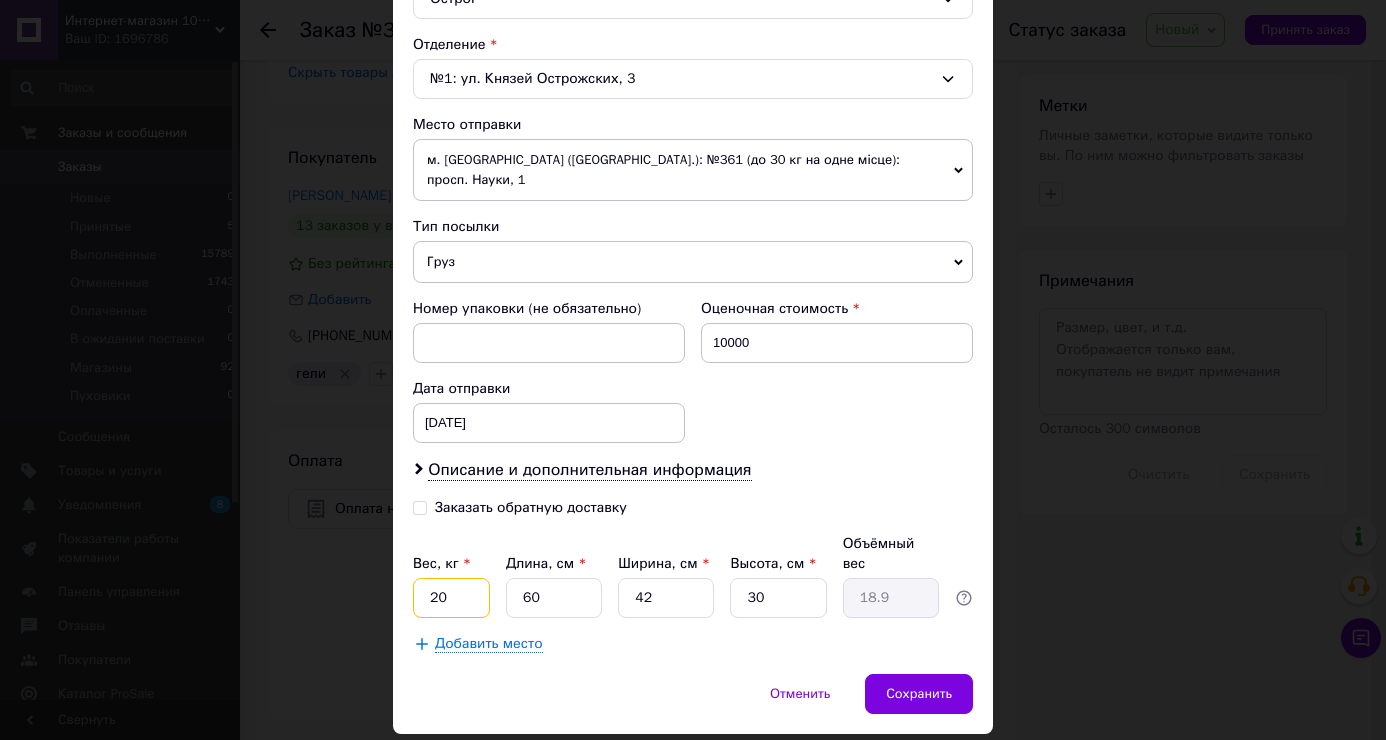 click on "20" at bounding box center (451, 598) 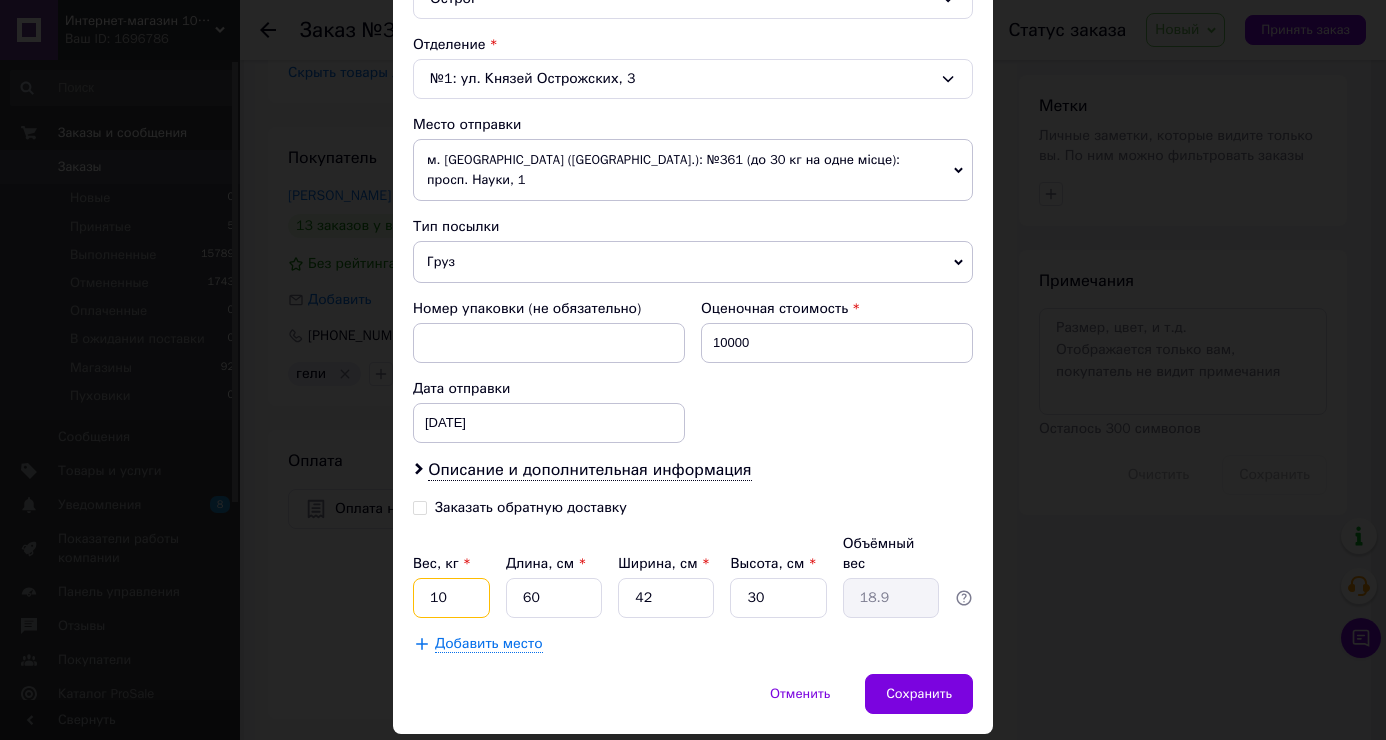 type on "10" 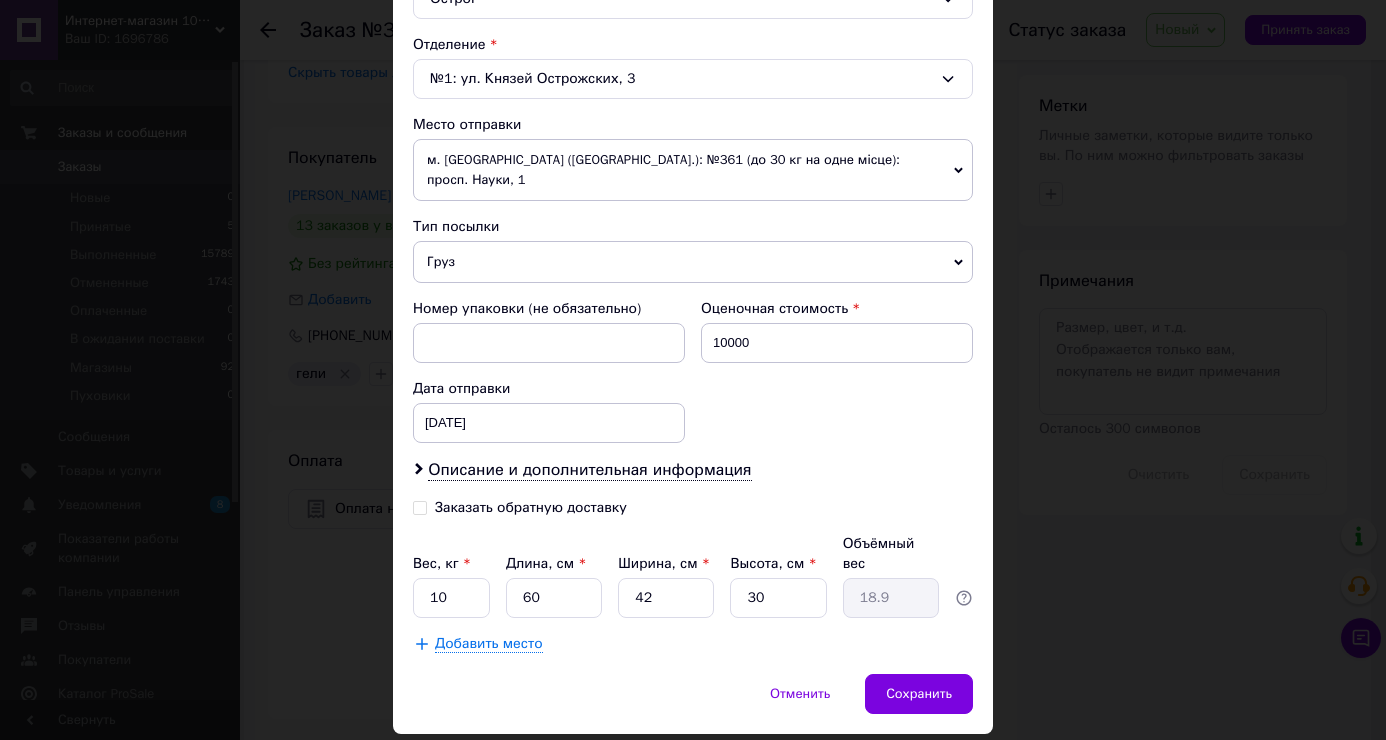 click on "Добавить место" at bounding box center [693, 644] 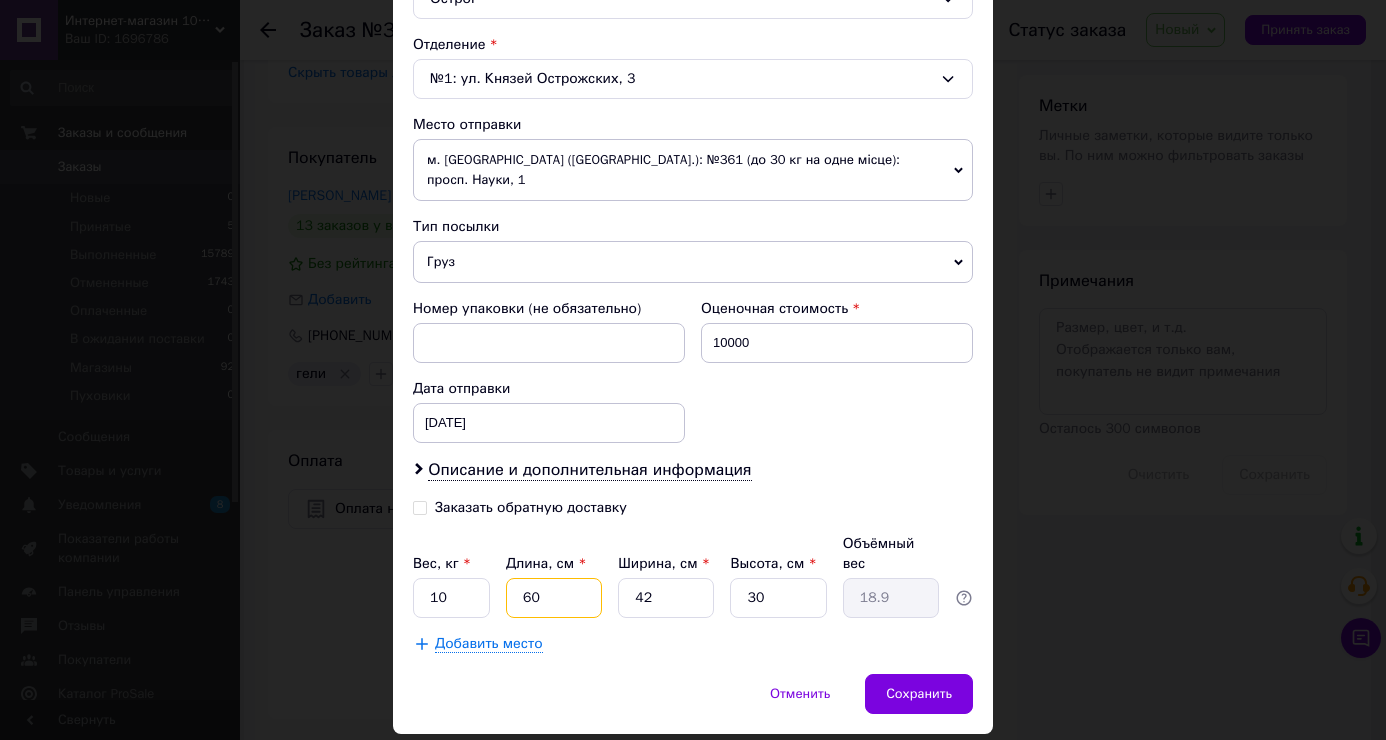 drag, startPoint x: 512, startPoint y: 553, endPoint x: 599, endPoint y: 561, distance: 87.36704 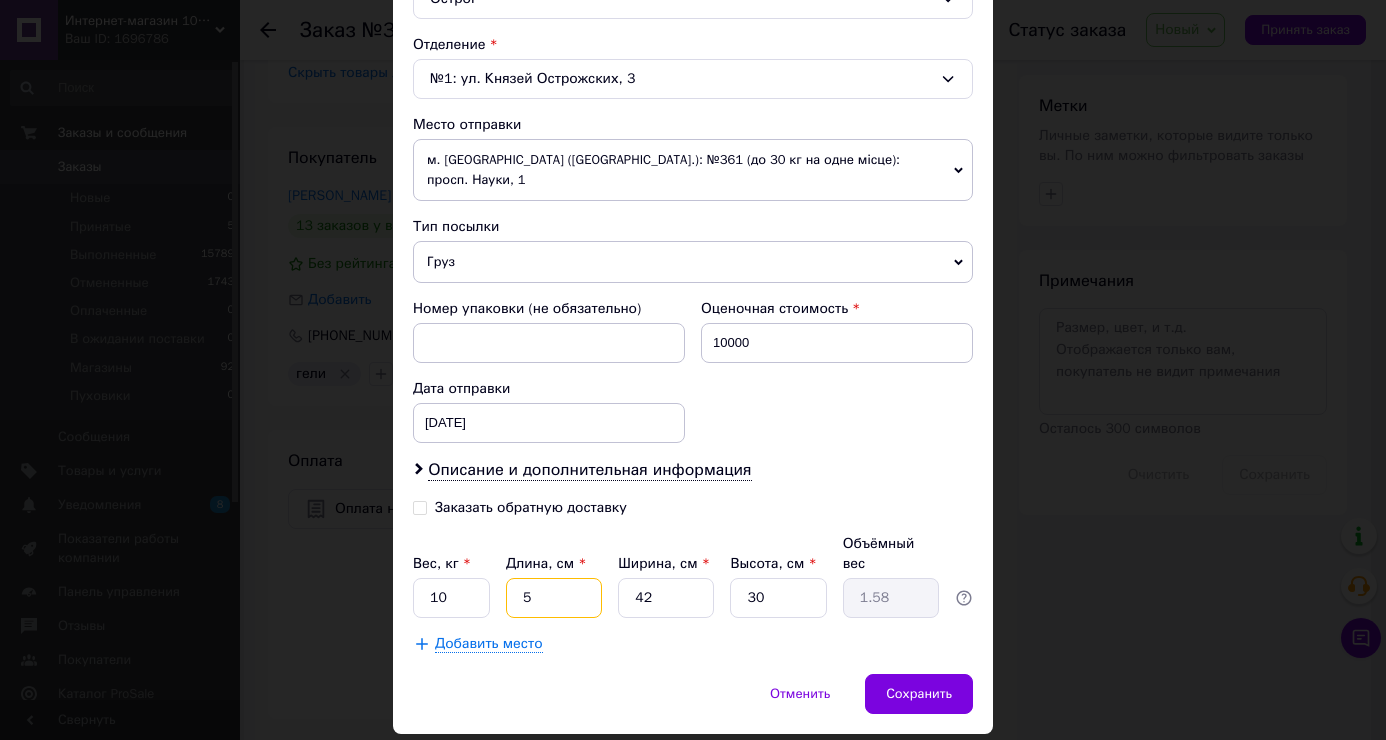 type on "50" 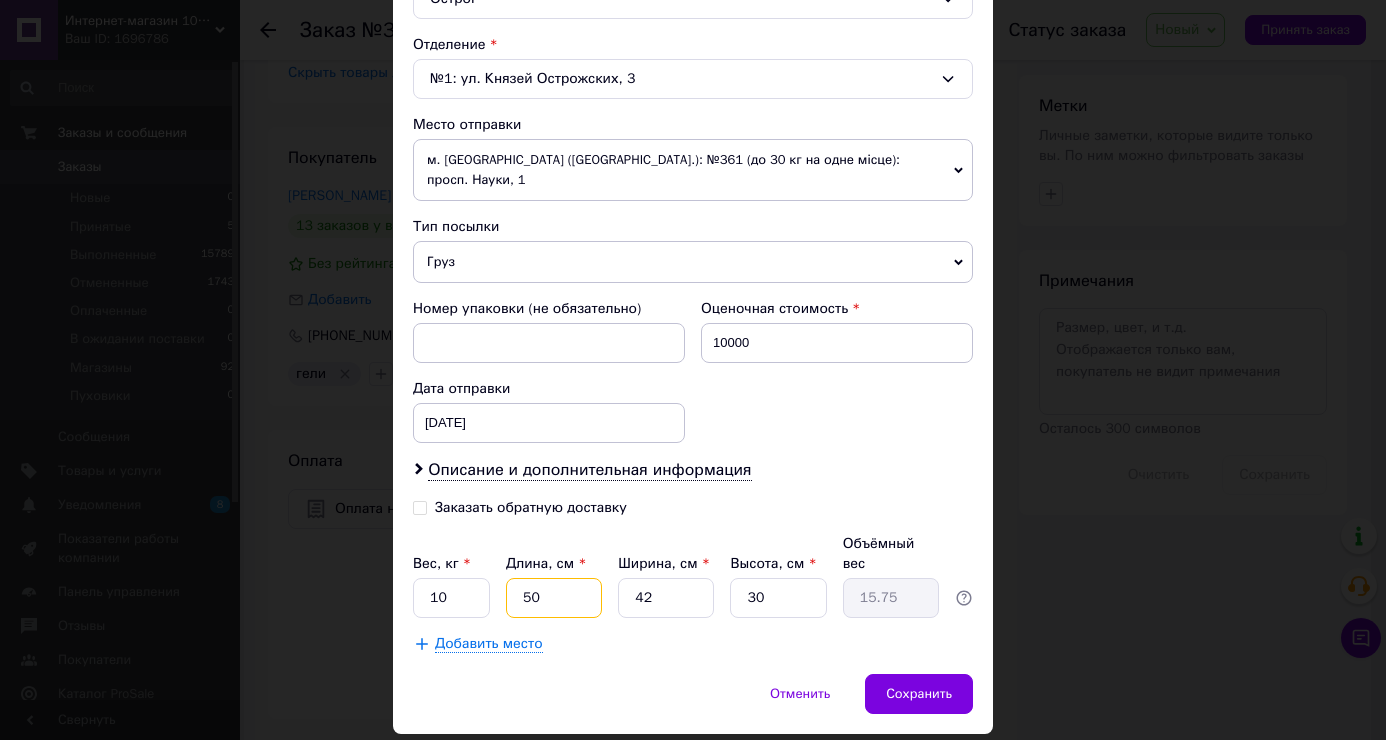type on "50" 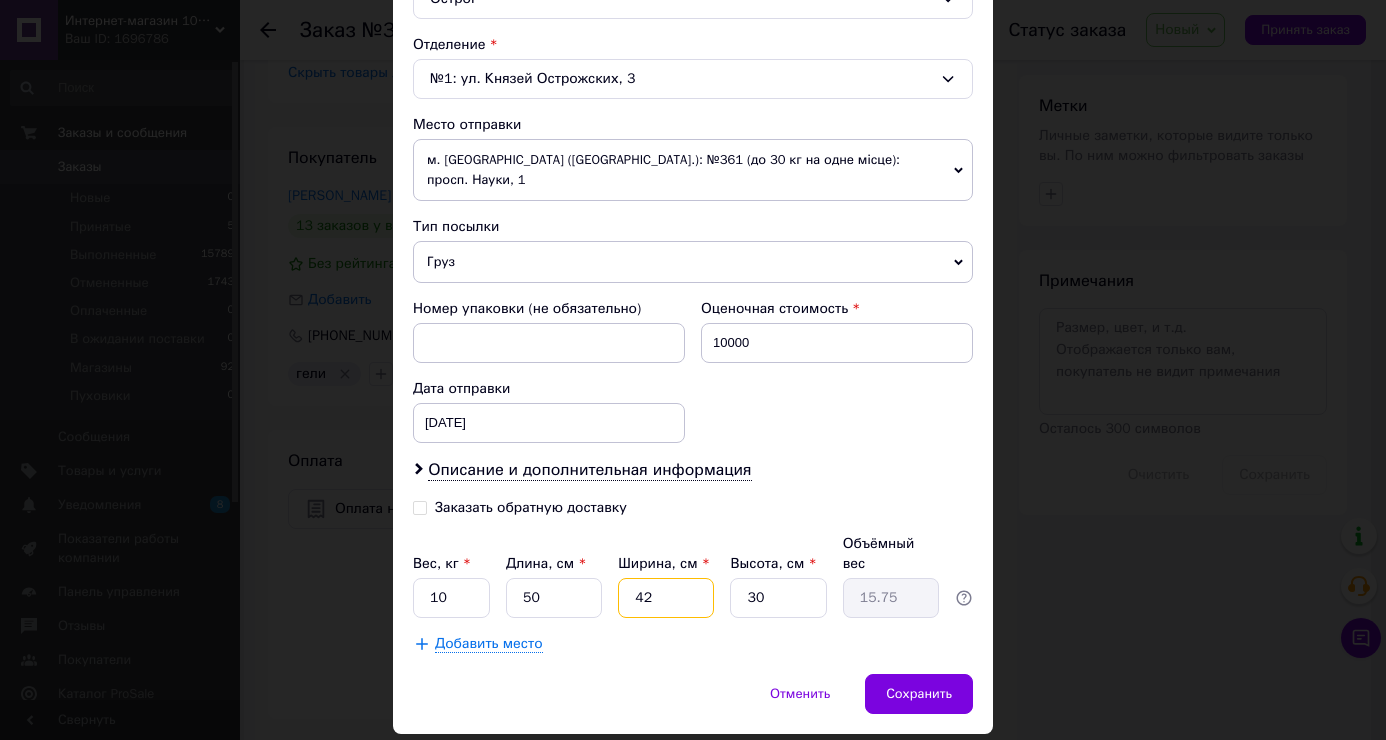 drag, startPoint x: 637, startPoint y: 563, endPoint x: 663, endPoint y: 566, distance: 26.172504 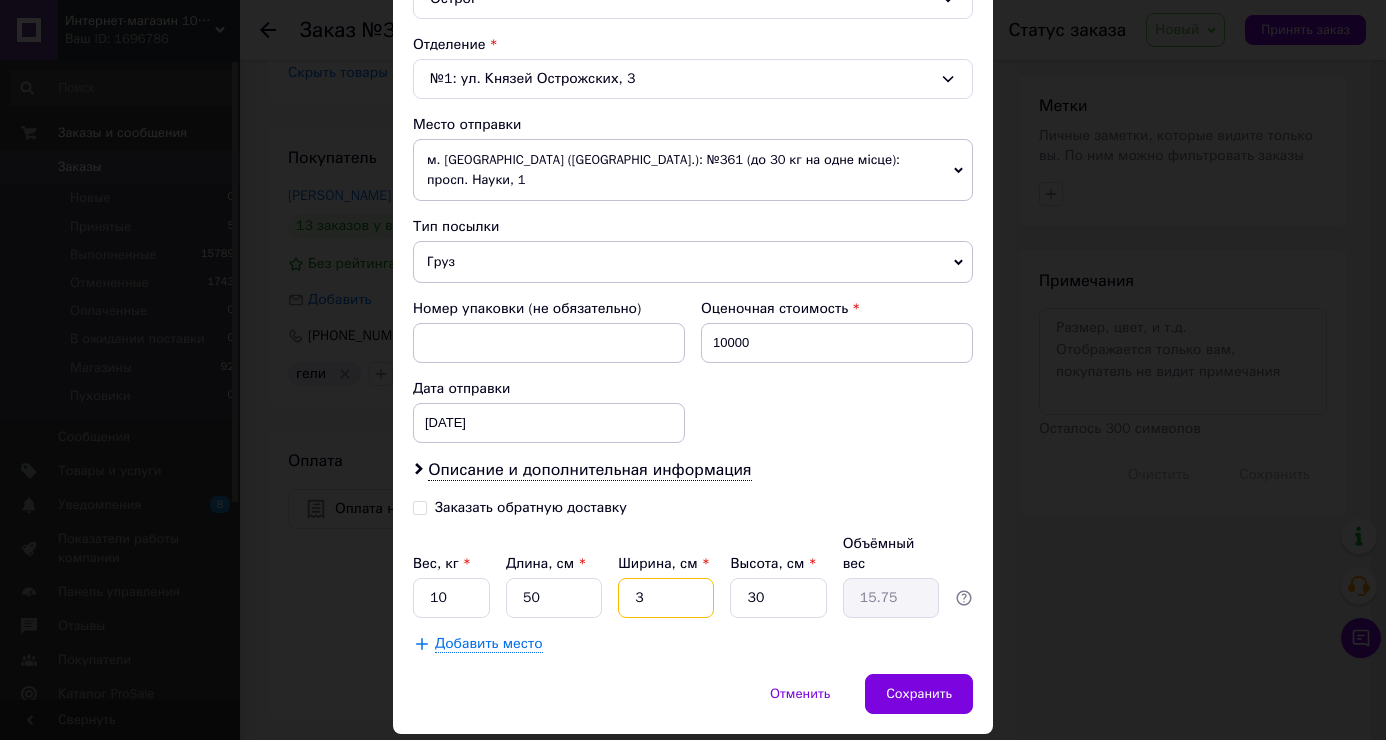 type on "1.13" 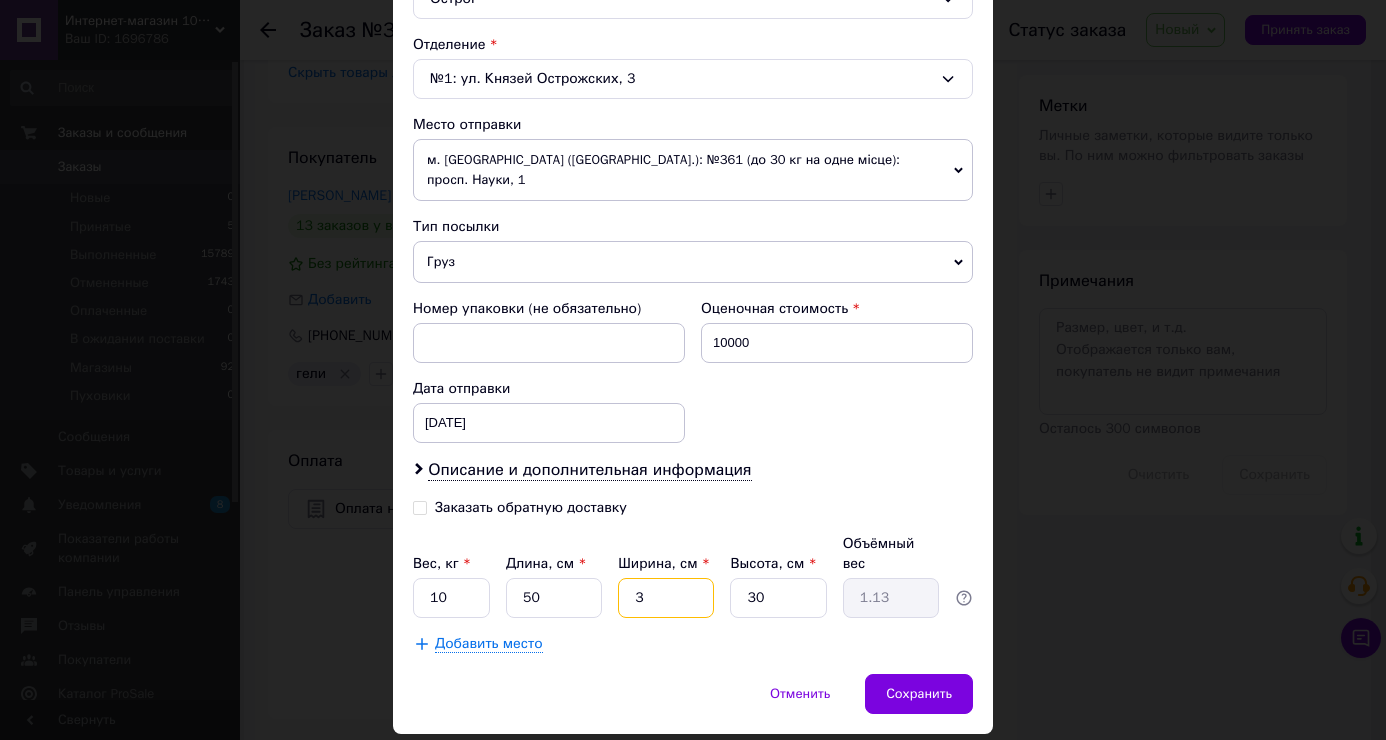 type on "30" 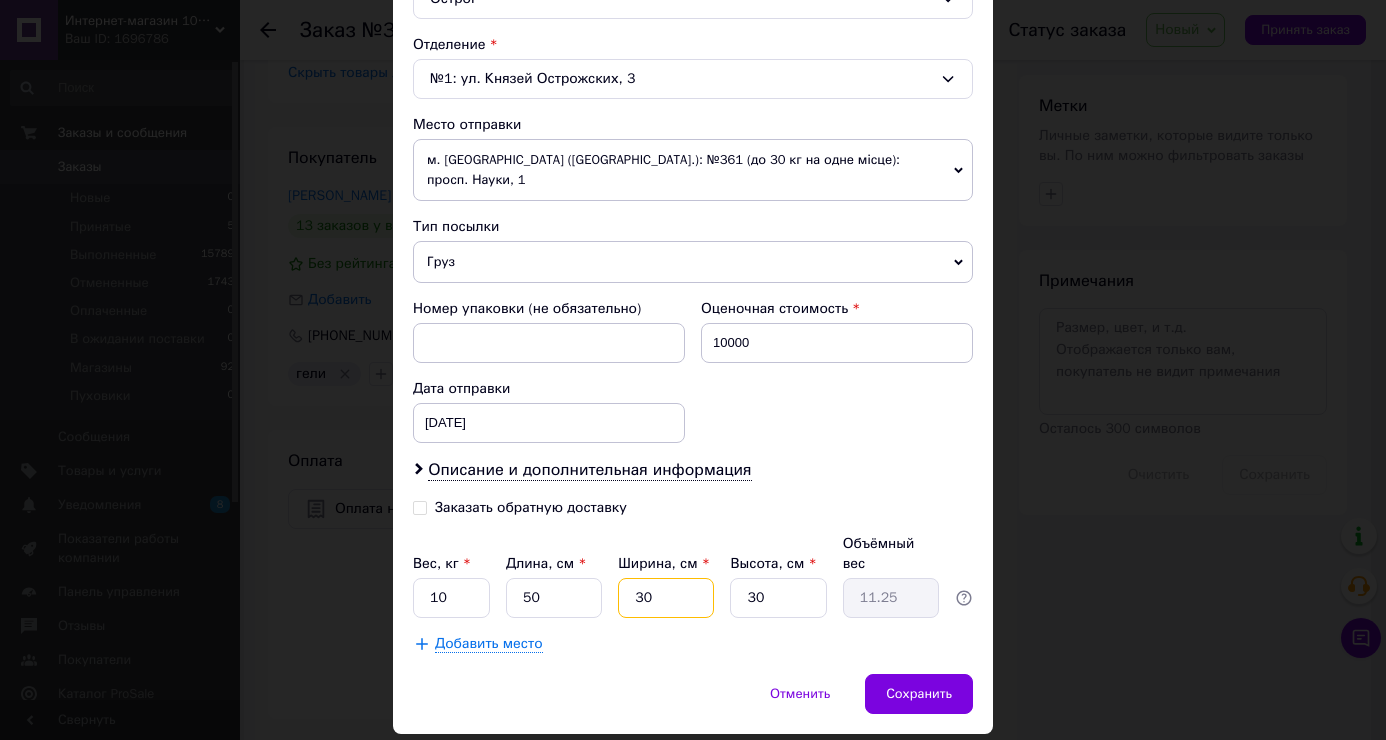 type on "30" 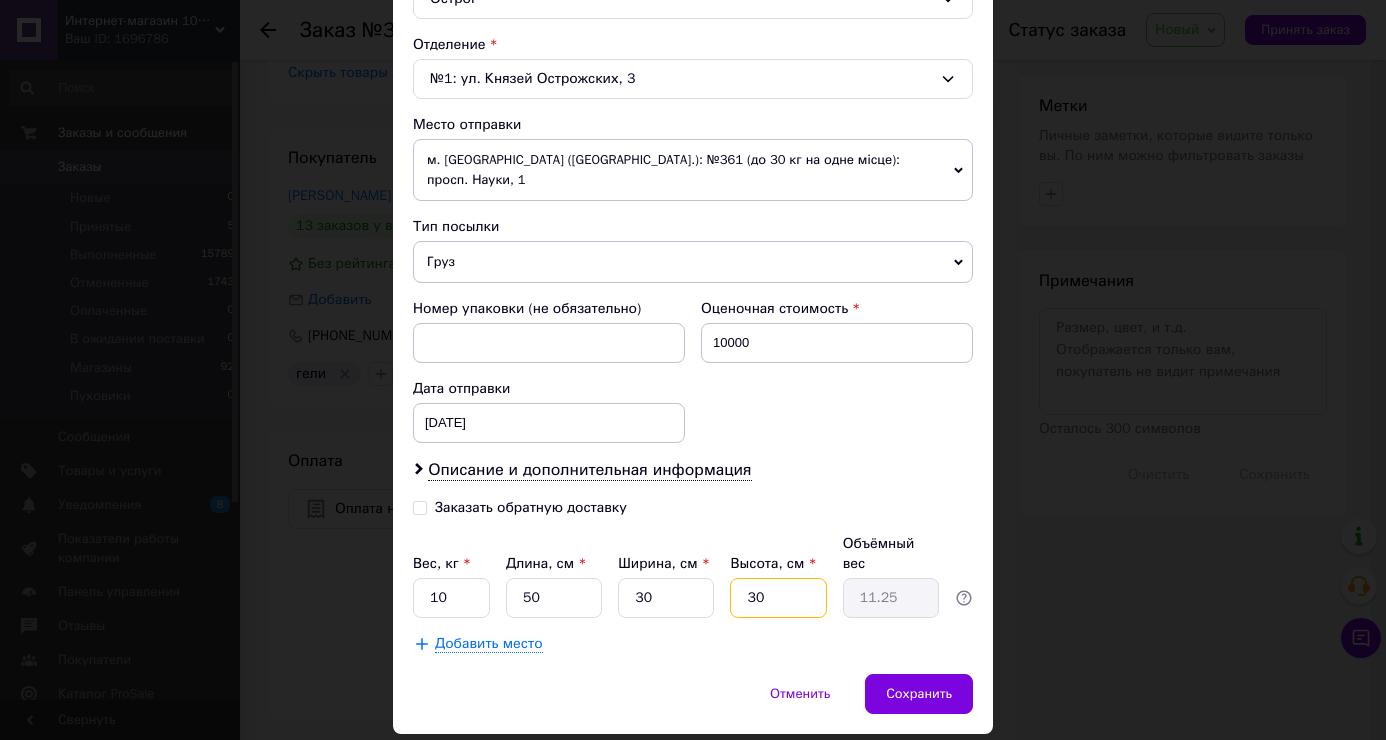 drag, startPoint x: 733, startPoint y: 560, endPoint x: 834, endPoint y: 570, distance: 101.49384 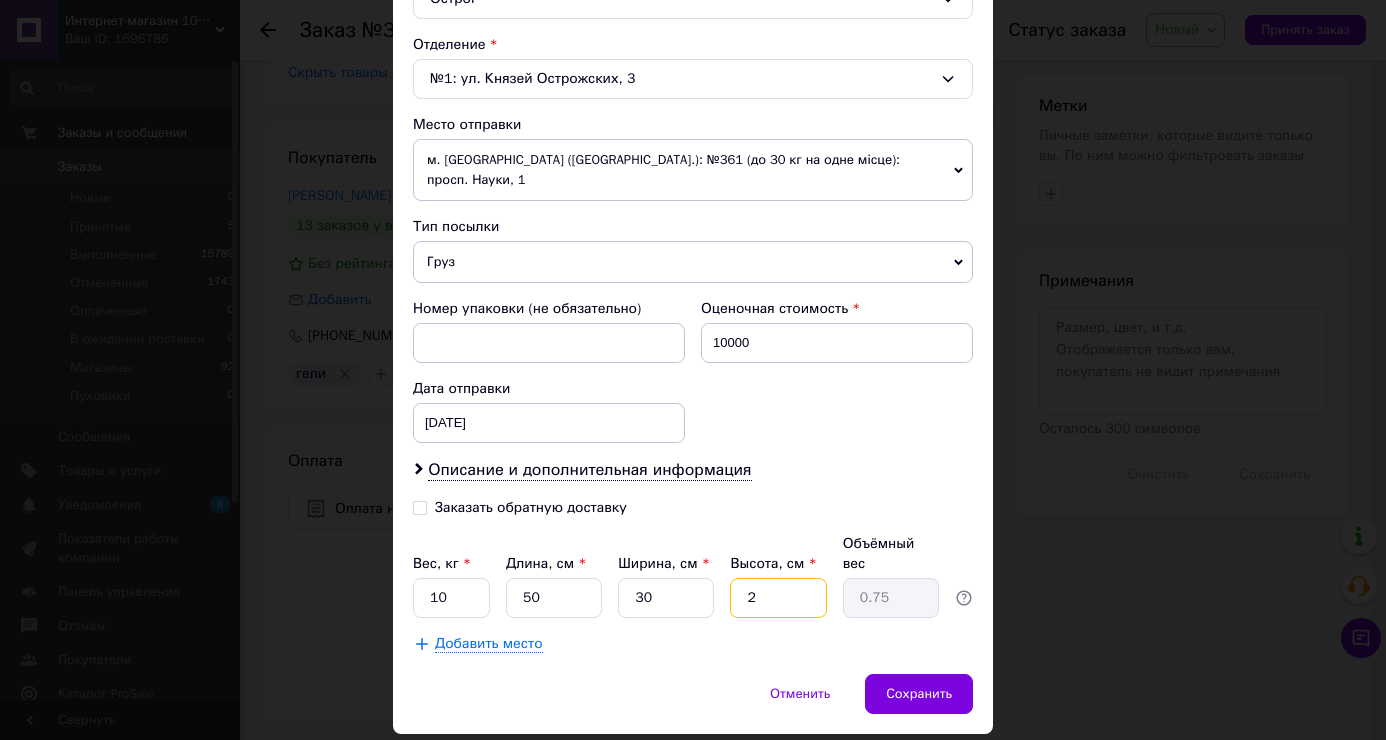 type on "25" 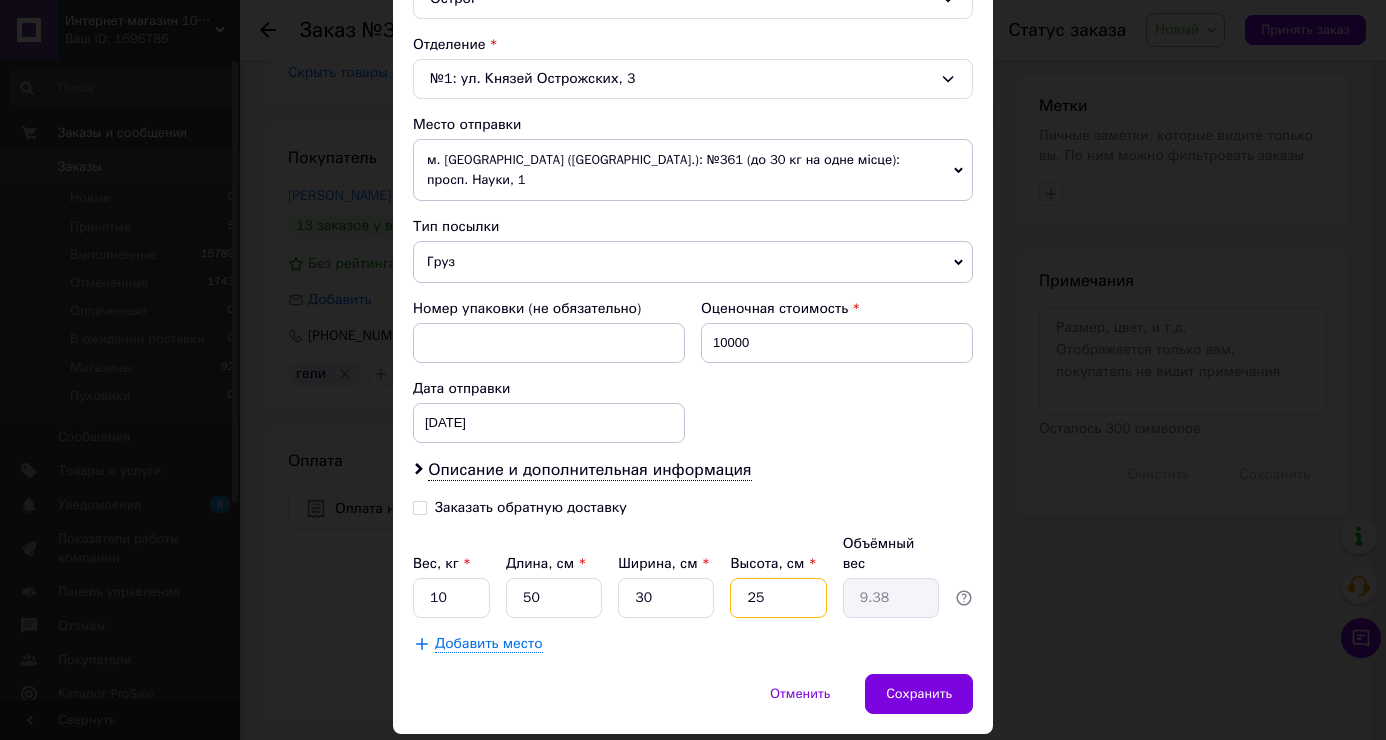 type on "25" 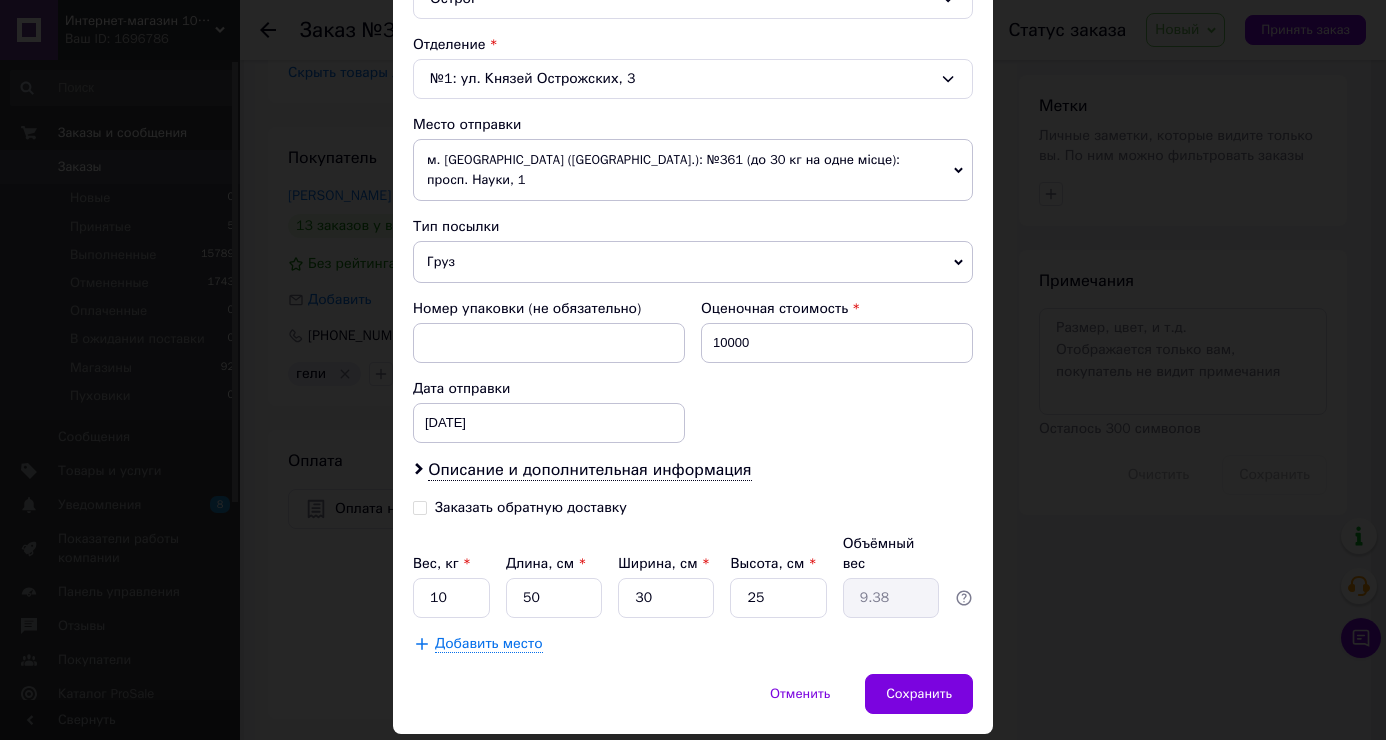 click on "Отменить   Сохранить" at bounding box center [693, 704] 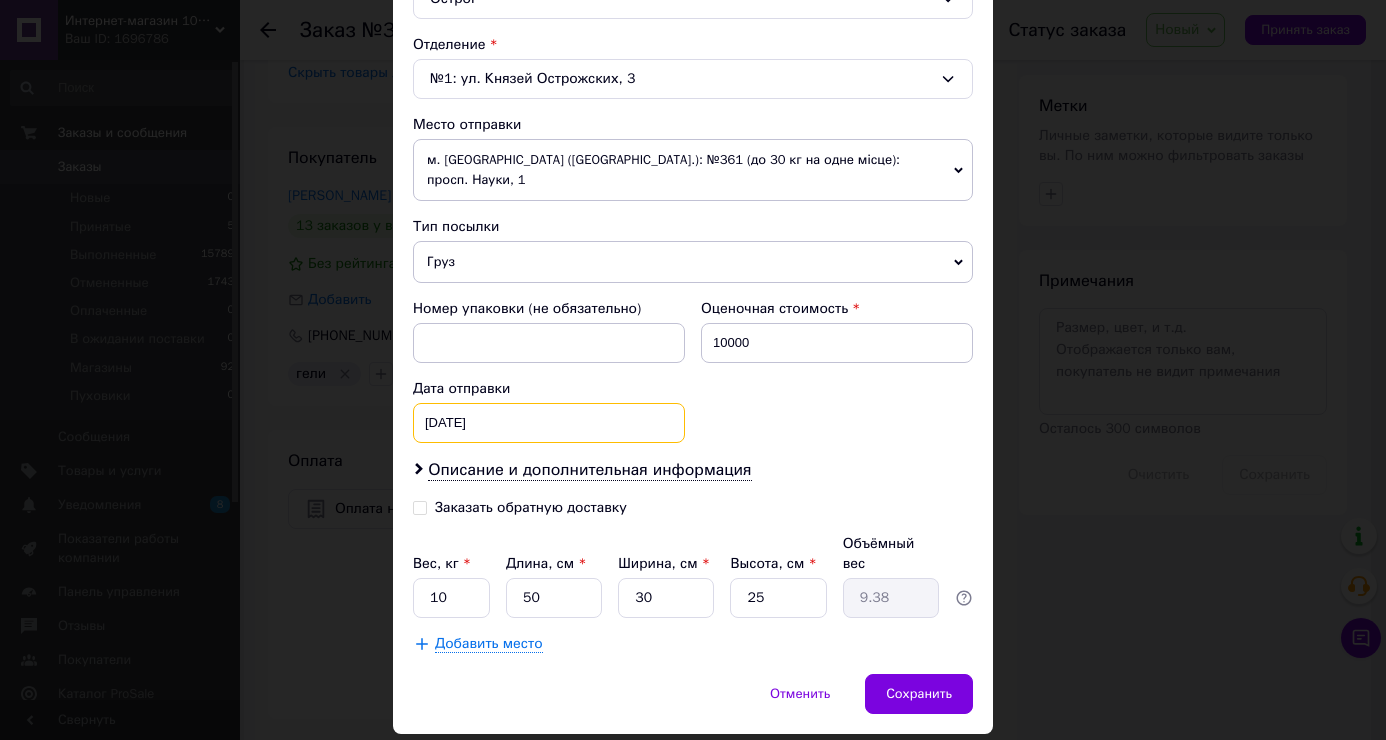 click on "11.03.2025 < 2025 > < Март > Пн Вт Ср Чт Пт Сб Вс 24 25 26 27 28 1 2 3 4 5 6 7 8 9 10 11 12 13 14 15 16 17 18 19 20 21 22 23 24 25 26 27 28 29 30 31 1 2 3 4 5 6" at bounding box center [549, 423] 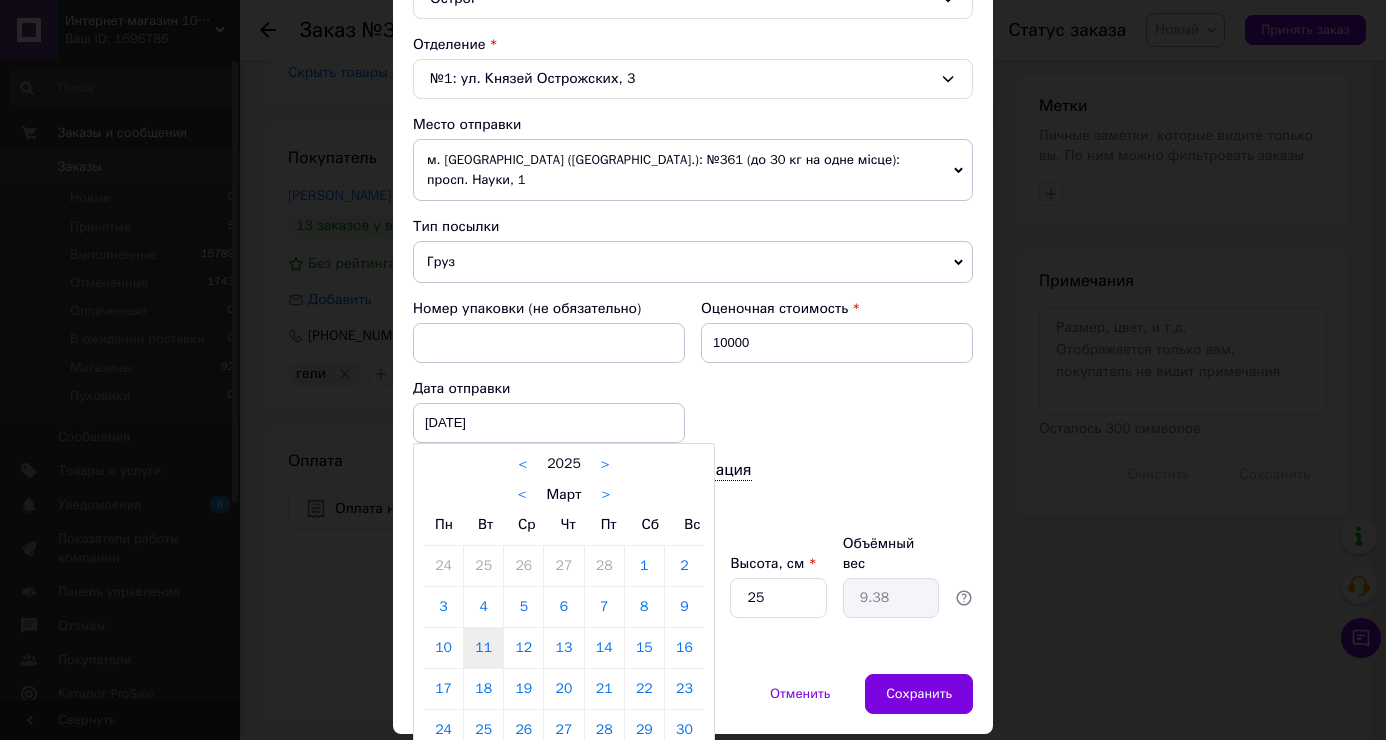 click on ">" at bounding box center (605, 495) 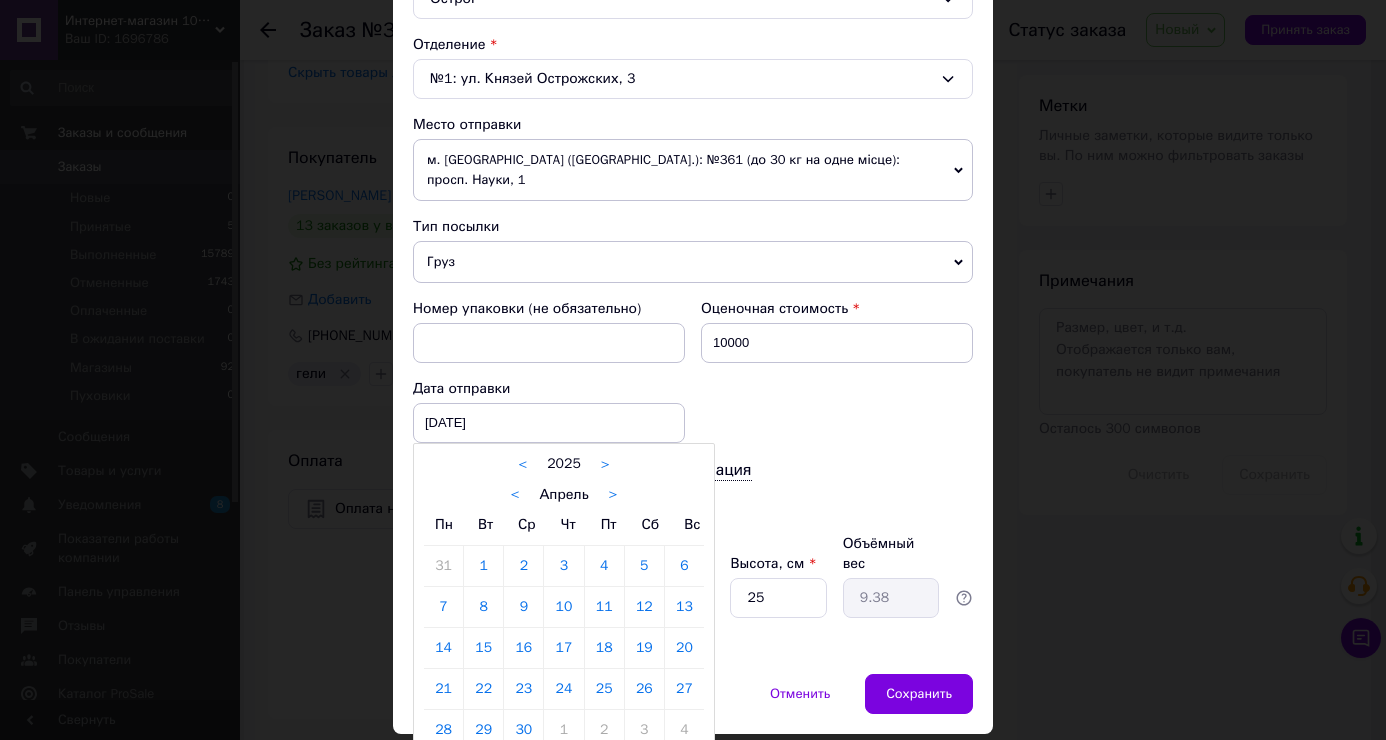 click on ">" at bounding box center [613, 495] 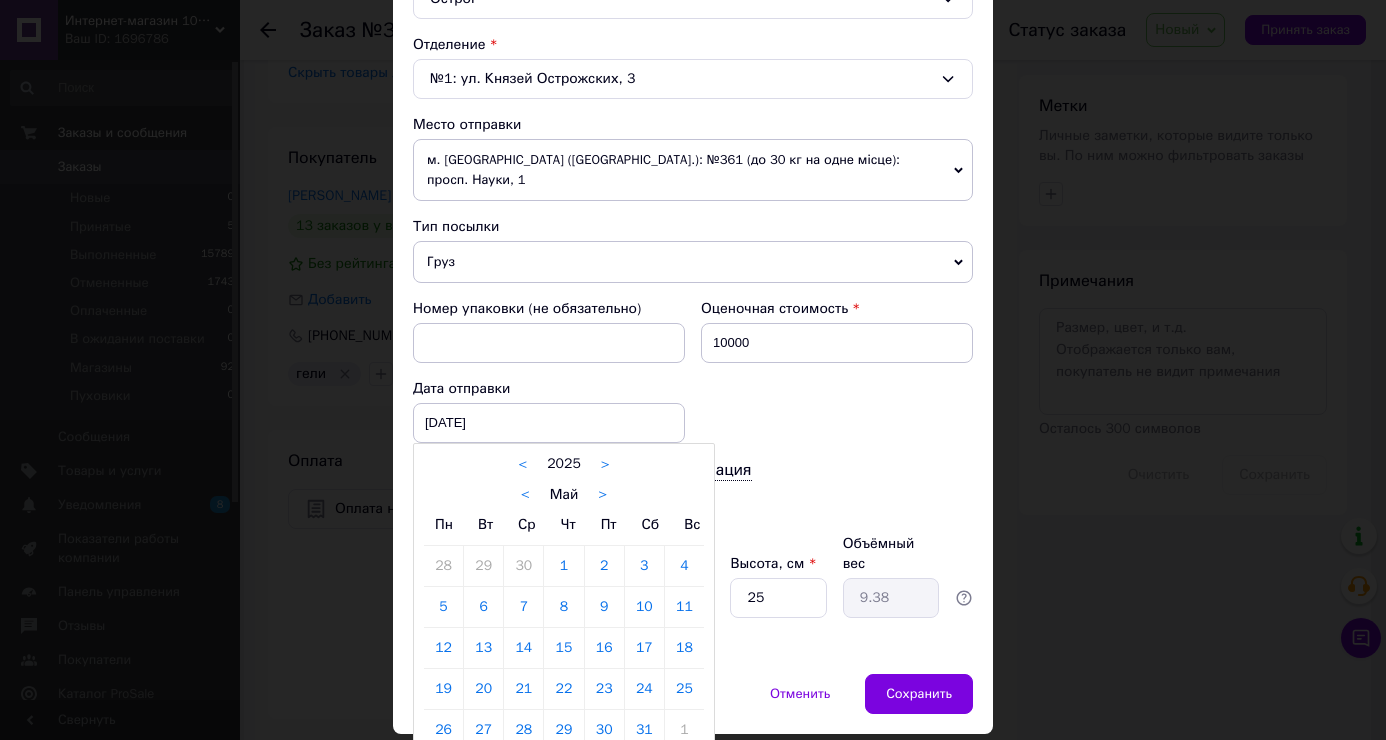 click on ">" at bounding box center (602, 495) 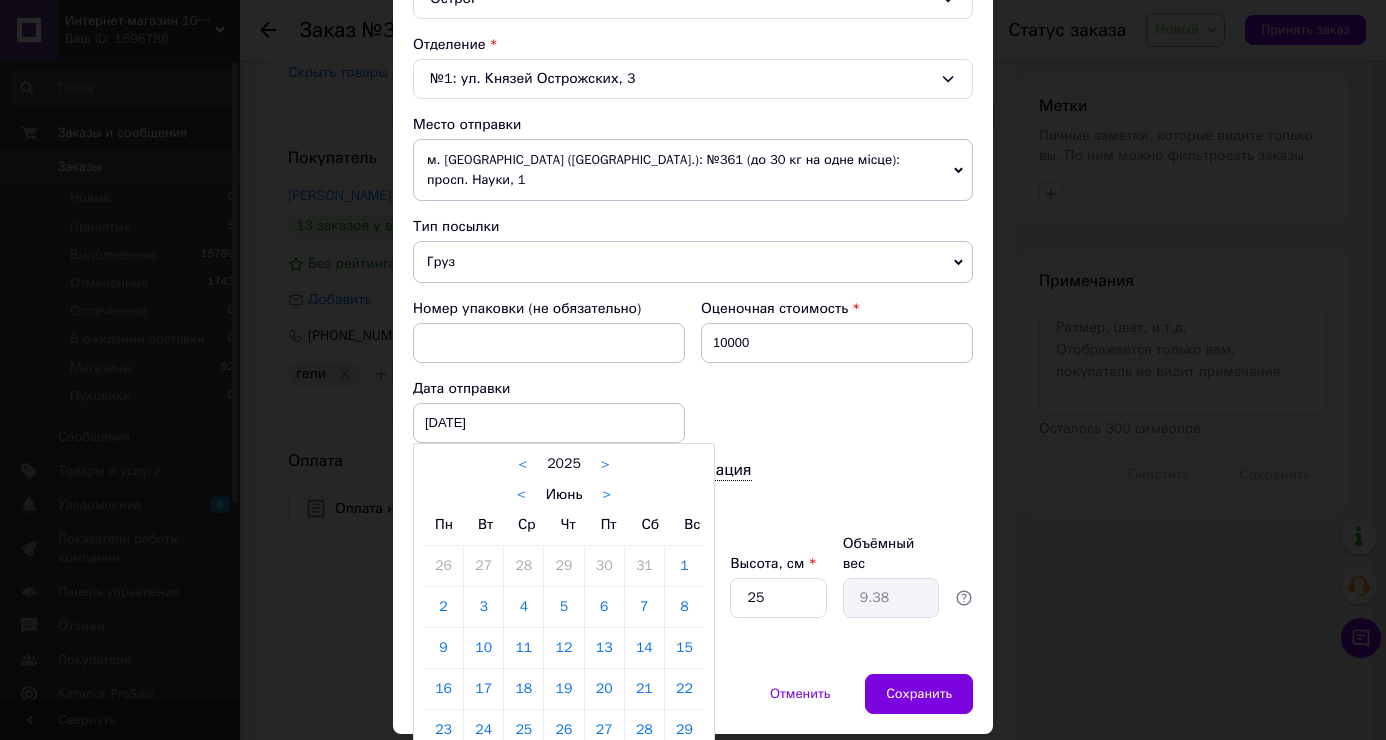 click on ">" at bounding box center [606, 495] 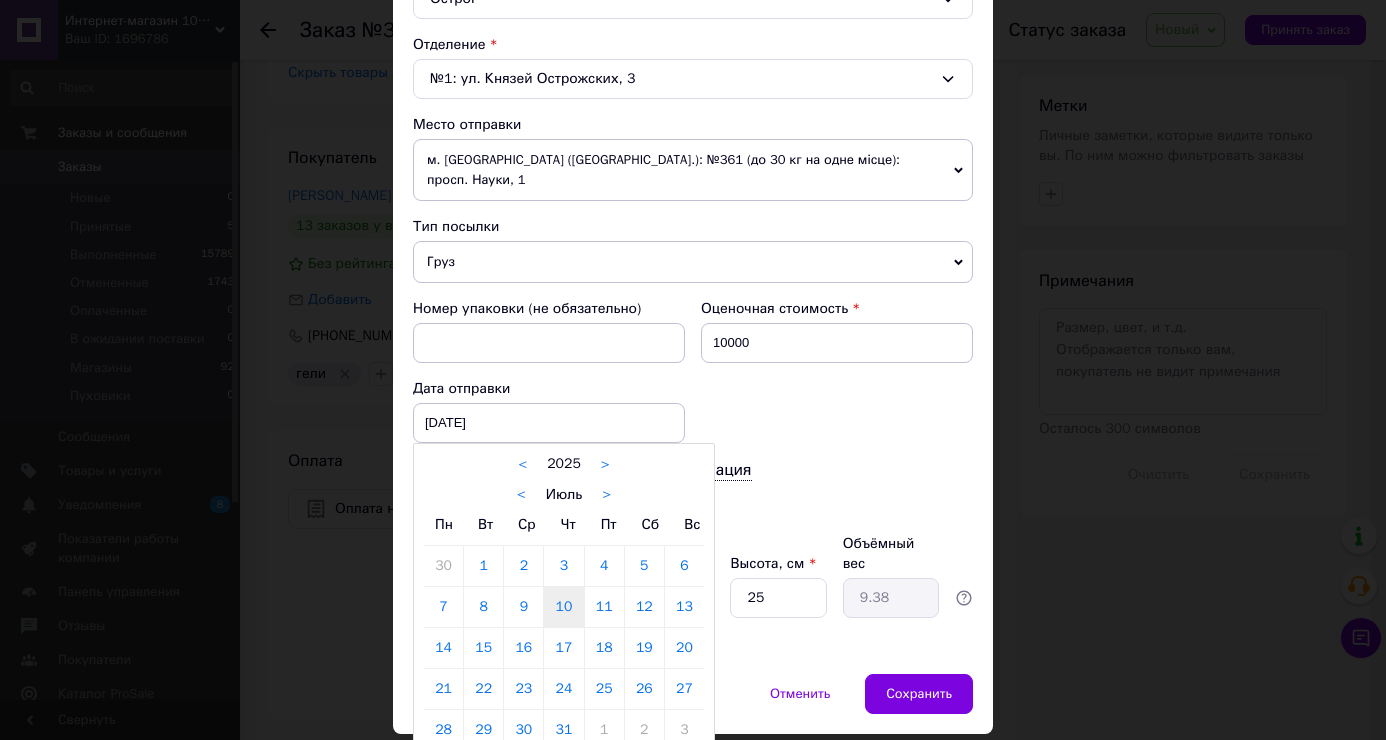 click on "10" at bounding box center [563, 607] 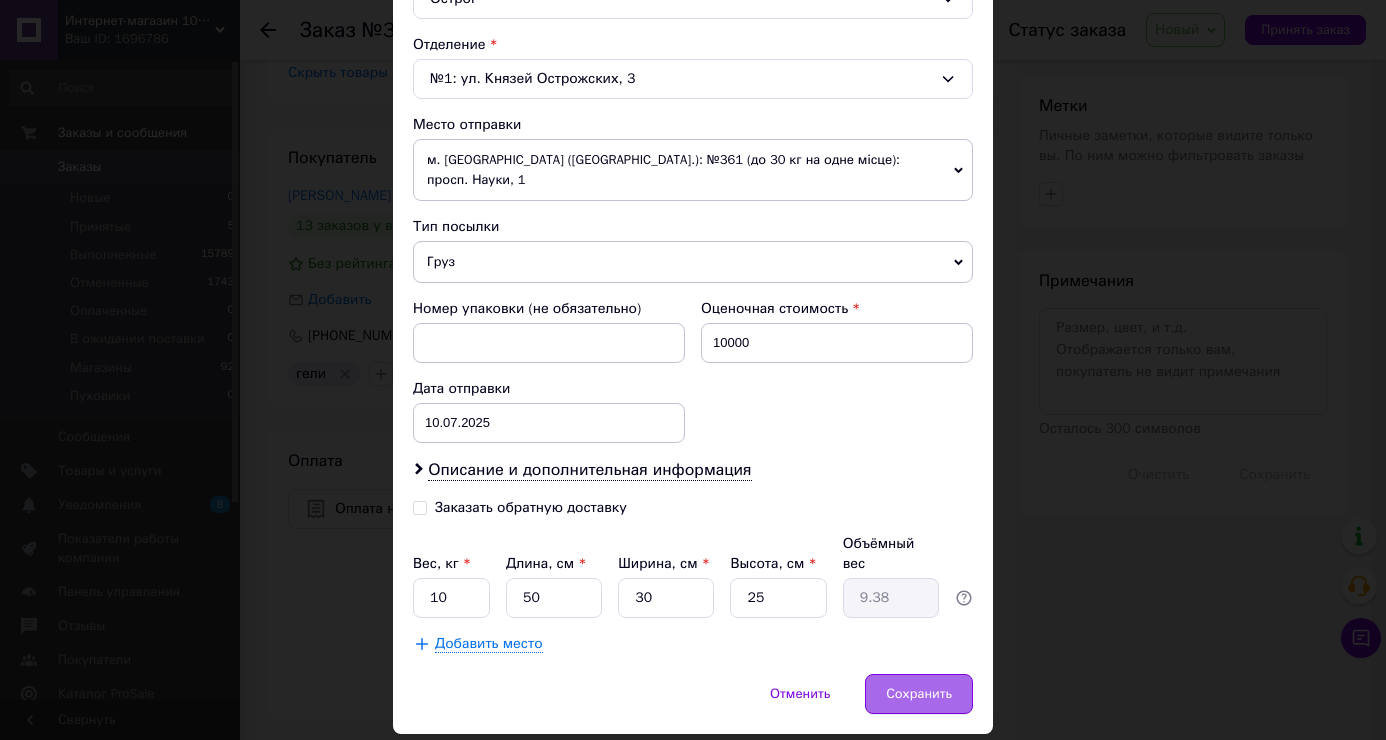 click on "Сохранить" at bounding box center (919, 694) 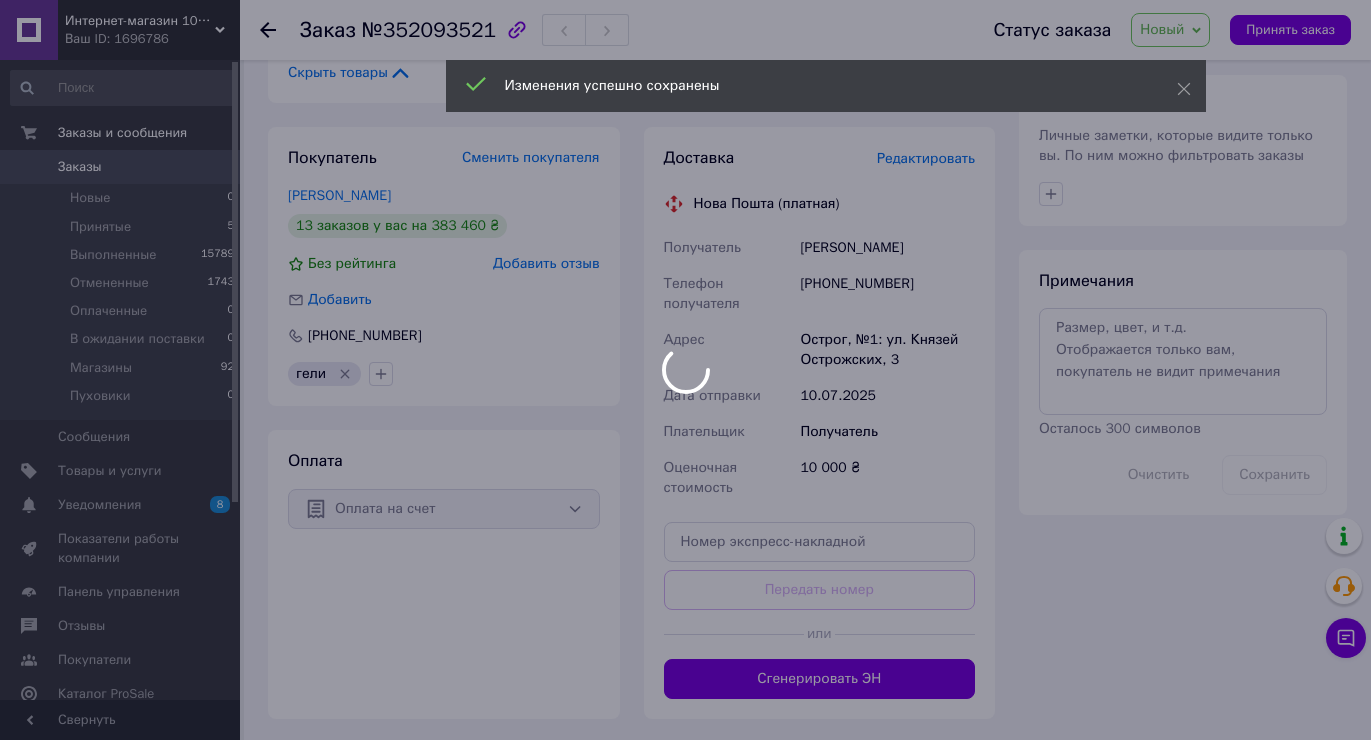 scroll, scrollTop: 946, scrollLeft: 0, axis: vertical 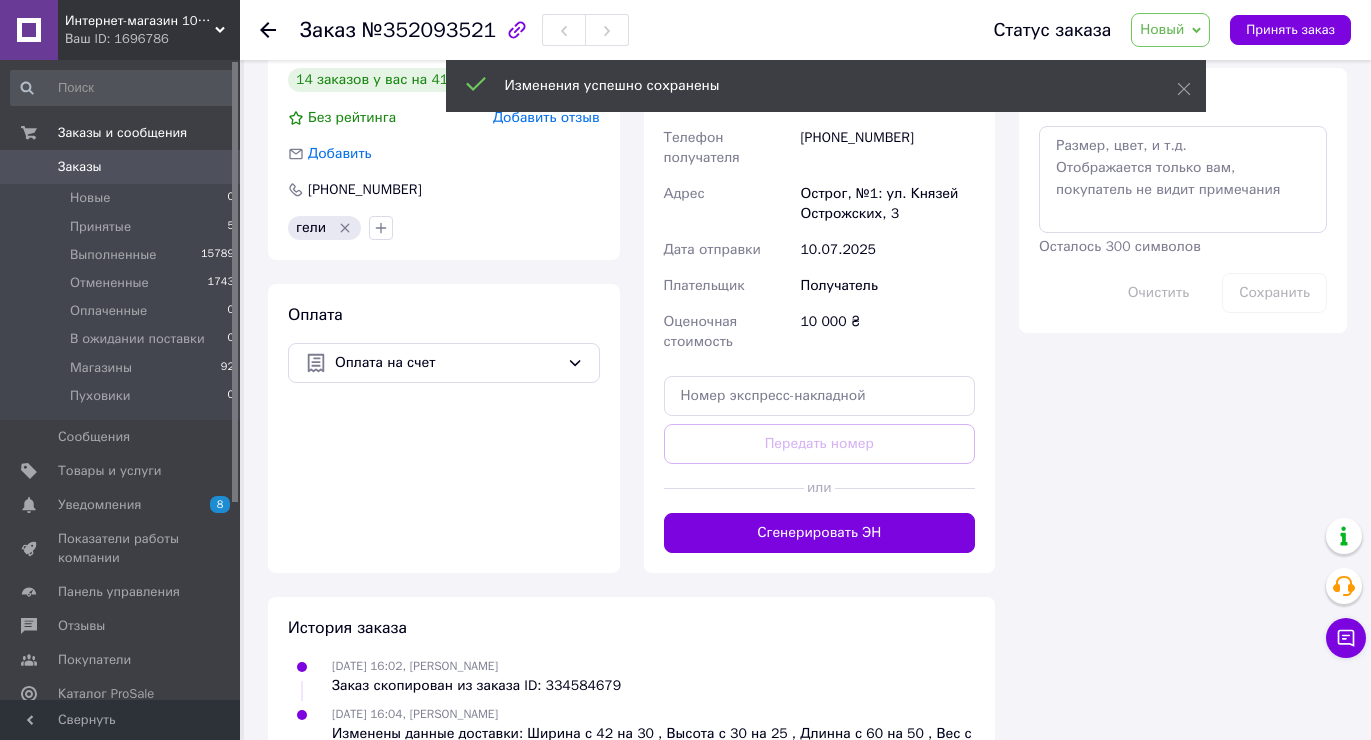 click on "Сгенерировать ЭН" at bounding box center (820, 533) 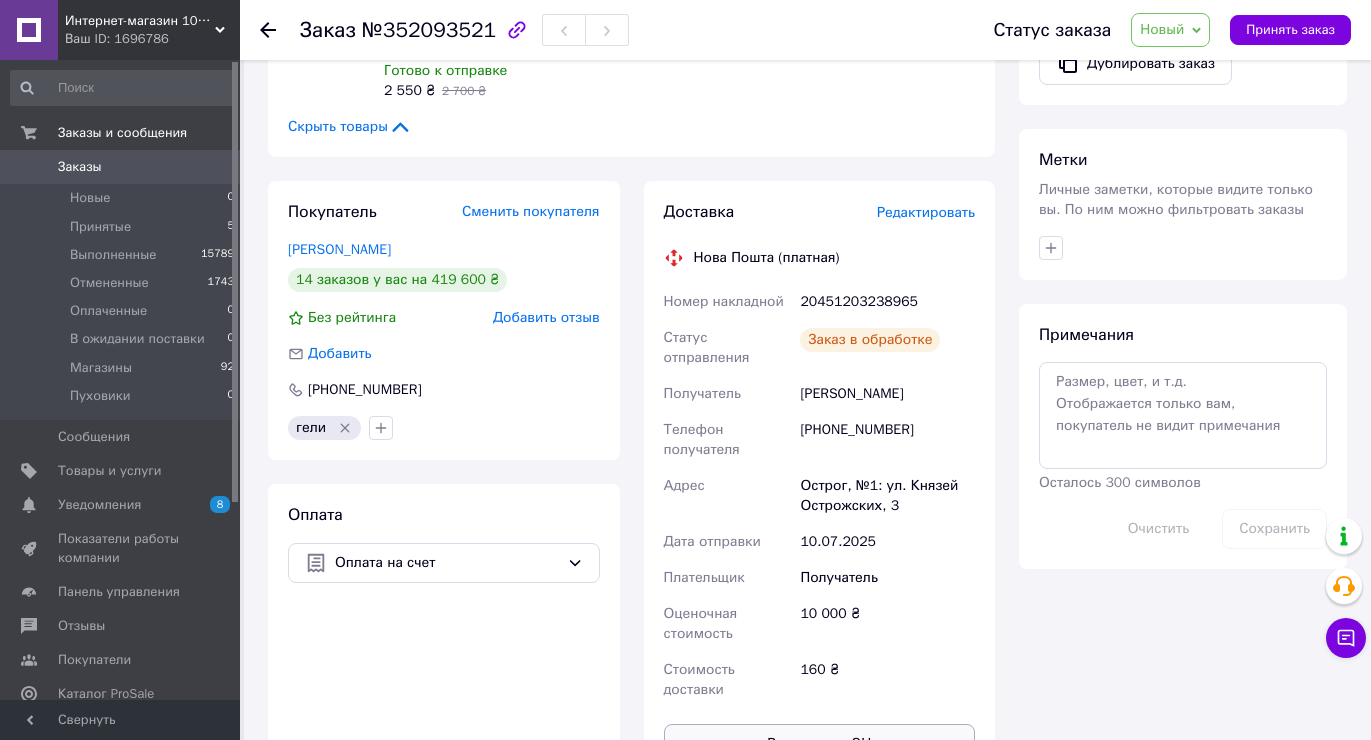 scroll, scrollTop: 846, scrollLeft: 0, axis: vertical 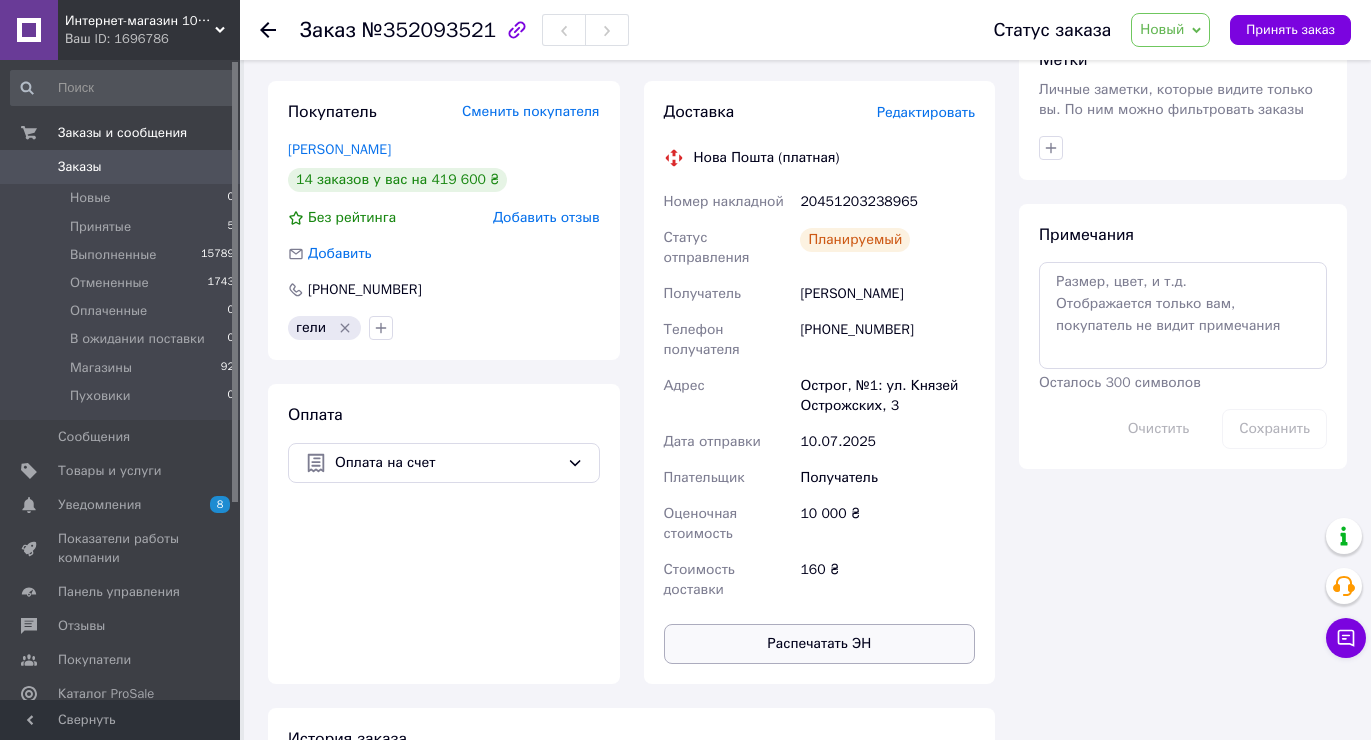 click on "Распечатать ЭН" at bounding box center [820, 644] 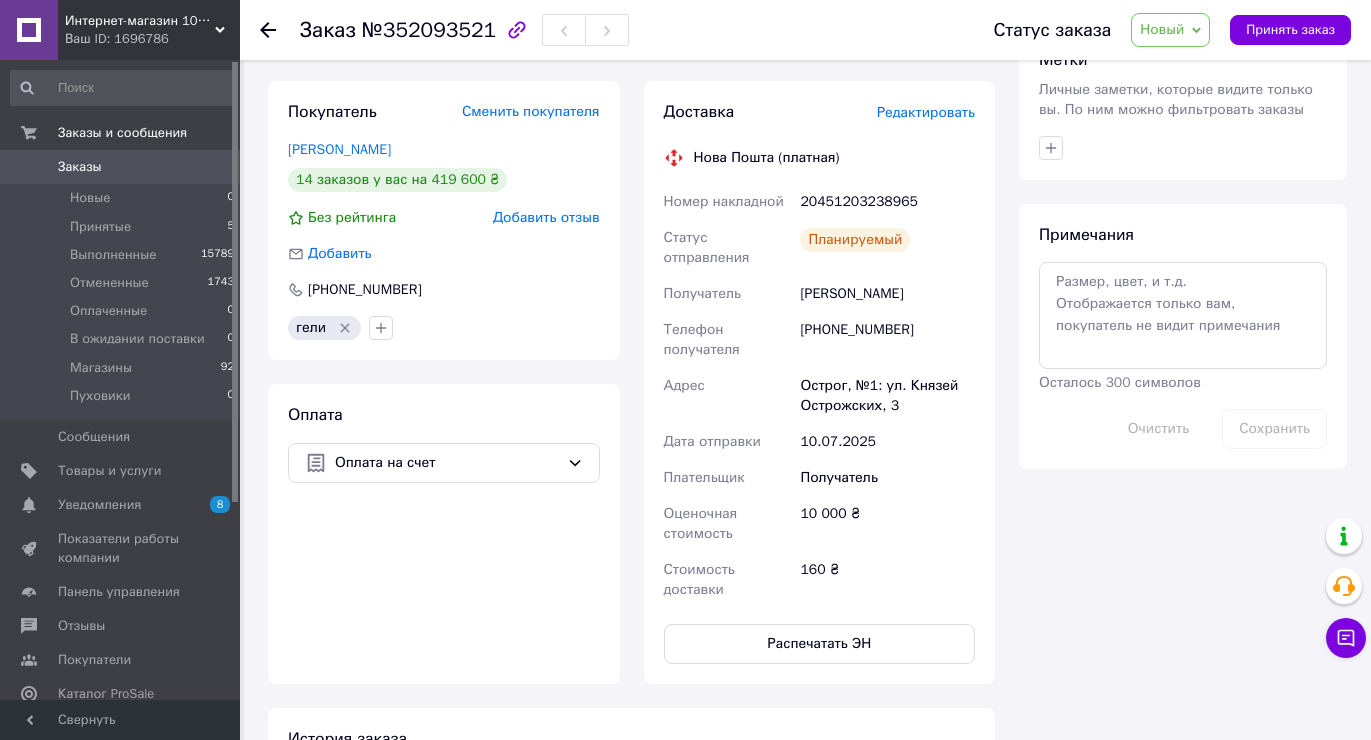 click on "Статус заказа Новый Принят Выполнен Отменен Оплаченный В ожидании поставки Магазины Пуховики Принять заказ" at bounding box center (1152, 30) 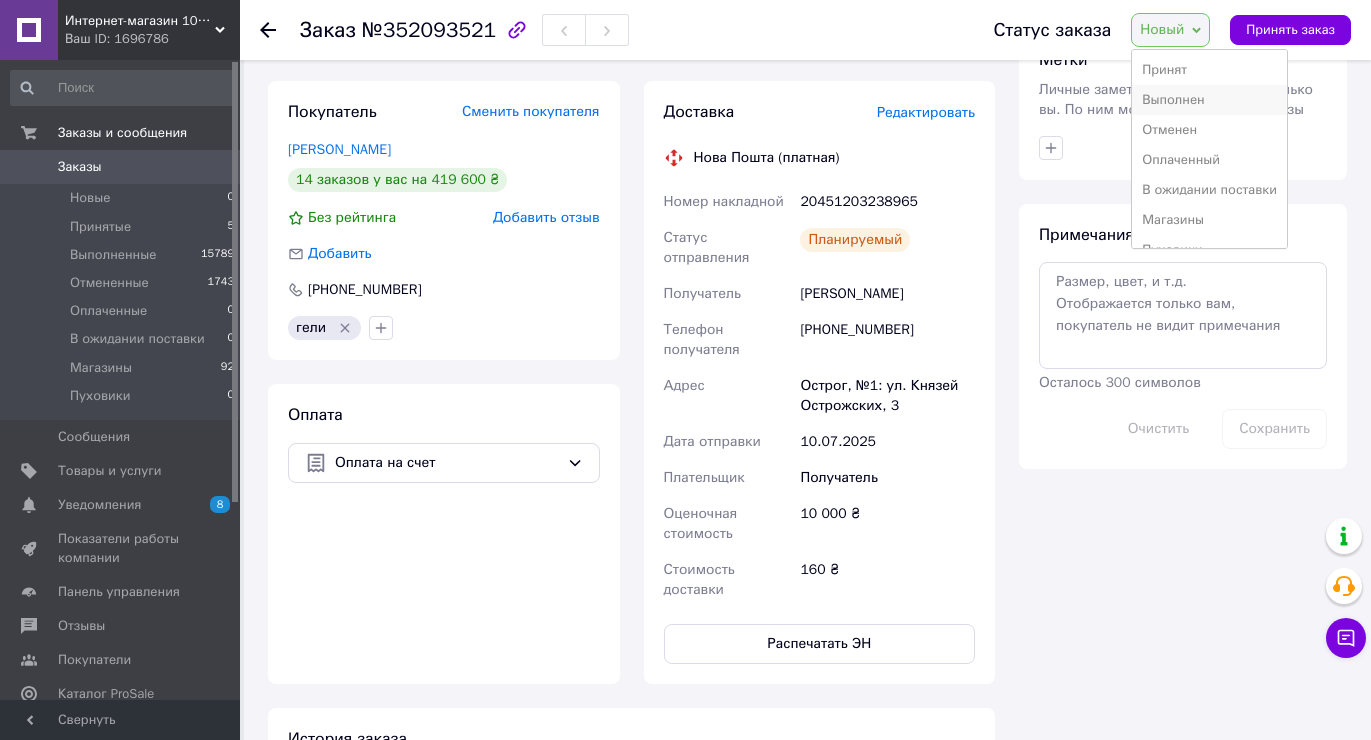 click on "Выполнен" at bounding box center [1209, 100] 